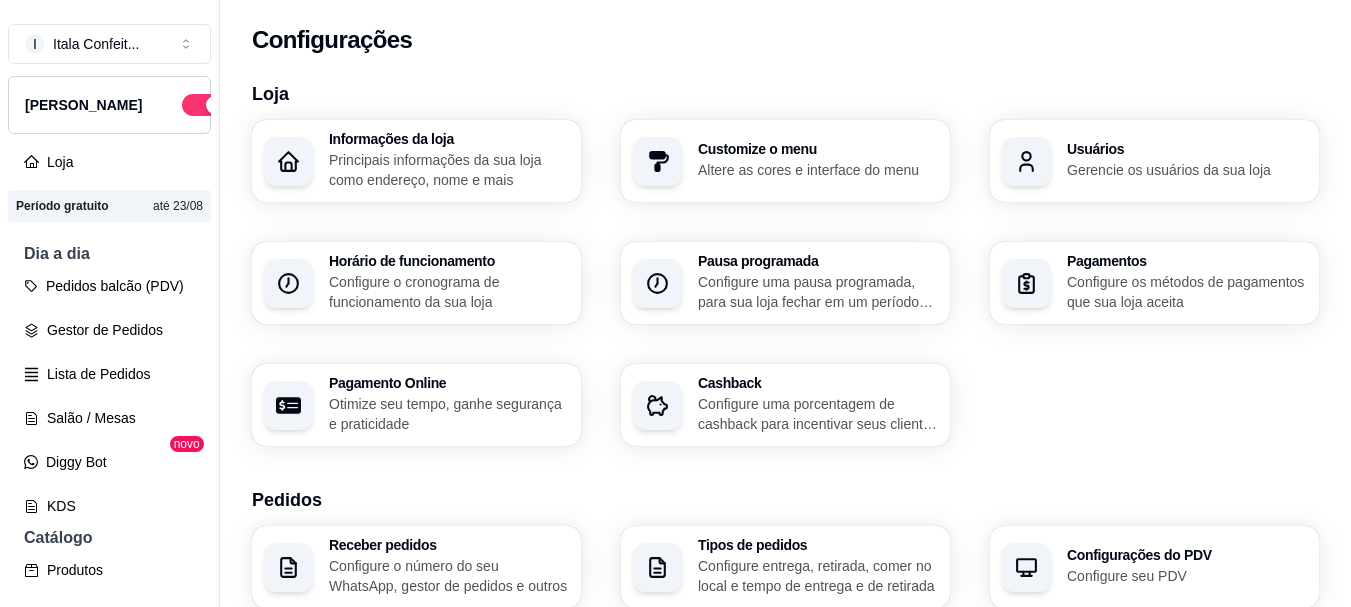 scroll, scrollTop: 0, scrollLeft: 0, axis: both 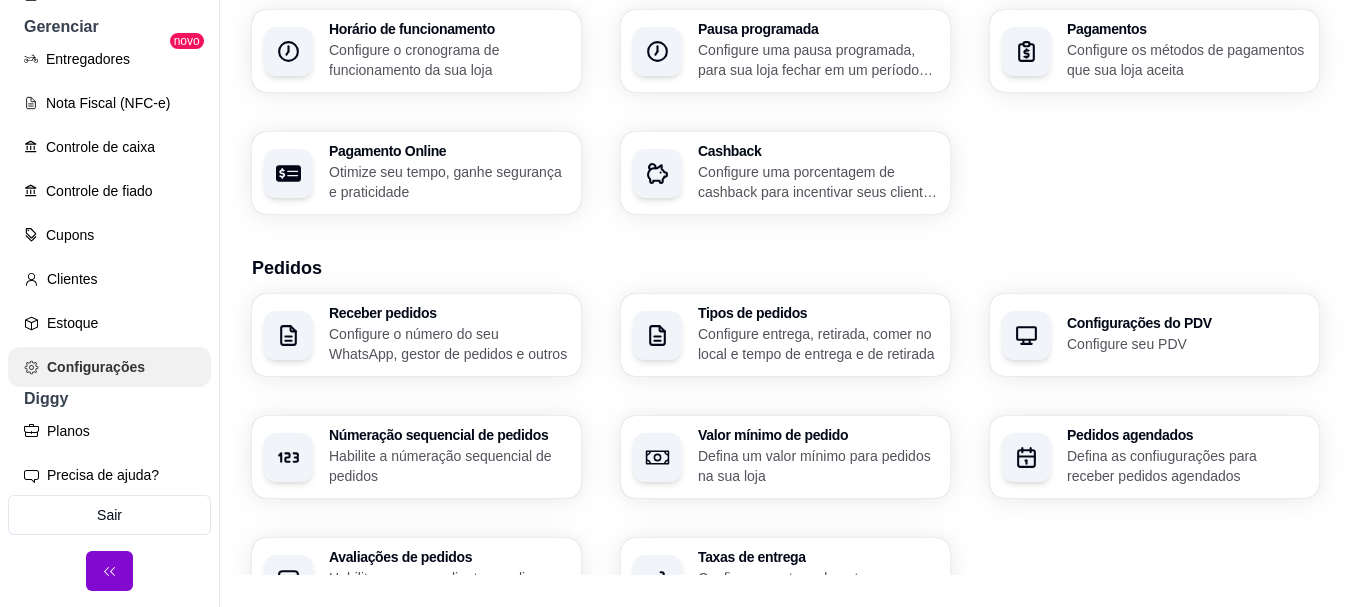 click on "Configurações" at bounding box center [109, 367] 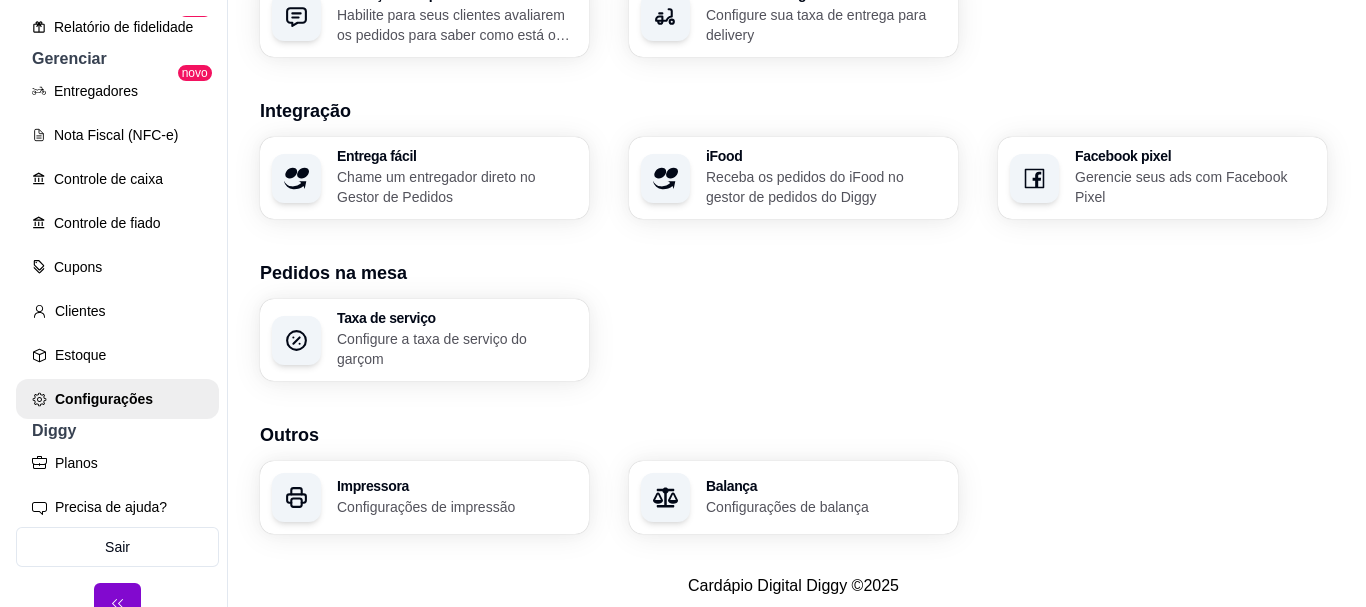 scroll, scrollTop: 817, scrollLeft: 0, axis: vertical 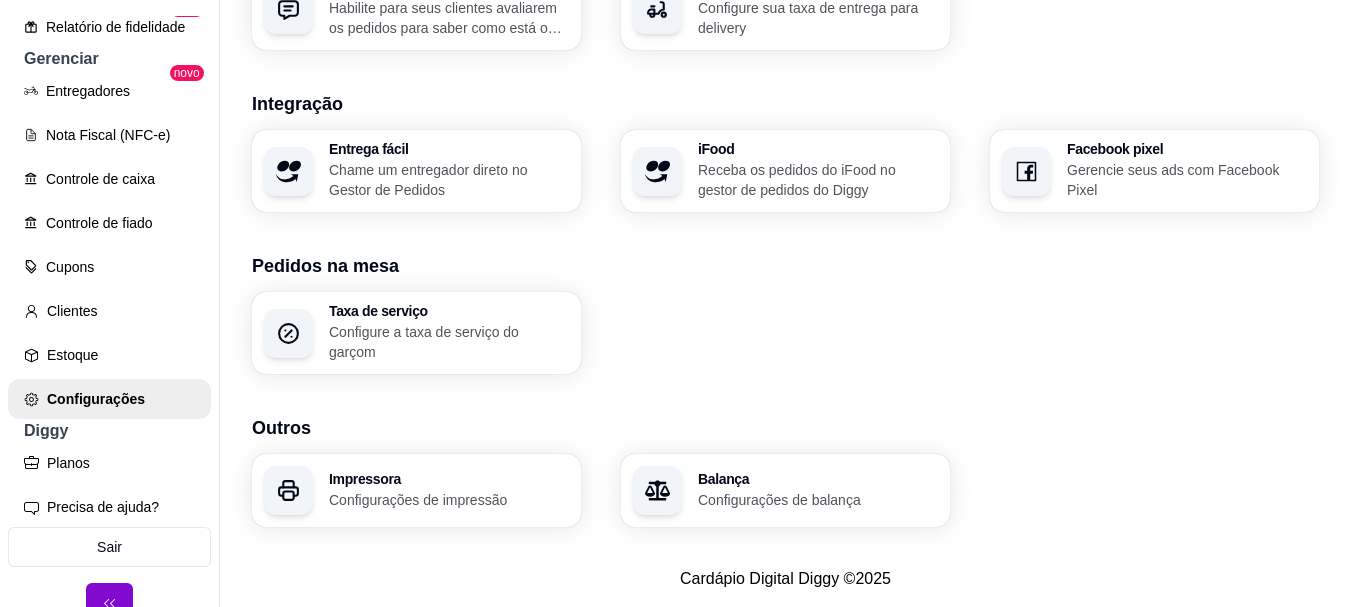 click on "Configurações de impressão" at bounding box center [449, 500] 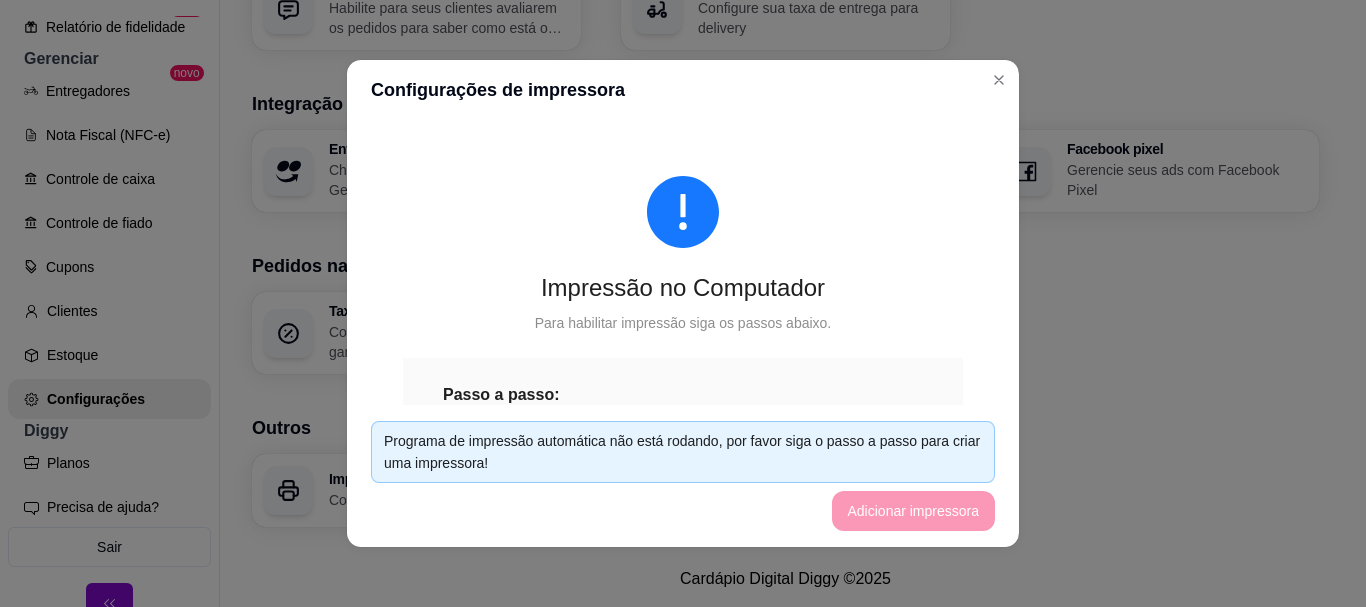 scroll, scrollTop: 81, scrollLeft: 0, axis: vertical 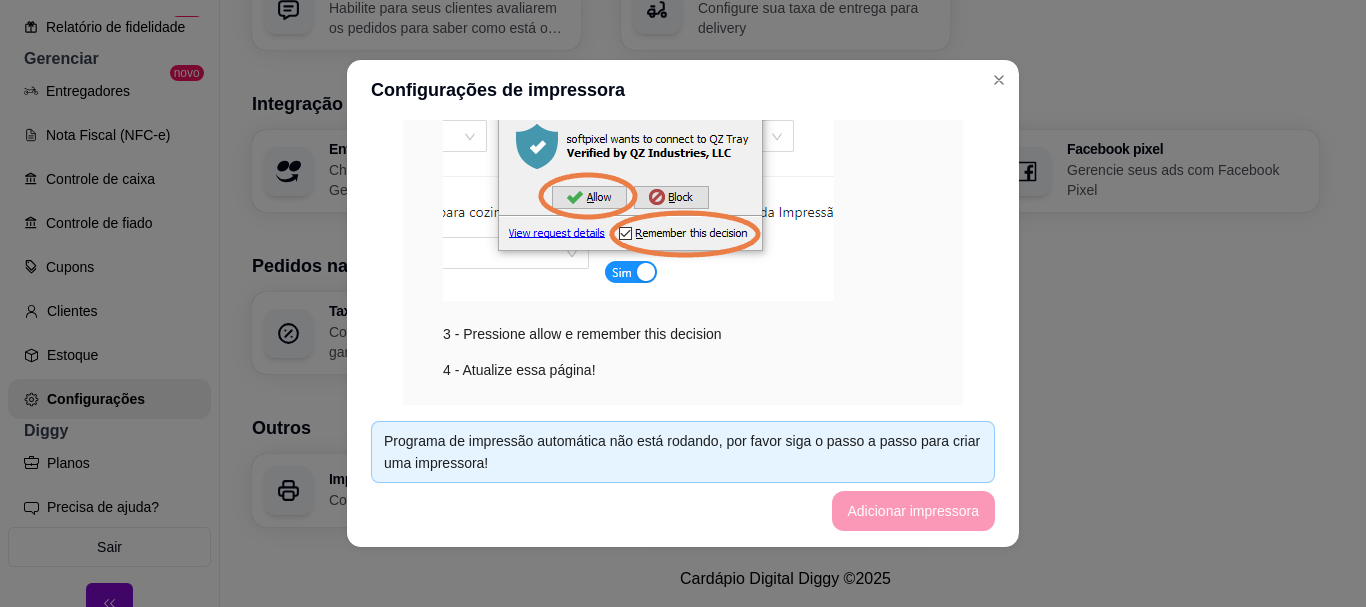 click at bounding box center (638, 169) 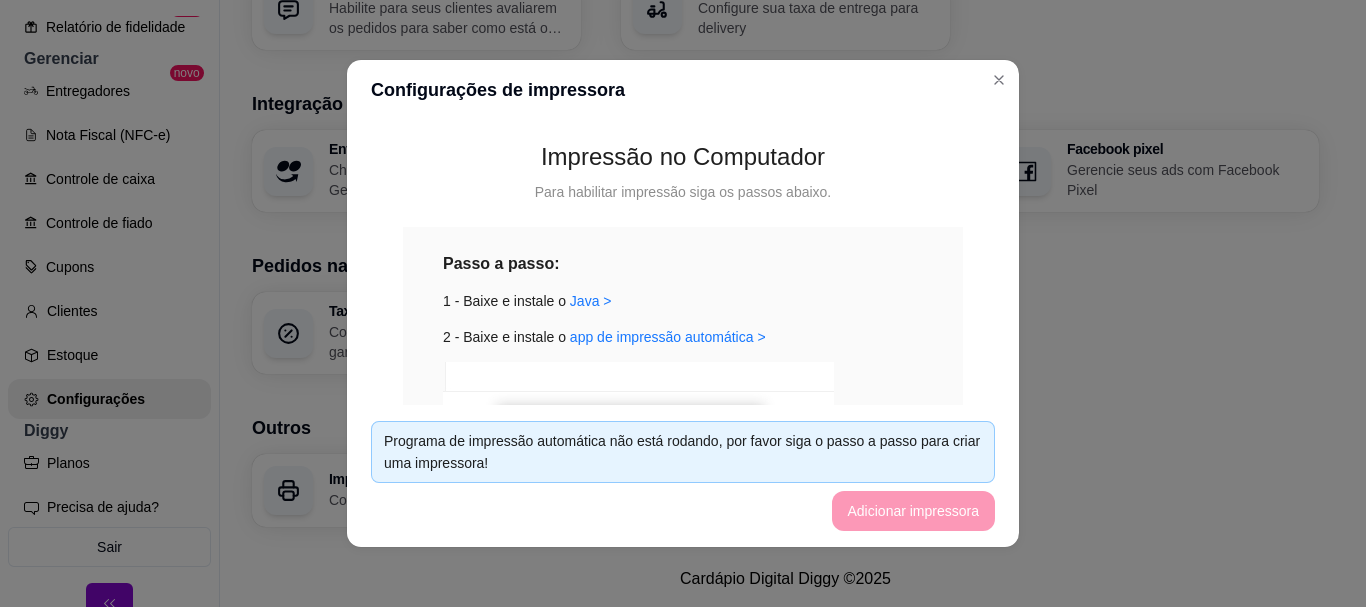 scroll, scrollTop: 125, scrollLeft: 0, axis: vertical 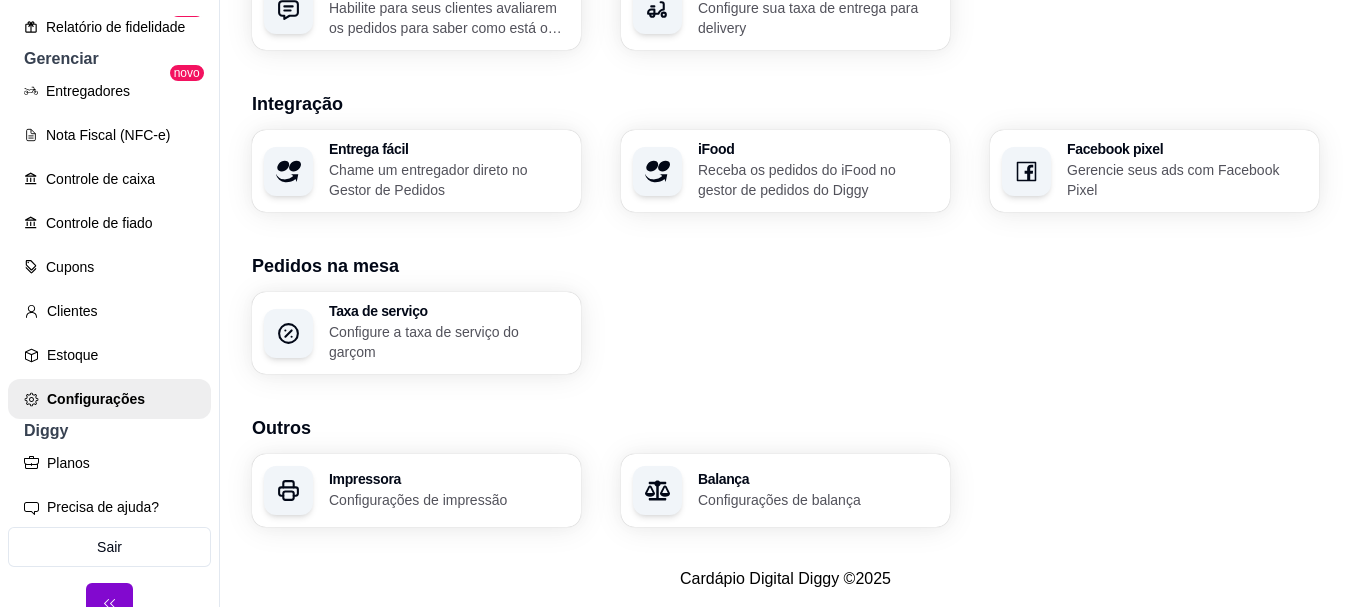 click on "Configurações de impressão" at bounding box center [449, 500] 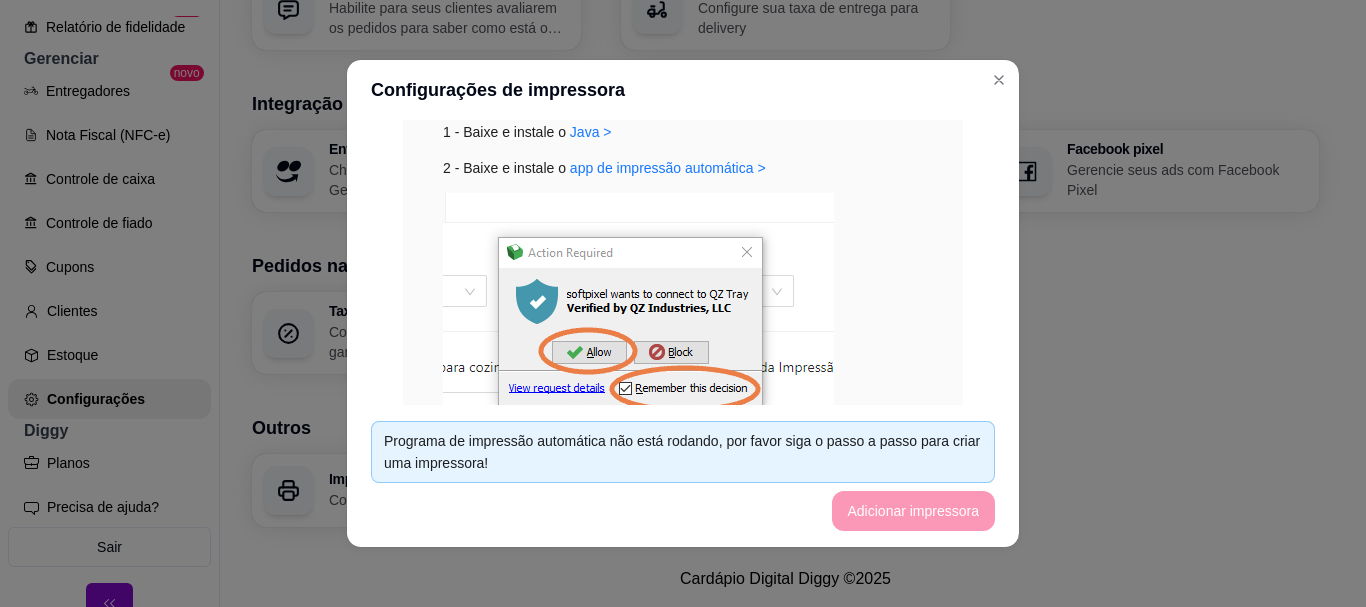 scroll, scrollTop: 525, scrollLeft: 0, axis: vertical 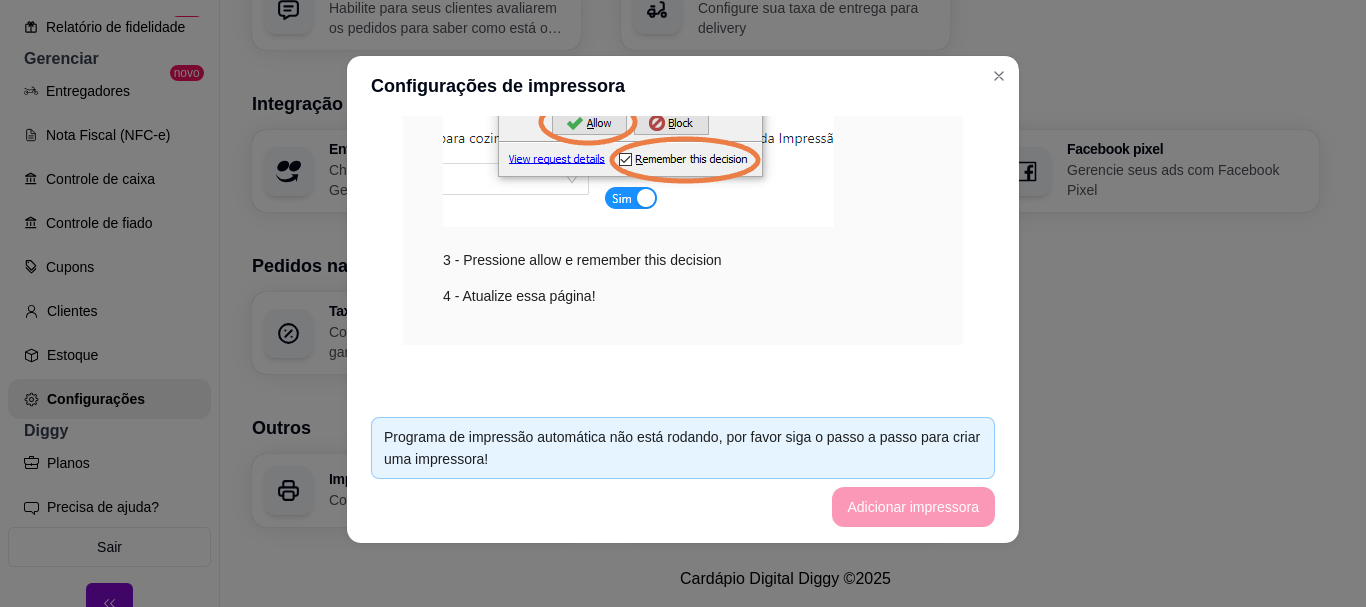 click at bounding box center (638, 95) 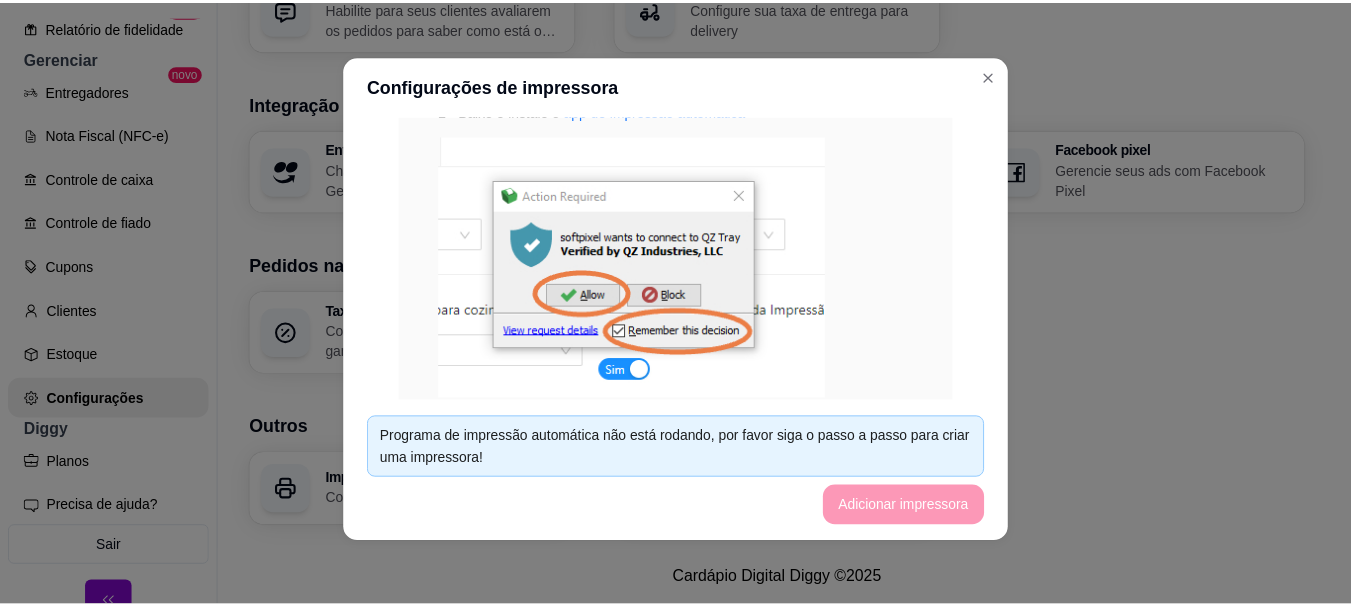 scroll, scrollTop: 525, scrollLeft: 0, axis: vertical 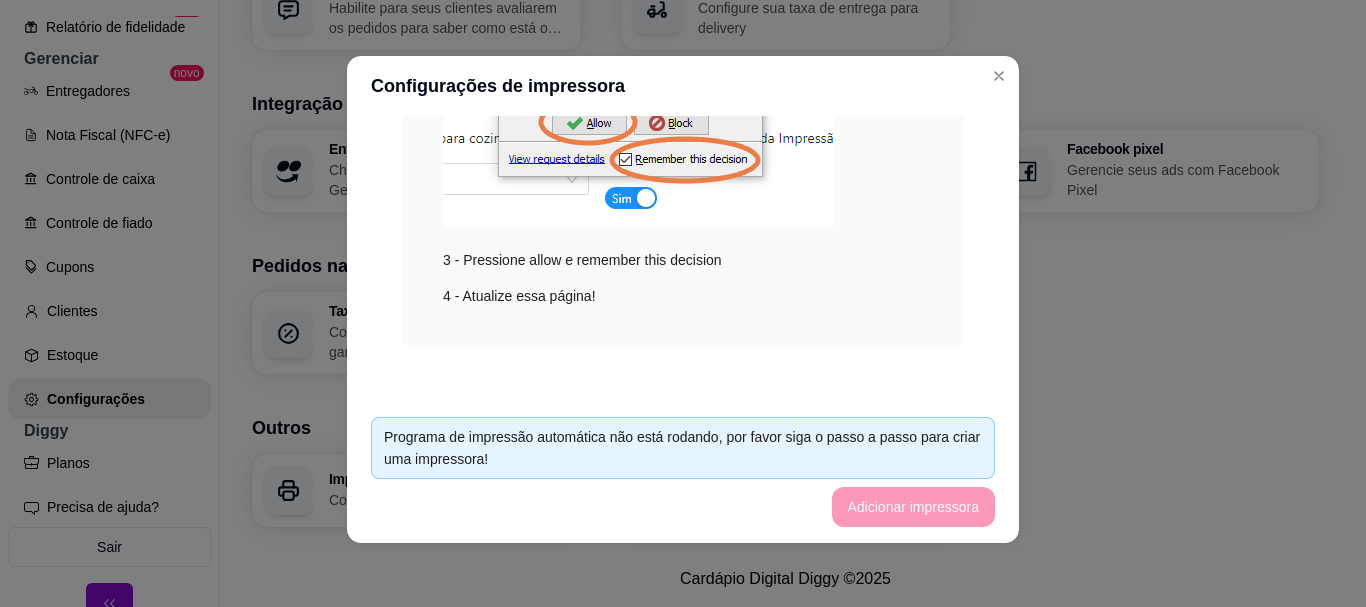 click on "4 - Atualize essa página!" at bounding box center (683, 296) 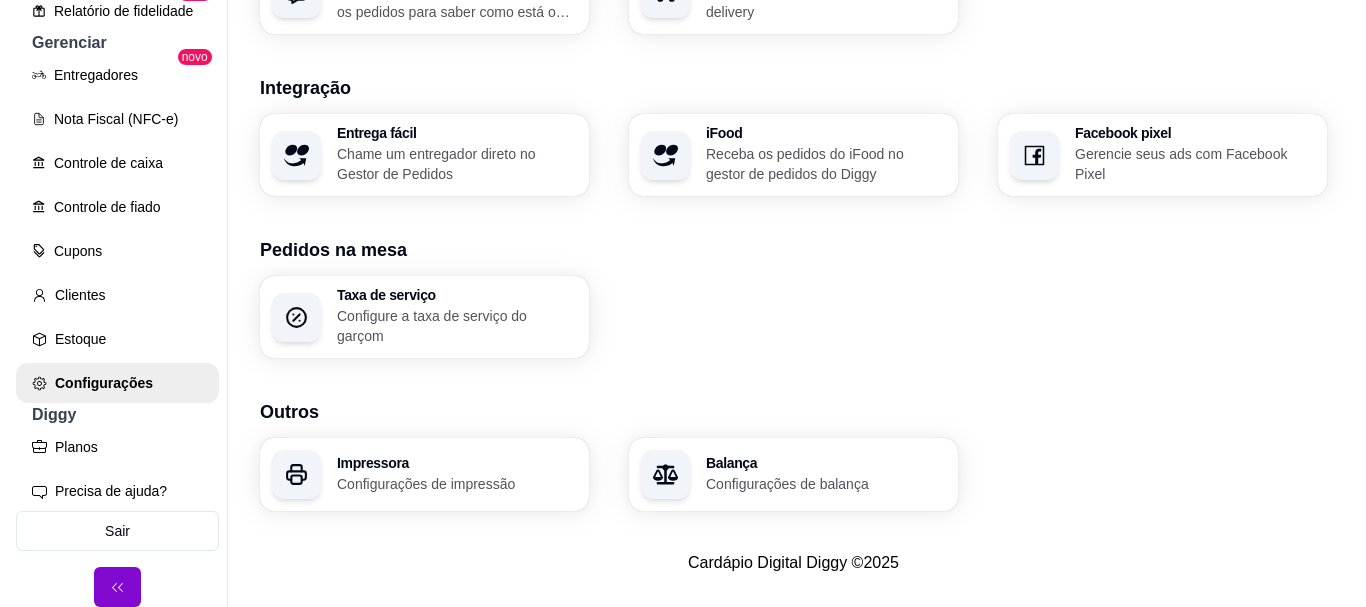scroll, scrollTop: 32, scrollLeft: 0, axis: vertical 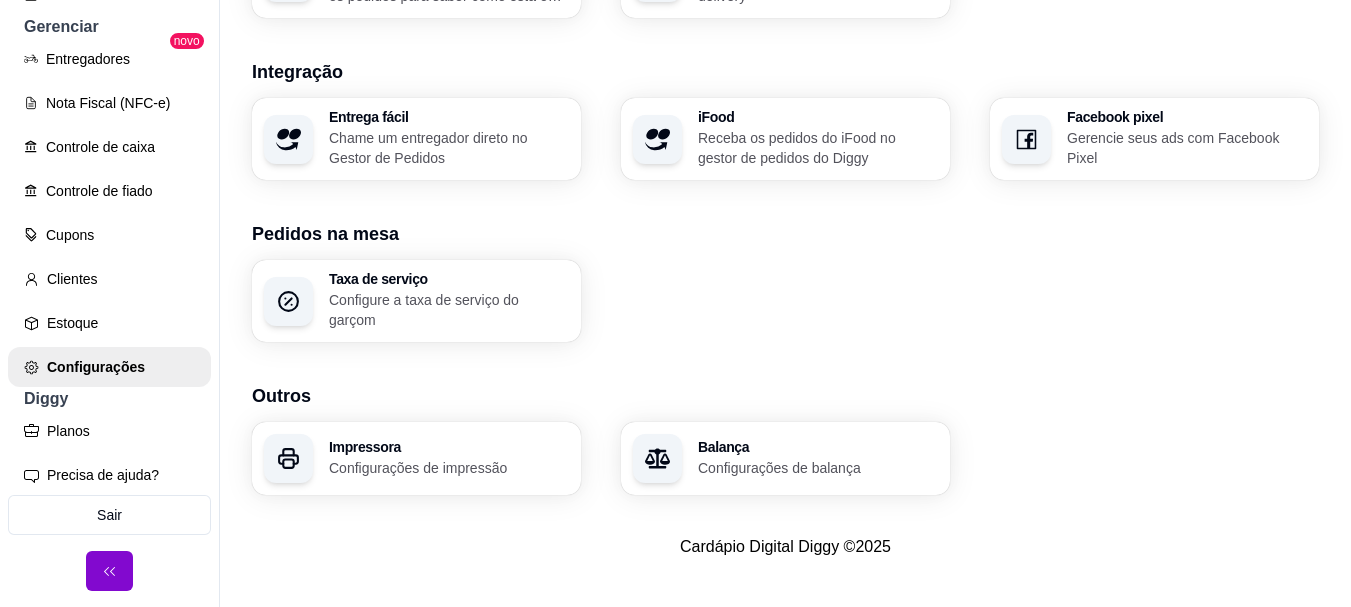 click on "Impressora Configurações de impressão" at bounding box center [449, 459] 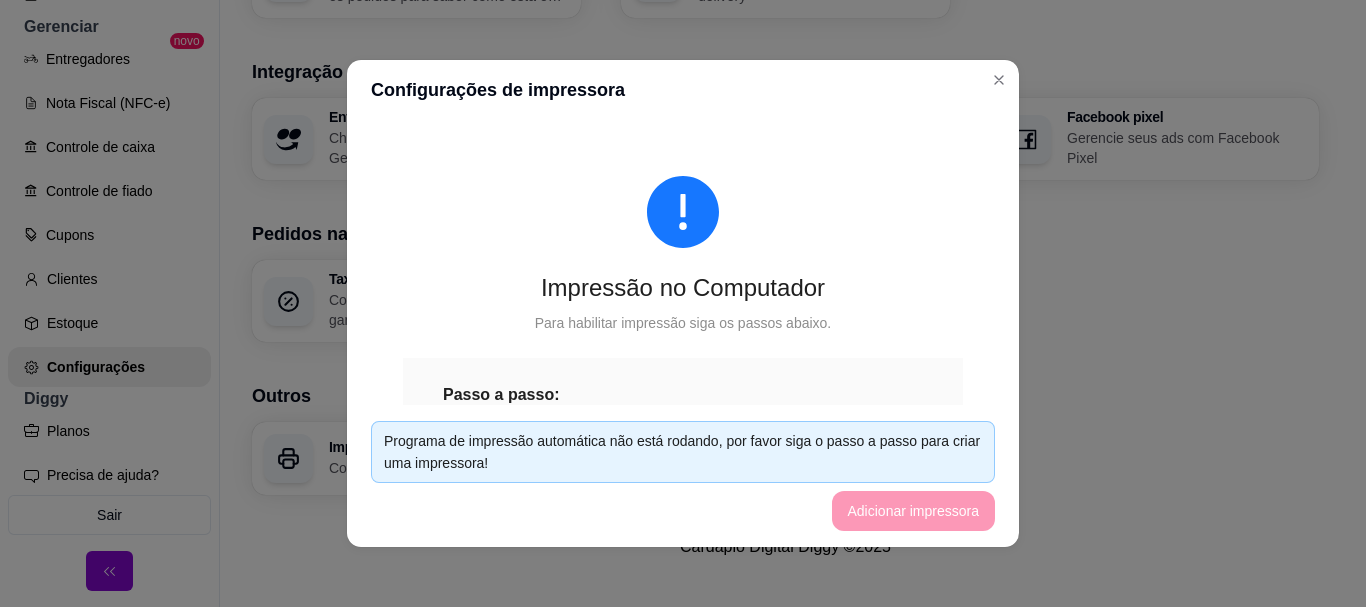 scroll, scrollTop: 4, scrollLeft: 0, axis: vertical 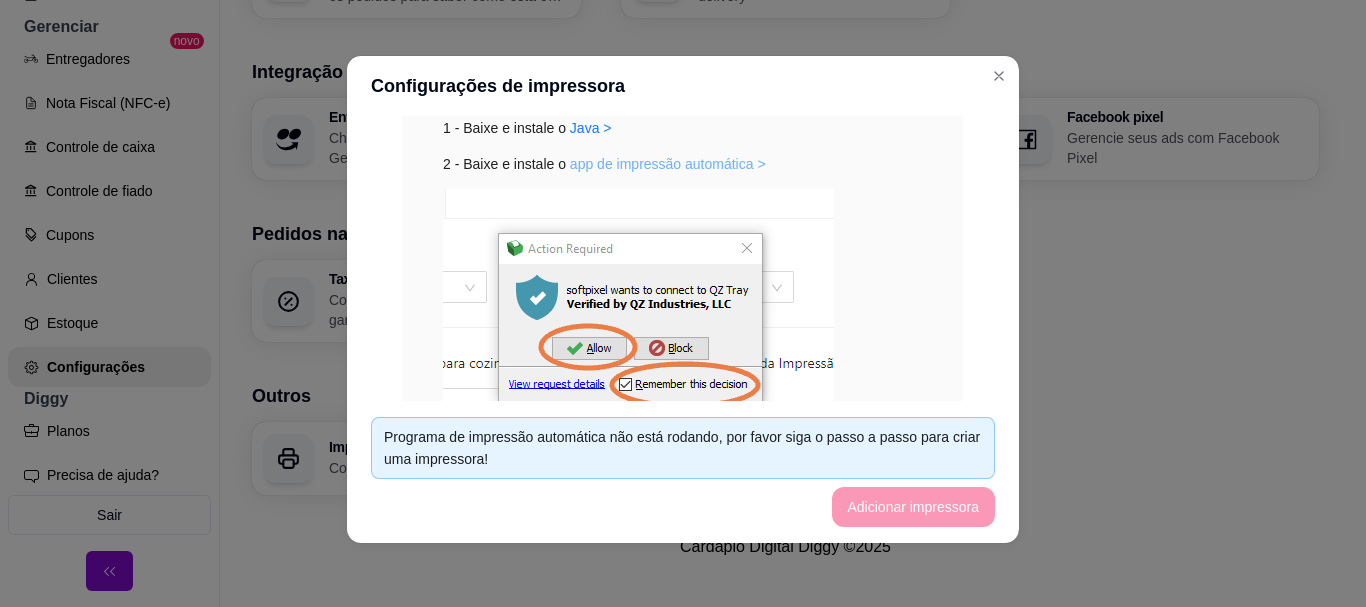 click on "app de impressão automática >" at bounding box center [668, 164] 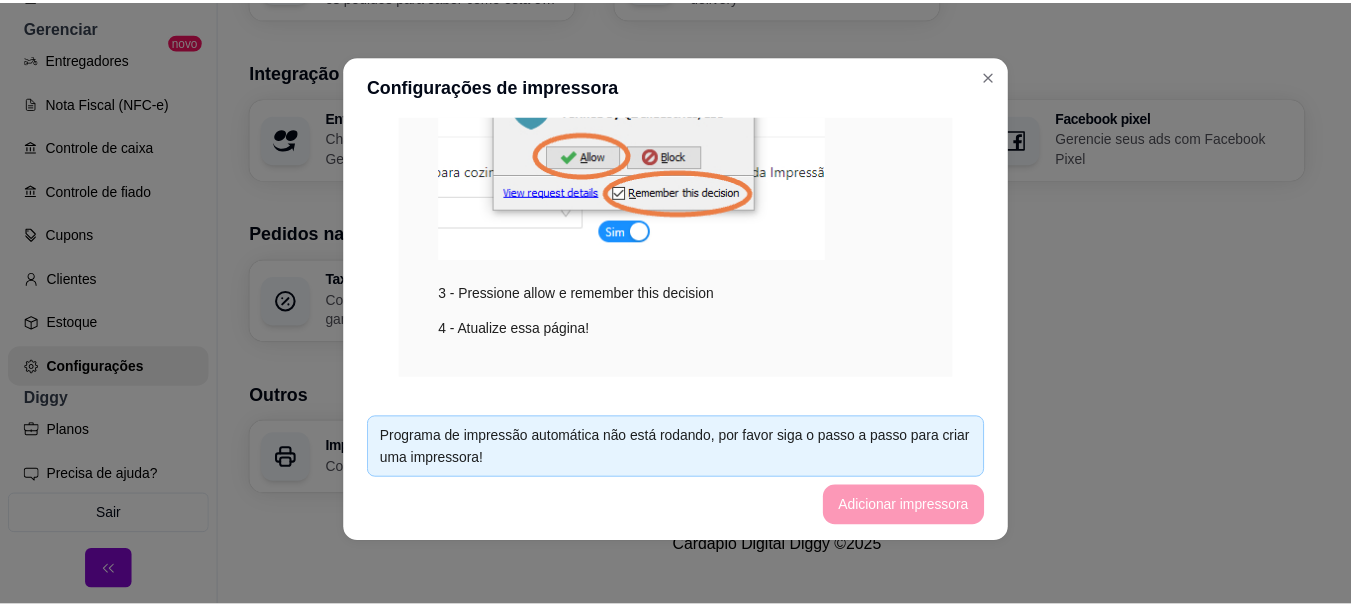 scroll, scrollTop: 500, scrollLeft: 0, axis: vertical 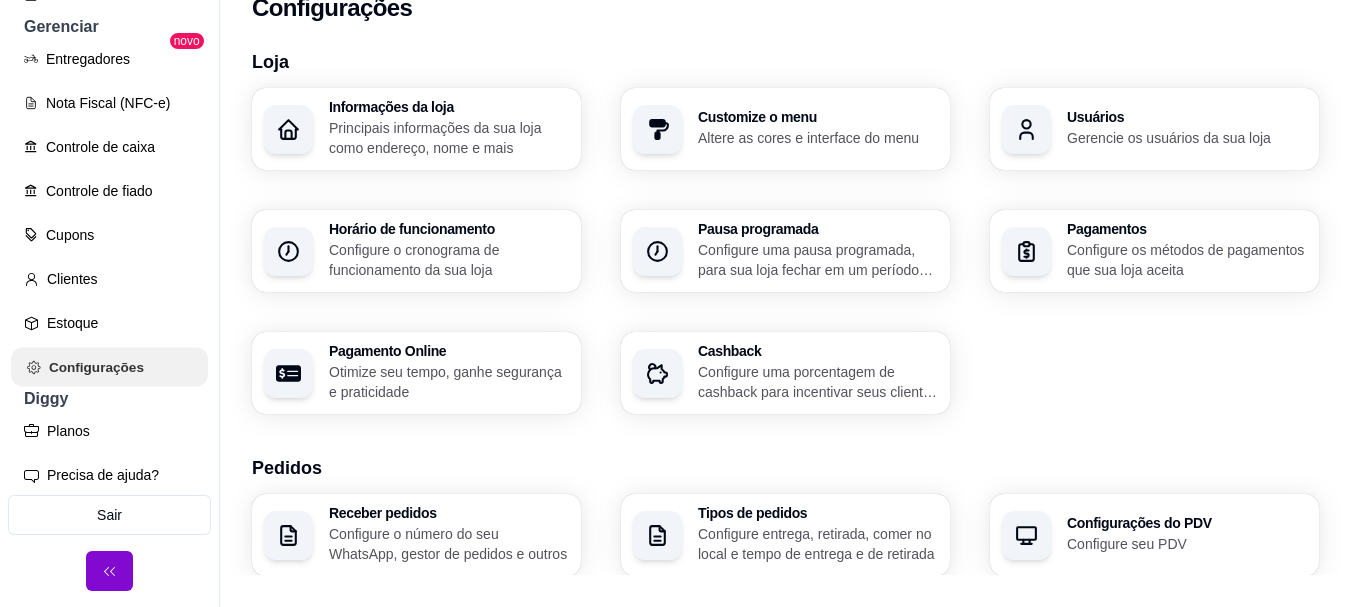 click on "Configurações" at bounding box center (109, 367) 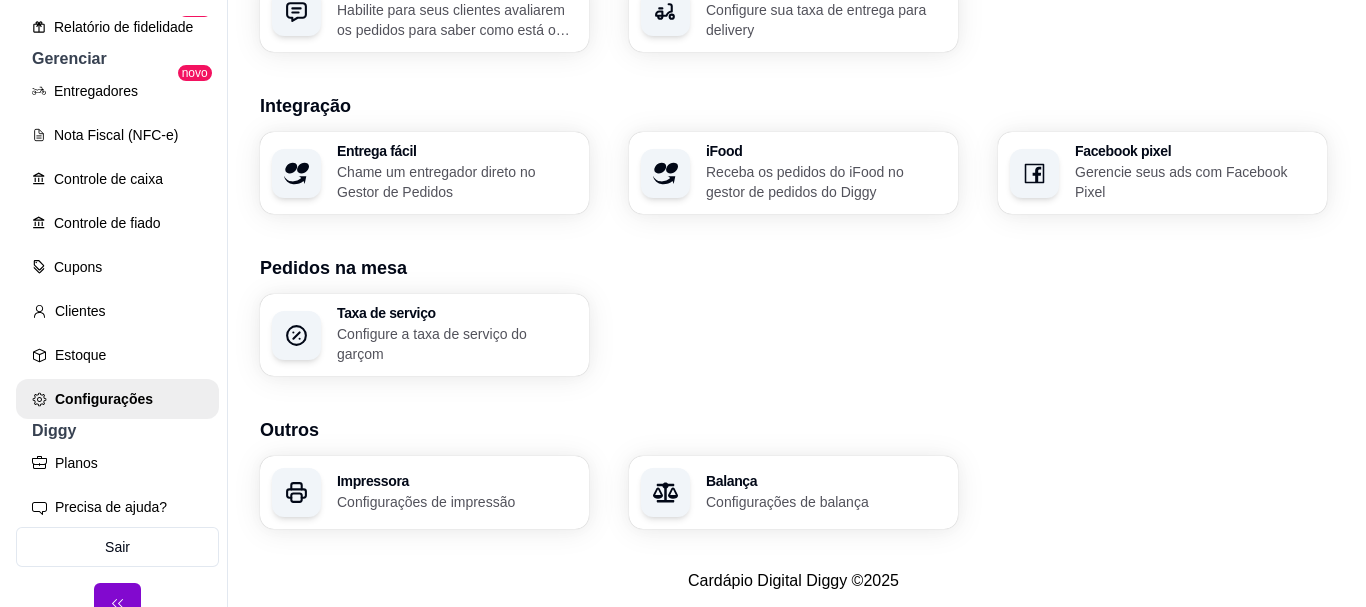 scroll, scrollTop: 817, scrollLeft: 0, axis: vertical 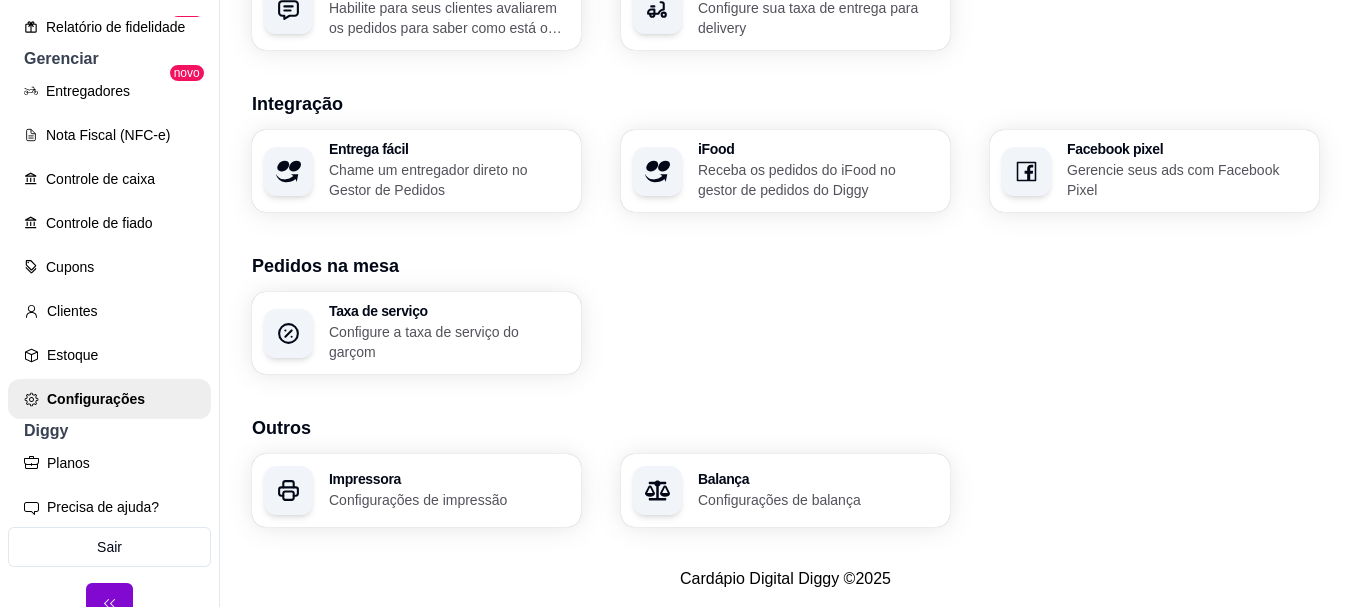 click on "Configurações de impressão" at bounding box center [449, 500] 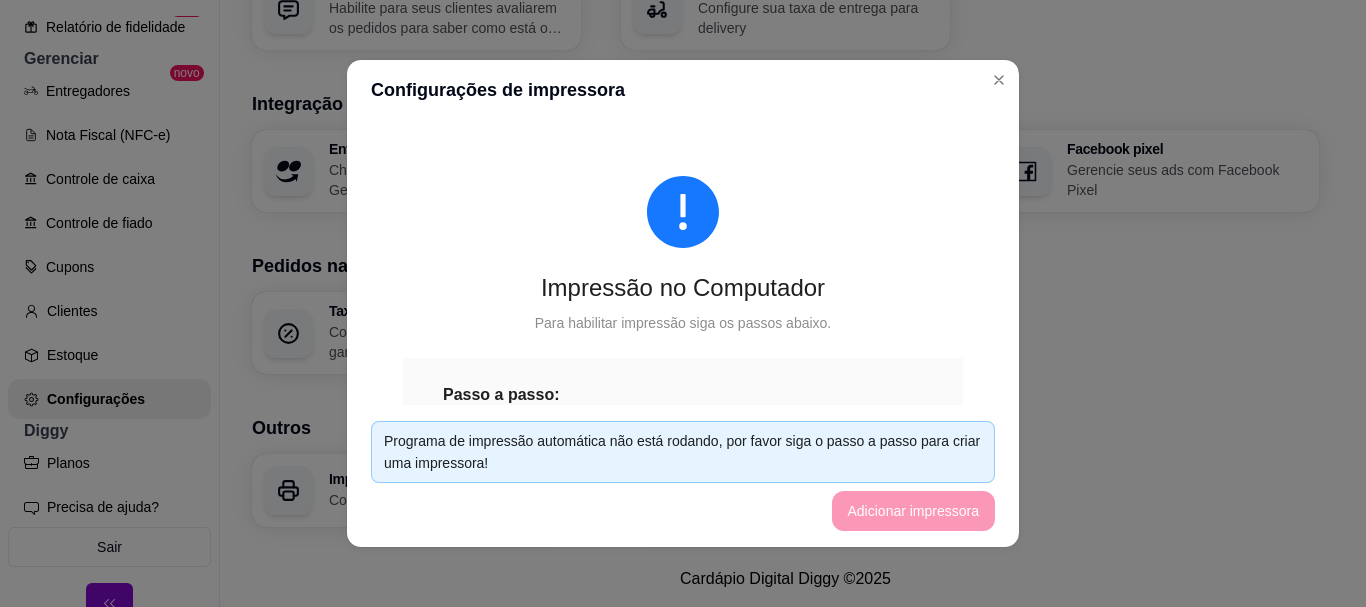 scroll, scrollTop: 4, scrollLeft: 0, axis: vertical 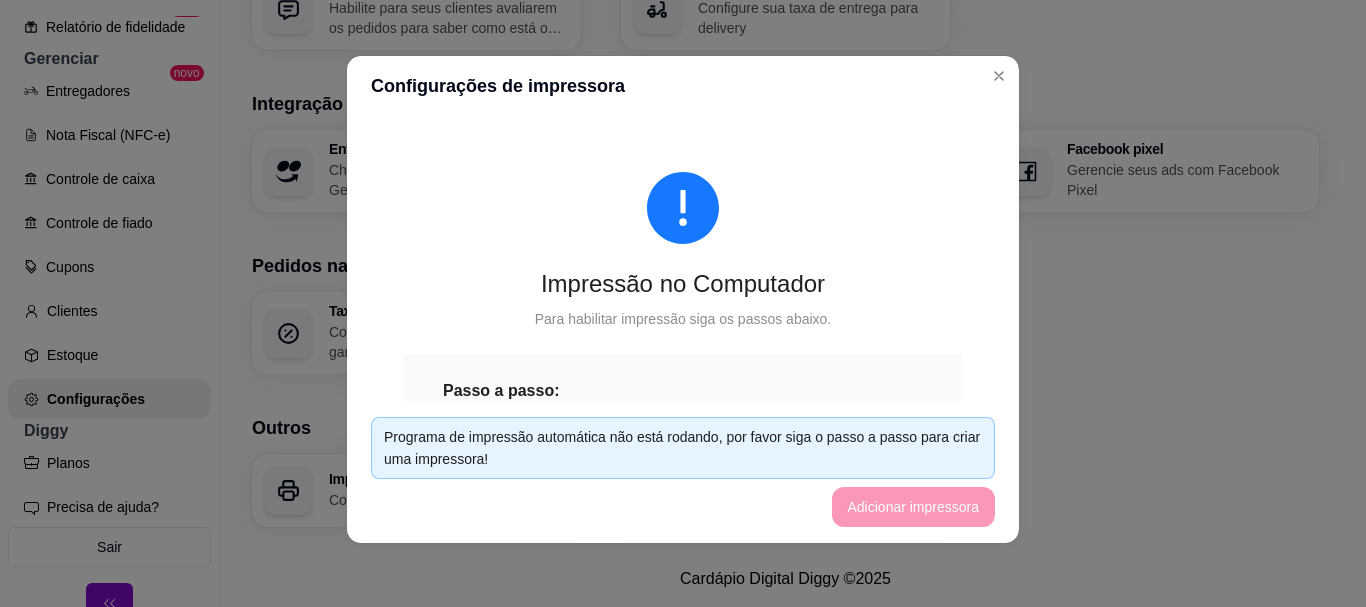click on "Impressão no Computador" at bounding box center (683, 284) 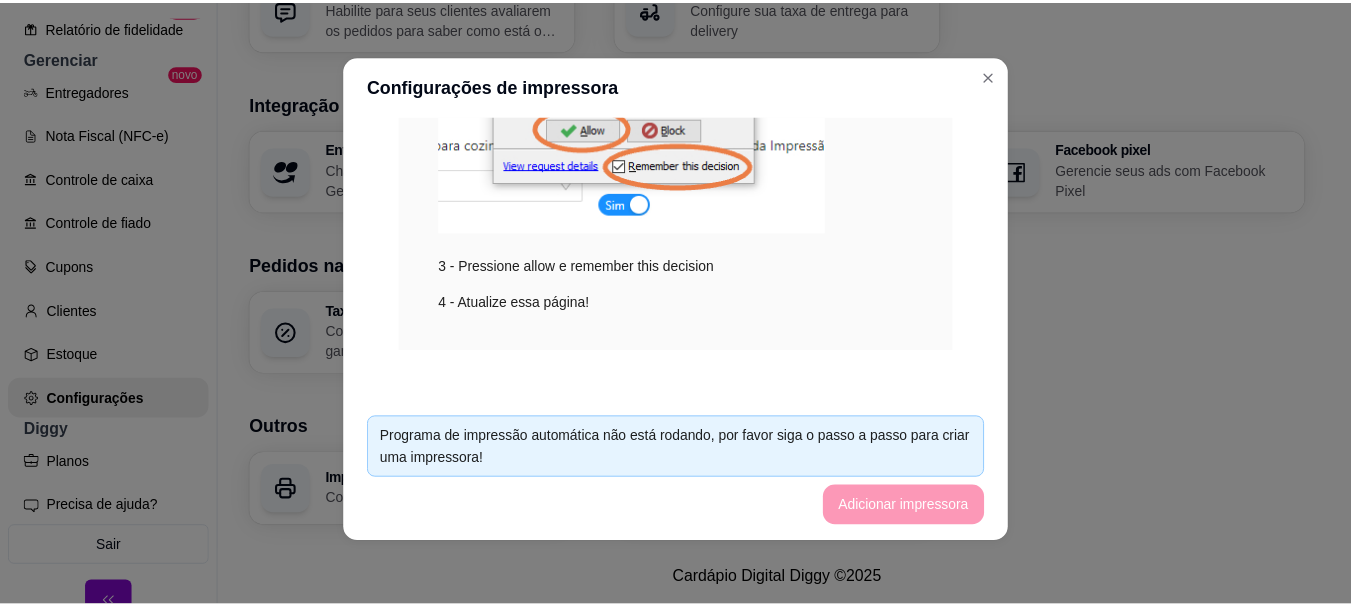scroll, scrollTop: 525, scrollLeft: 0, axis: vertical 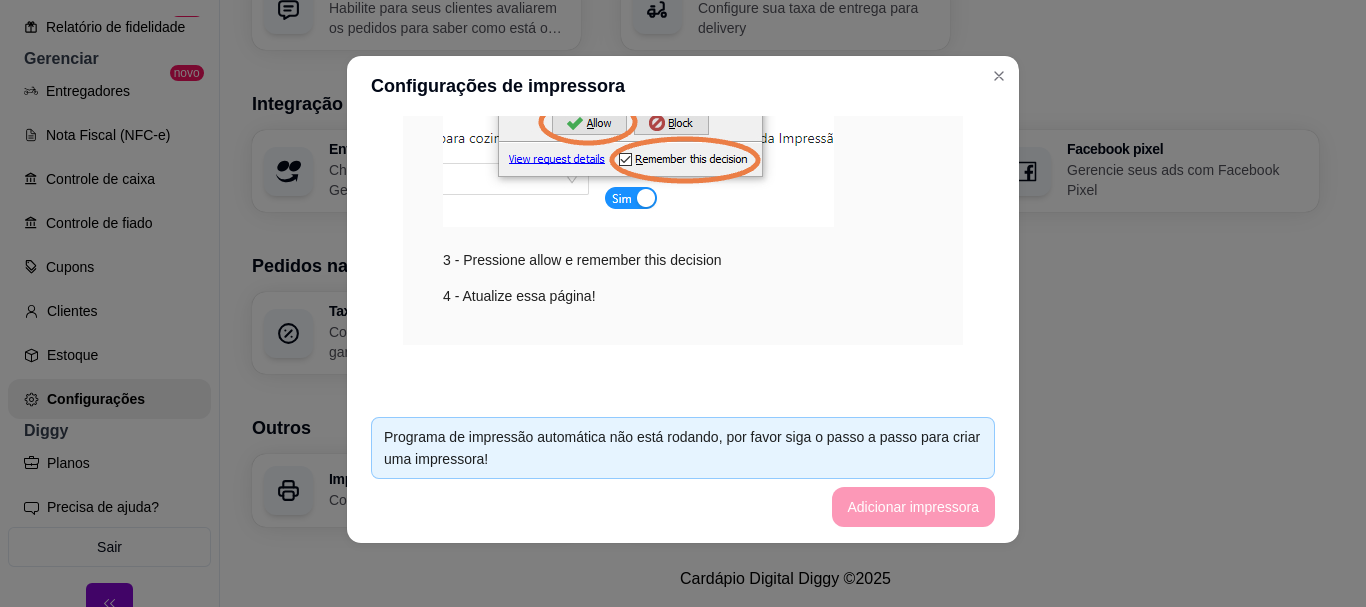 click on "Programa de impressão automática não está rodando, por favor siga o passo a passo para criar uma impressora!" at bounding box center [683, 448] 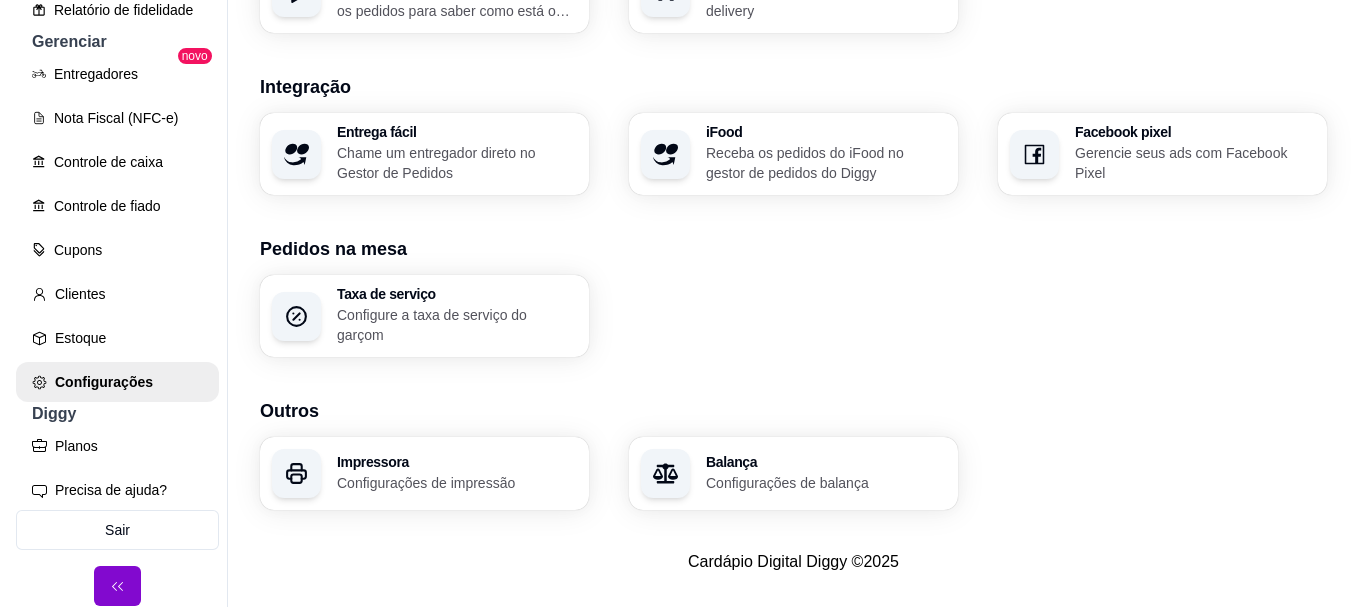 scroll, scrollTop: 32, scrollLeft: 0, axis: vertical 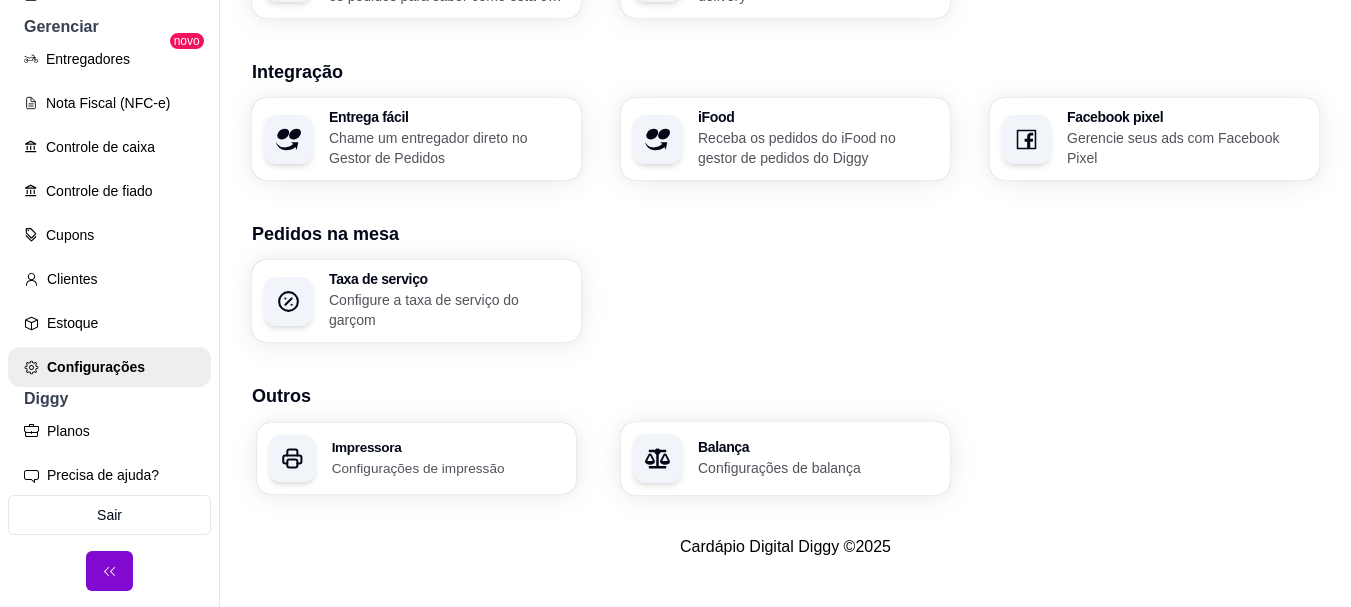 click on "Impressora Configurações de impressão" at bounding box center [416, 458] 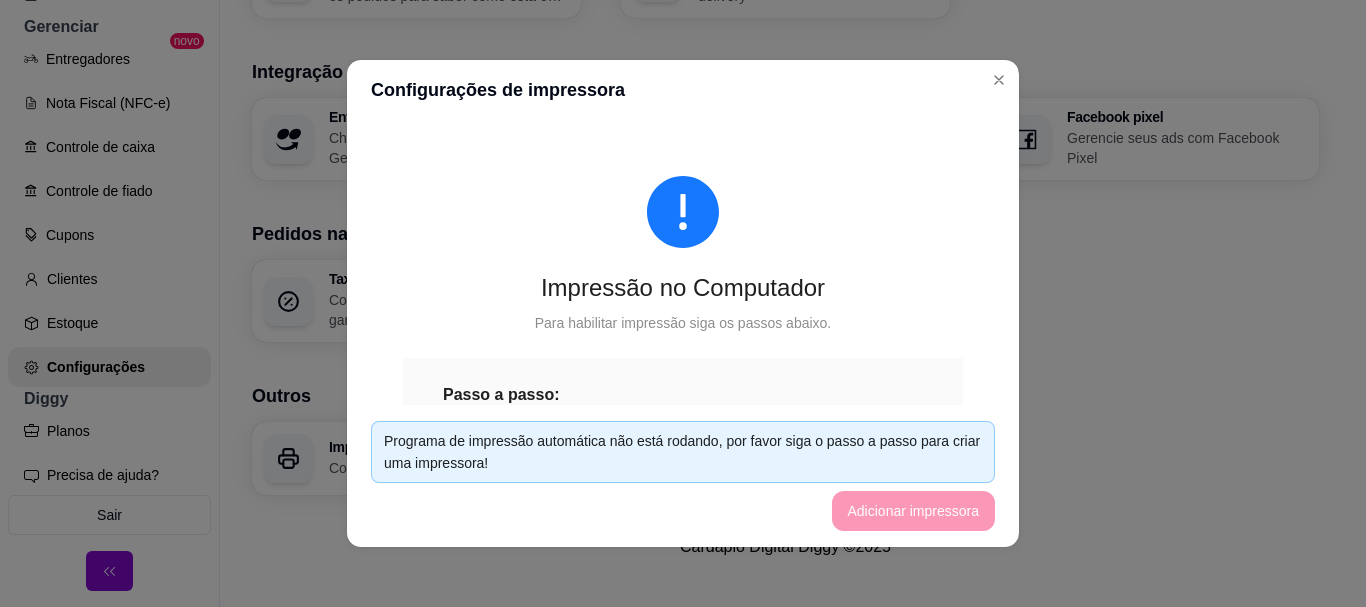 scroll, scrollTop: 4, scrollLeft: 0, axis: vertical 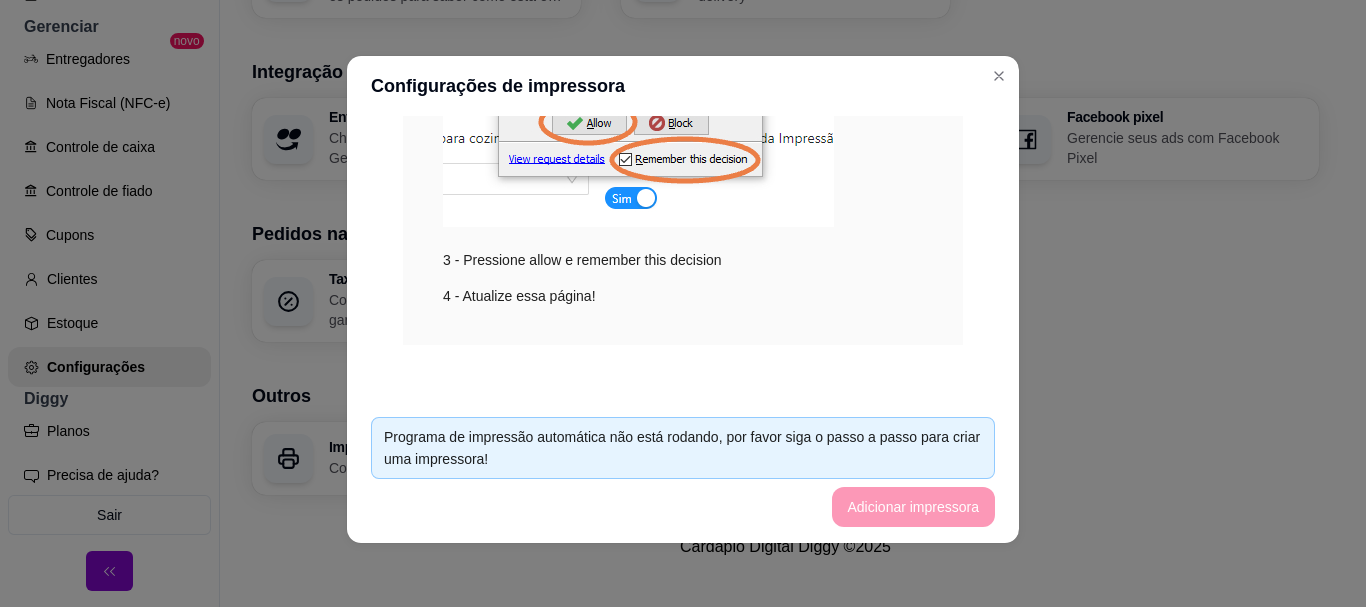 click on "Programa de impressão automática não está rodando, por favor siga o passo a passo para criar uma impressora!" at bounding box center [683, 448] 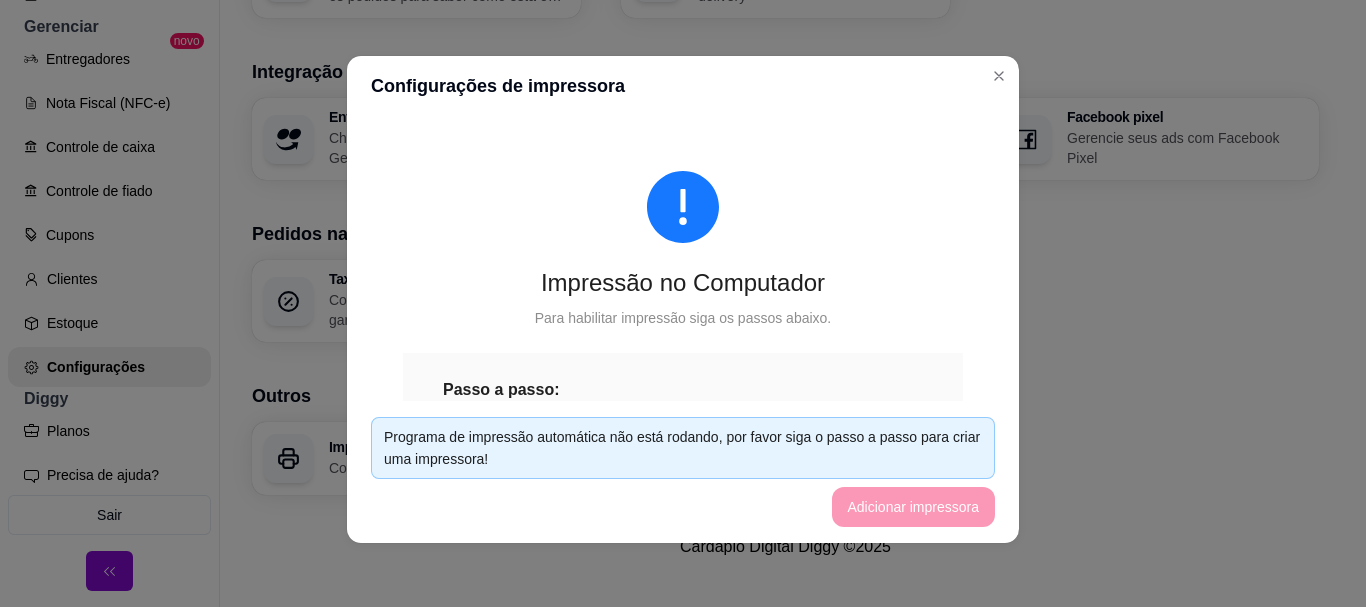 scroll, scrollTop: 0, scrollLeft: 0, axis: both 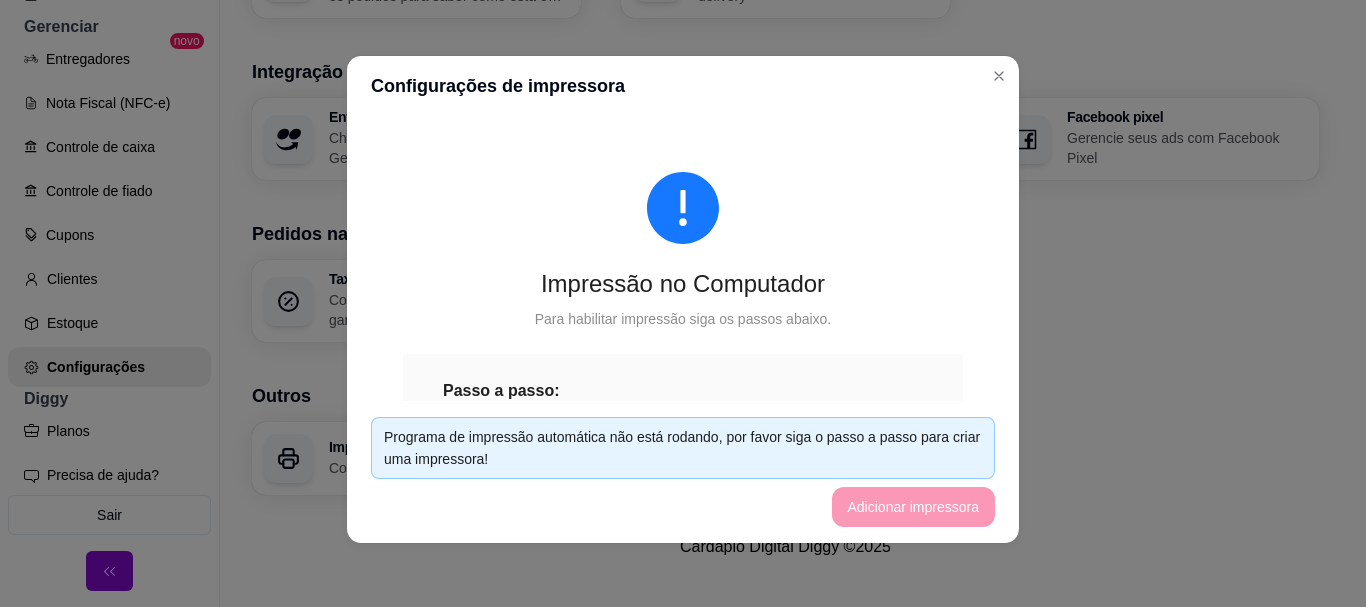 click on "Impressão no Computador" at bounding box center [683, 284] 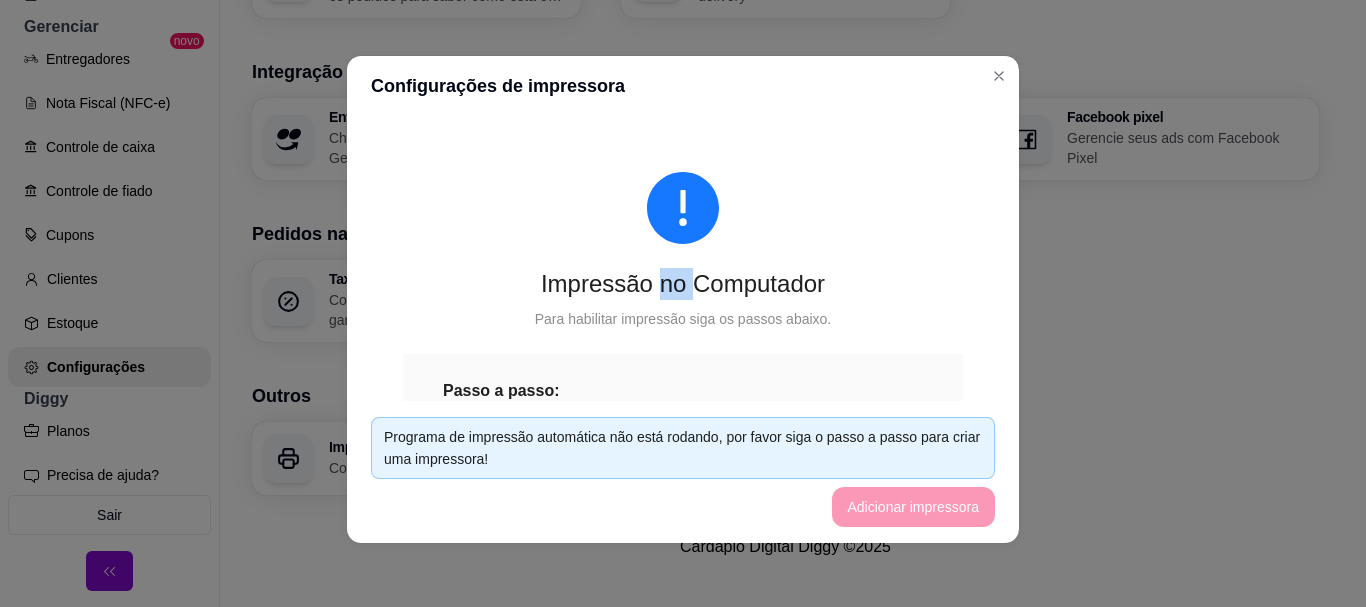 click on "Impressão no Computador" at bounding box center [683, 284] 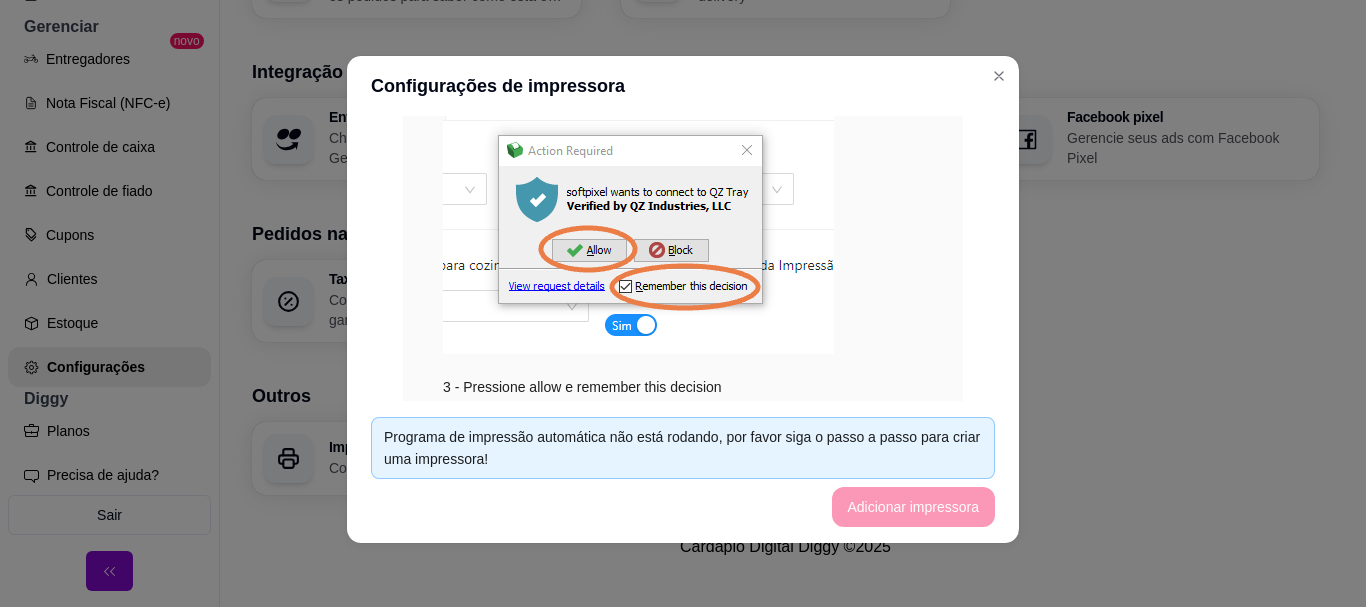 scroll, scrollTop: 400, scrollLeft: 0, axis: vertical 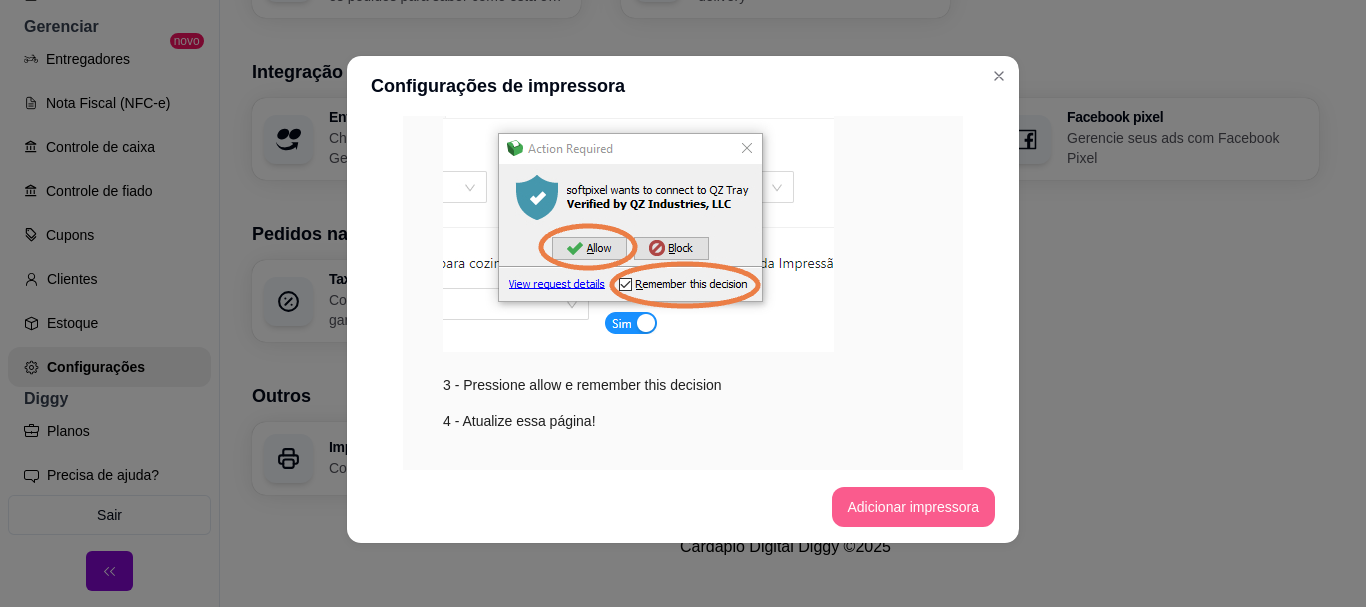 click on "Adicionar impressora" at bounding box center (914, 507) 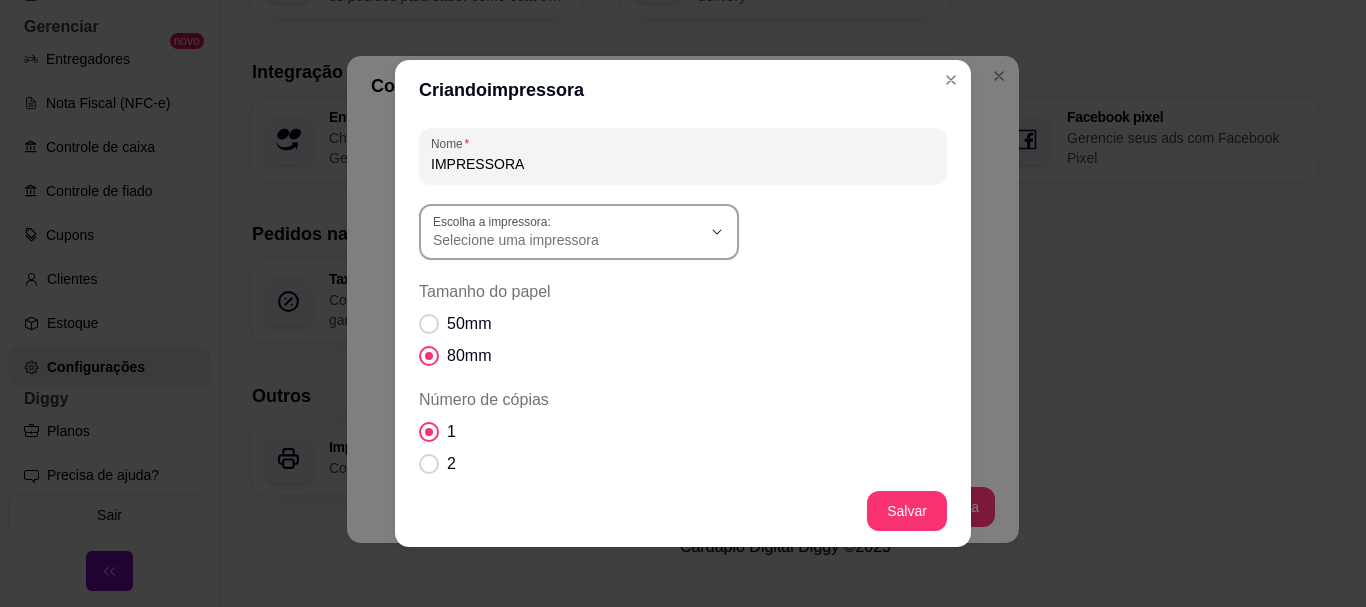 click on "Selecione uma impressora" at bounding box center [567, 240] 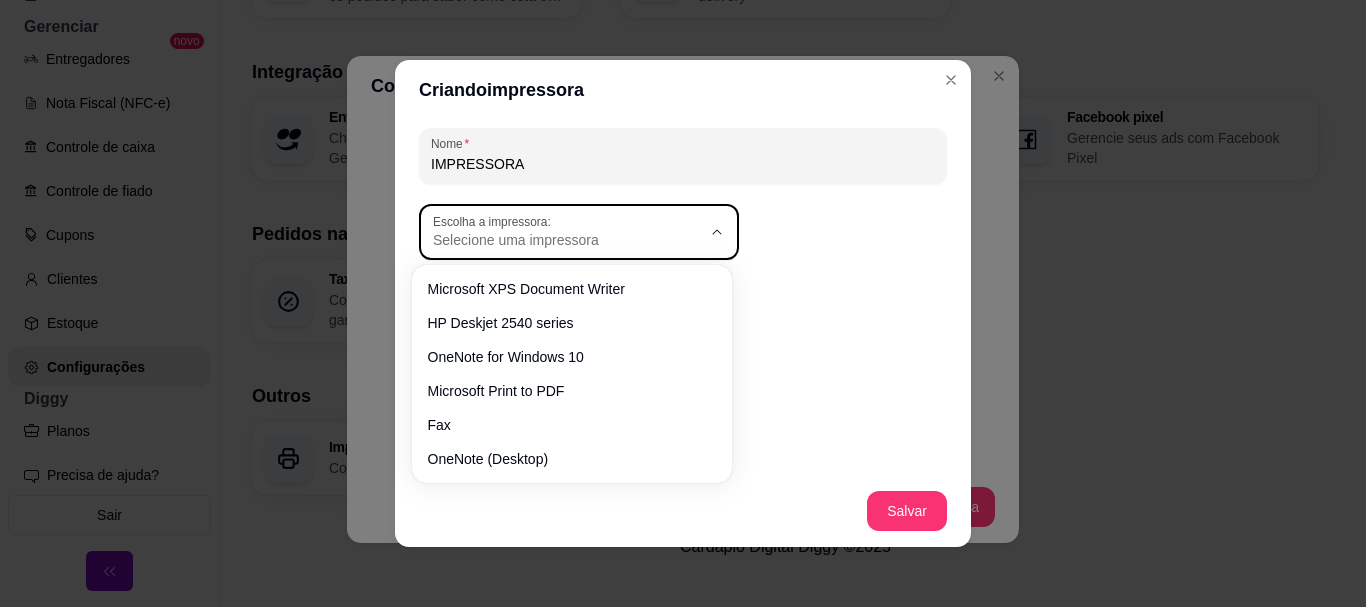 click on "Microsoft XPS Document Writer HP Deskjet 2540 series OneNote for Windows 10 Microsoft Print to PDF Fax OneNote (Desktop)" at bounding box center (572, 374) 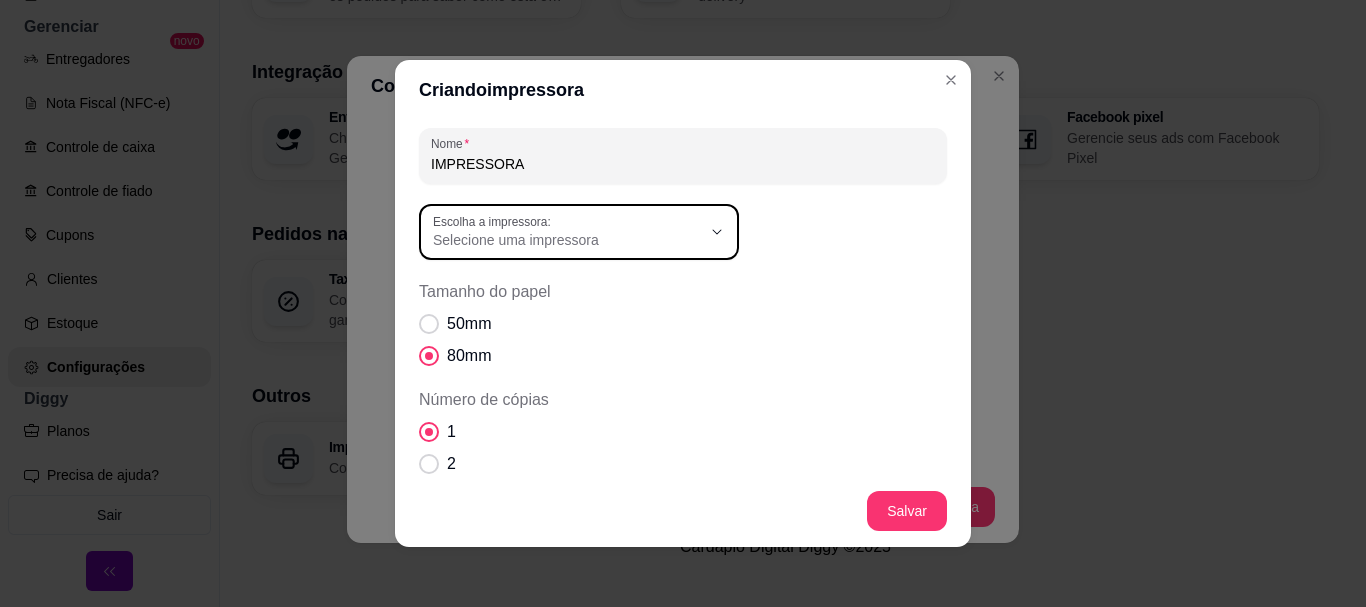 click on "IMPRESSORA" at bounding box center [683, 164] 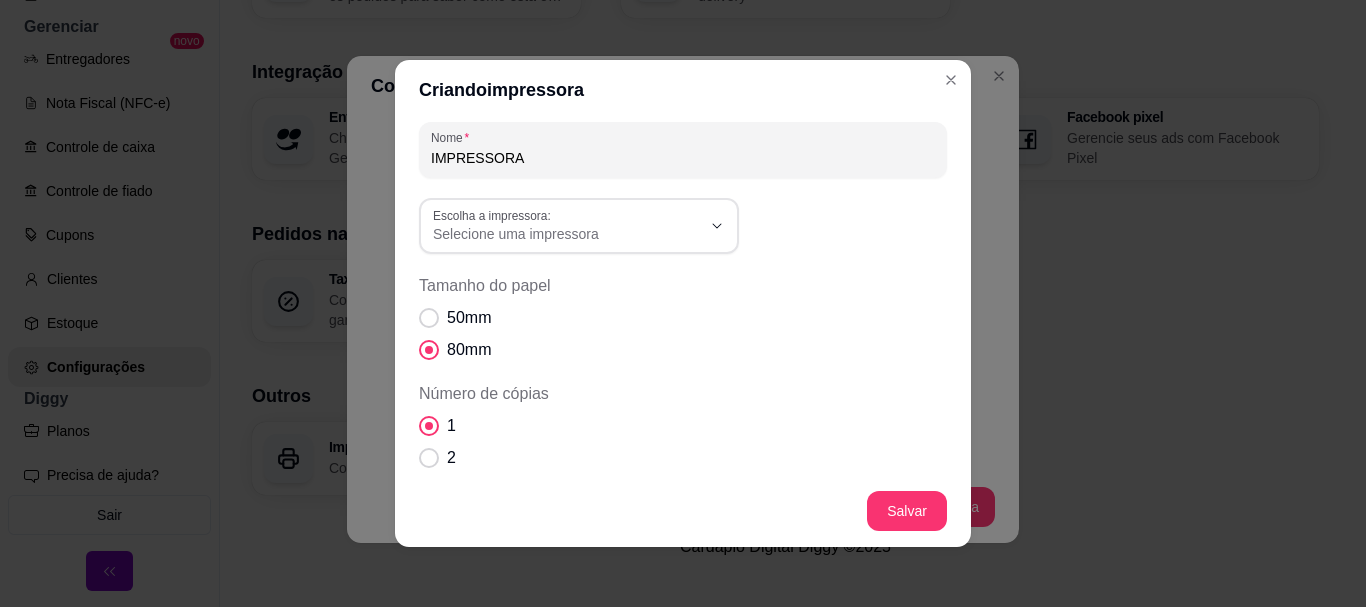 scroll, scrollTop: 0, scrollLeft: 0, axis: both 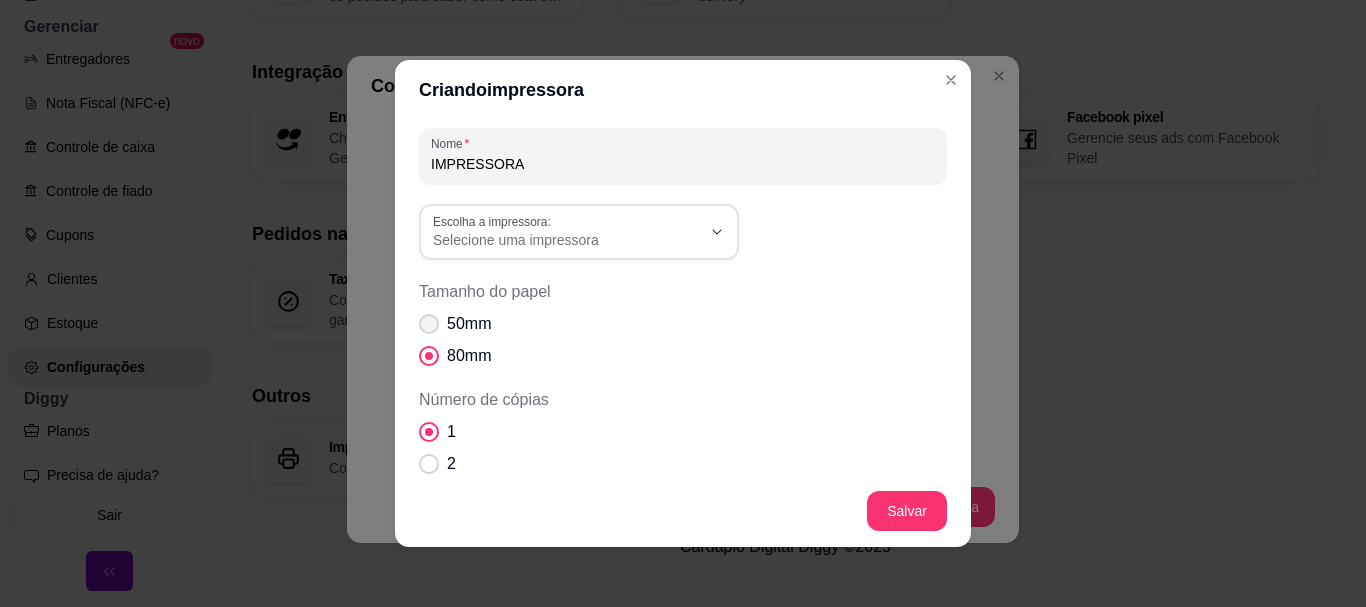 click on "50mm" at bounding box center (455, 324) 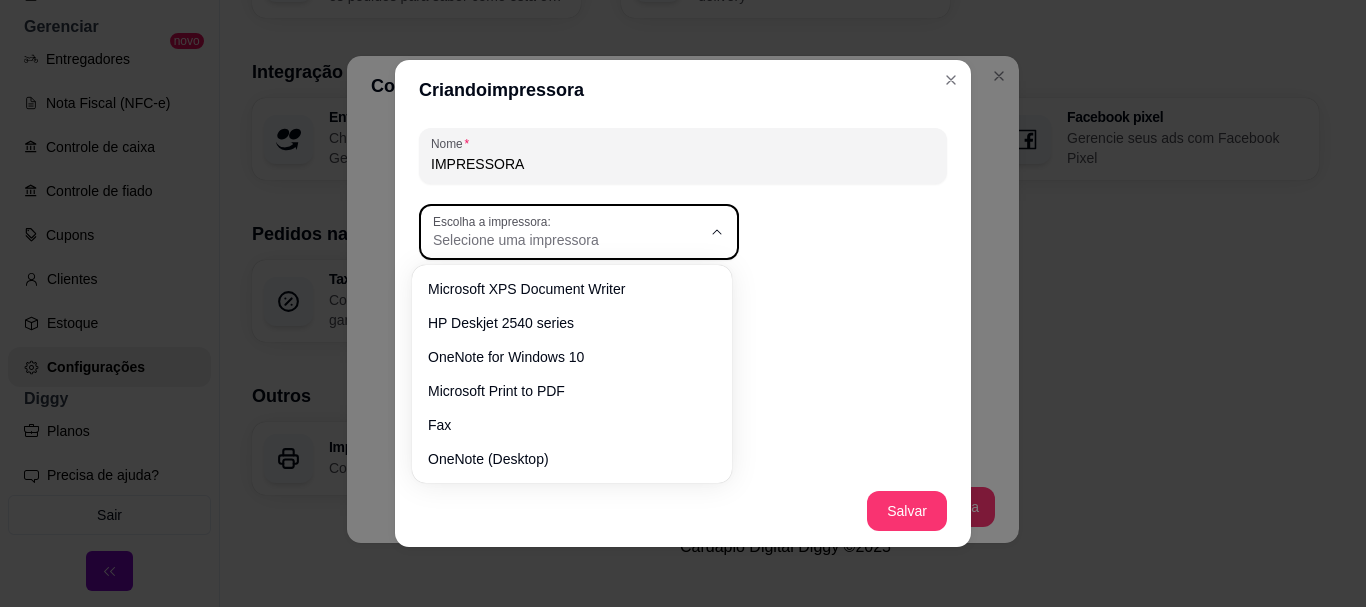 click on "Selecione uma impressora" at bounding box center [567, 232] 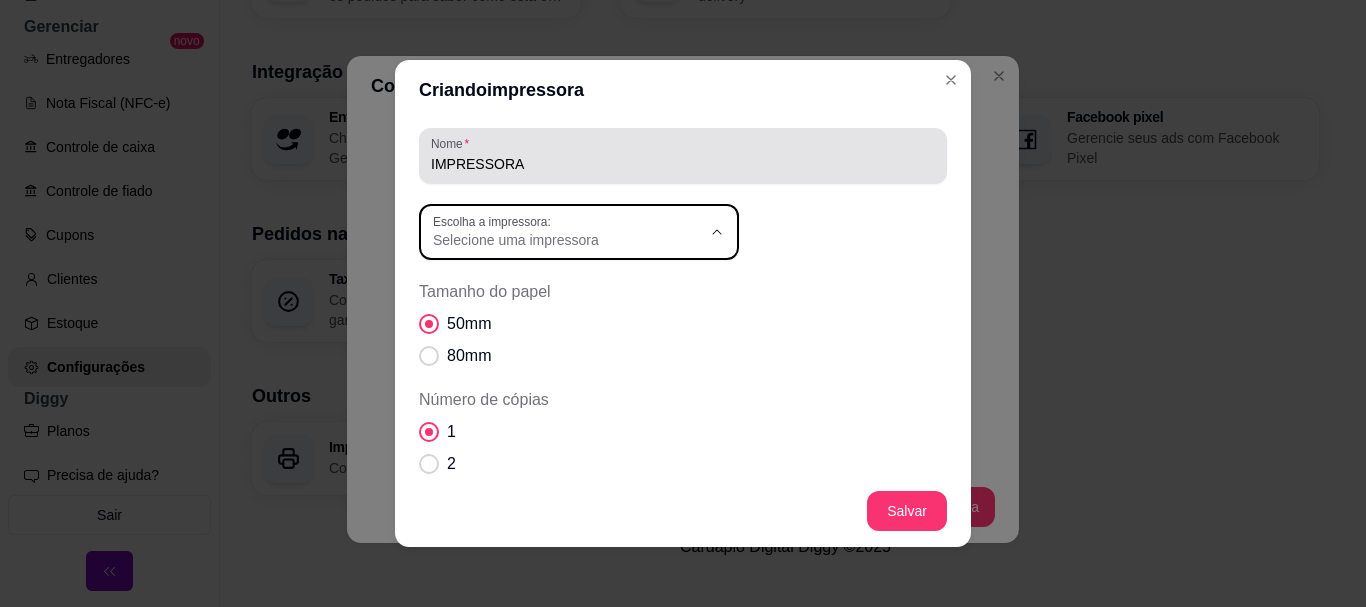 click on "IMPRESSORA" at bounding box center [683, 164] 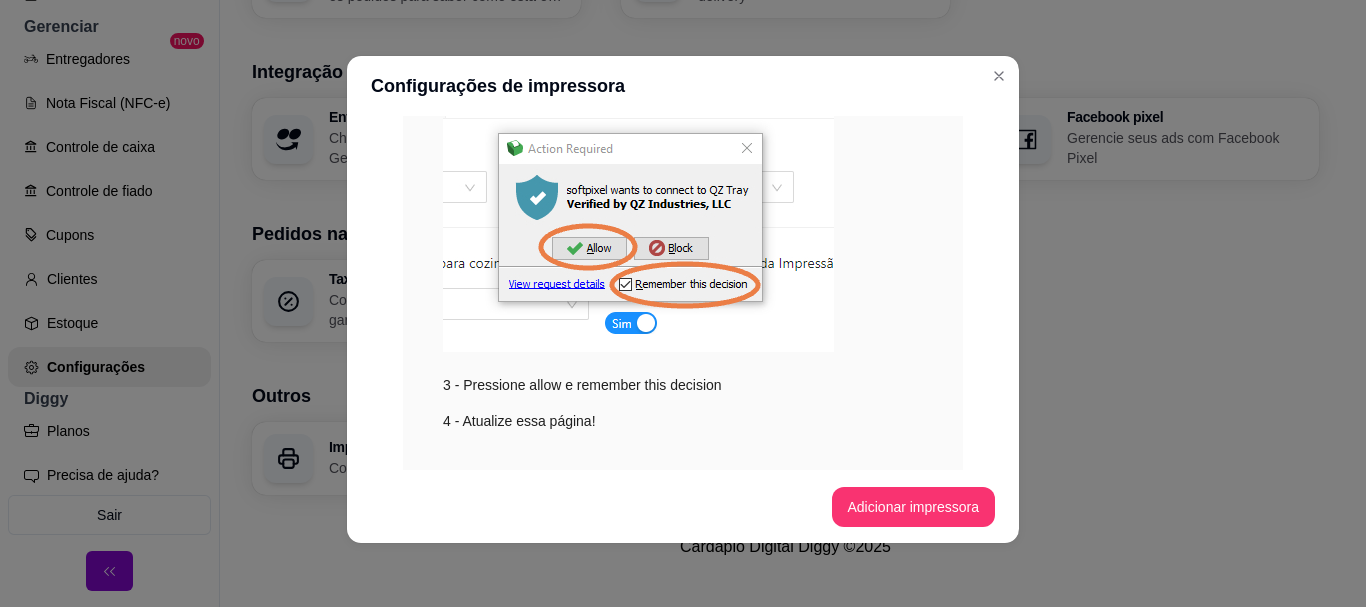 click on "3 - Pressione allow e remember this decision" at bounding box center (683, 242) 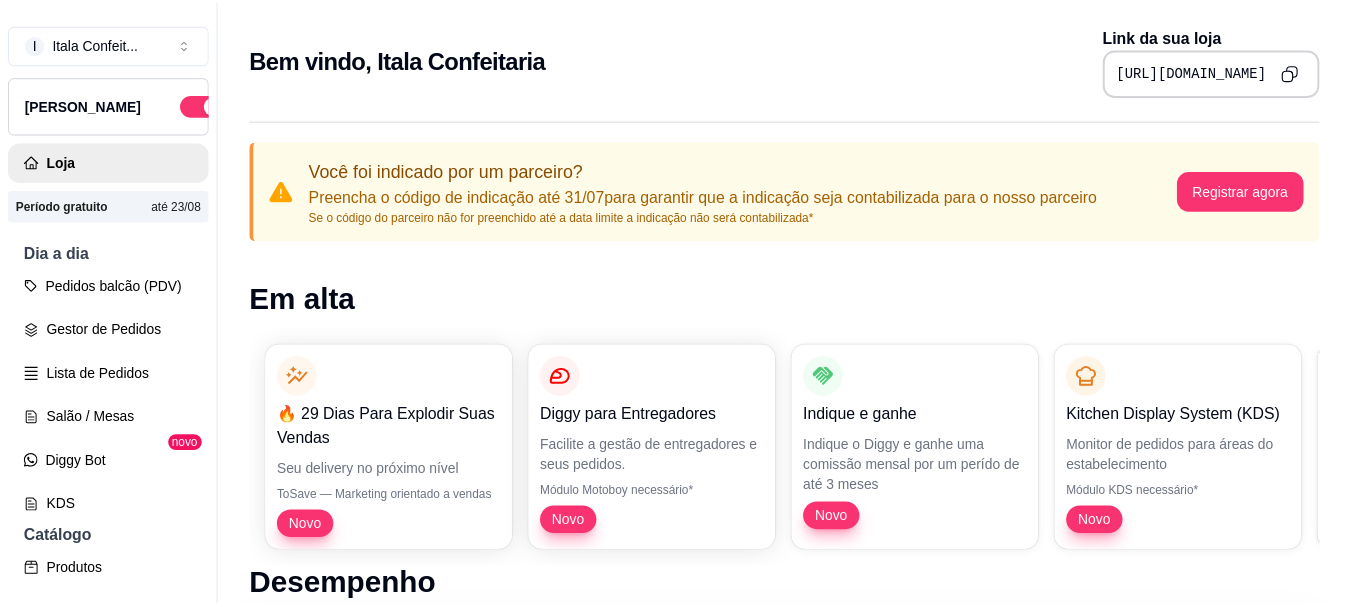 scroll, scrollTop: 0, scrollLeft: 0, axis: both 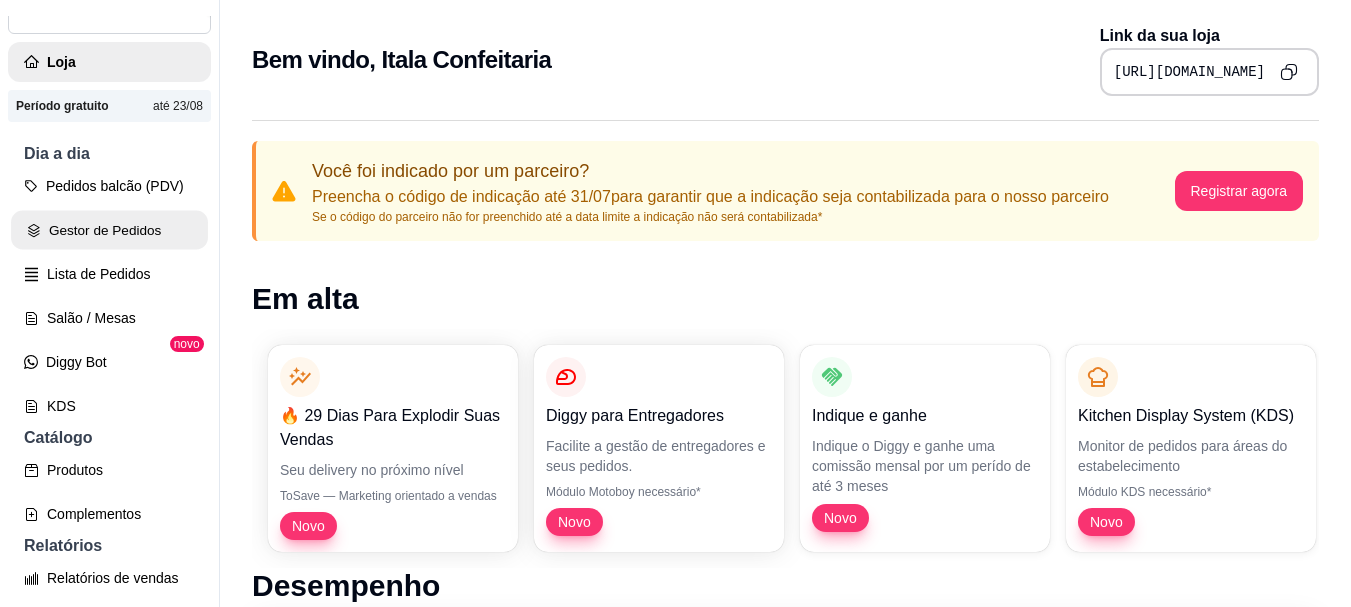 click on "Gestor de Pedidos" at bounding box center [109, 230] 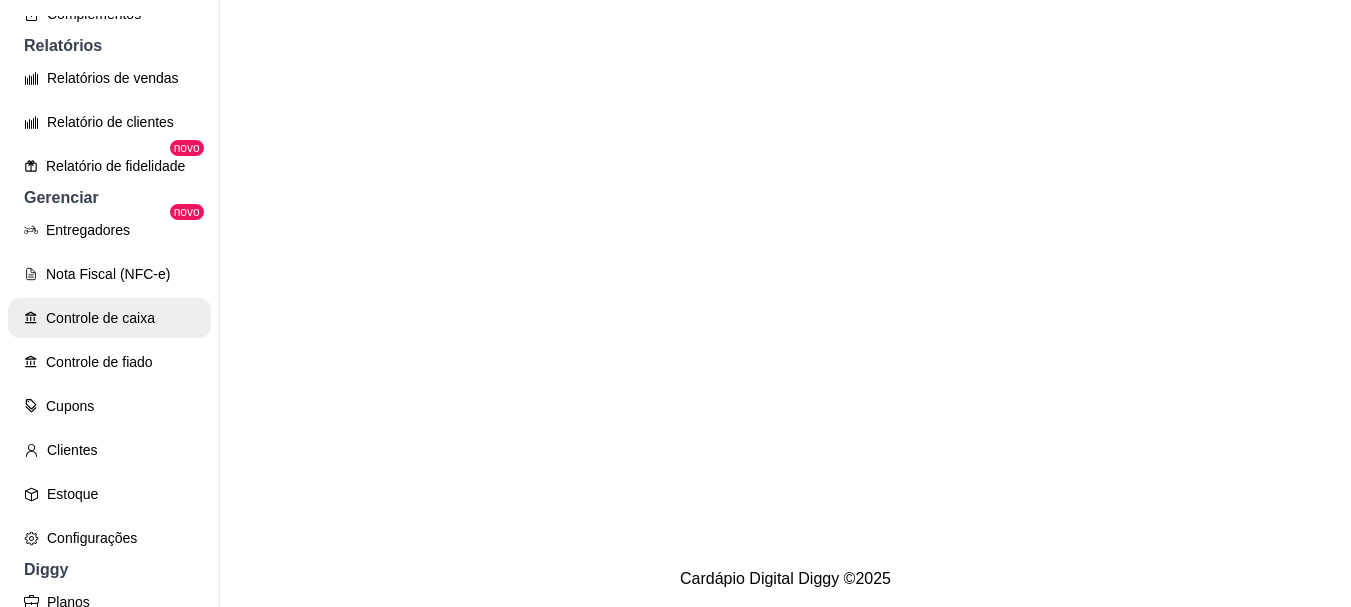 scroll, scrollTop: 763, scrollLeft: 0, axis: vertical 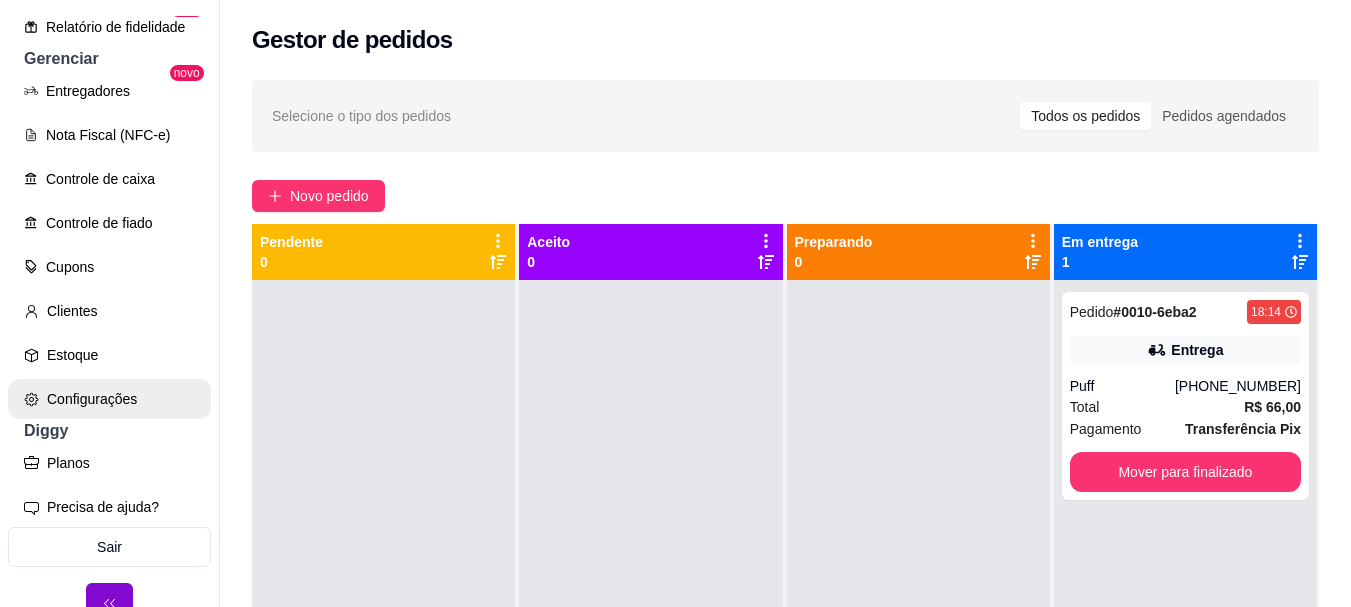 click on "Configurações" at bounding box center (109, 399) 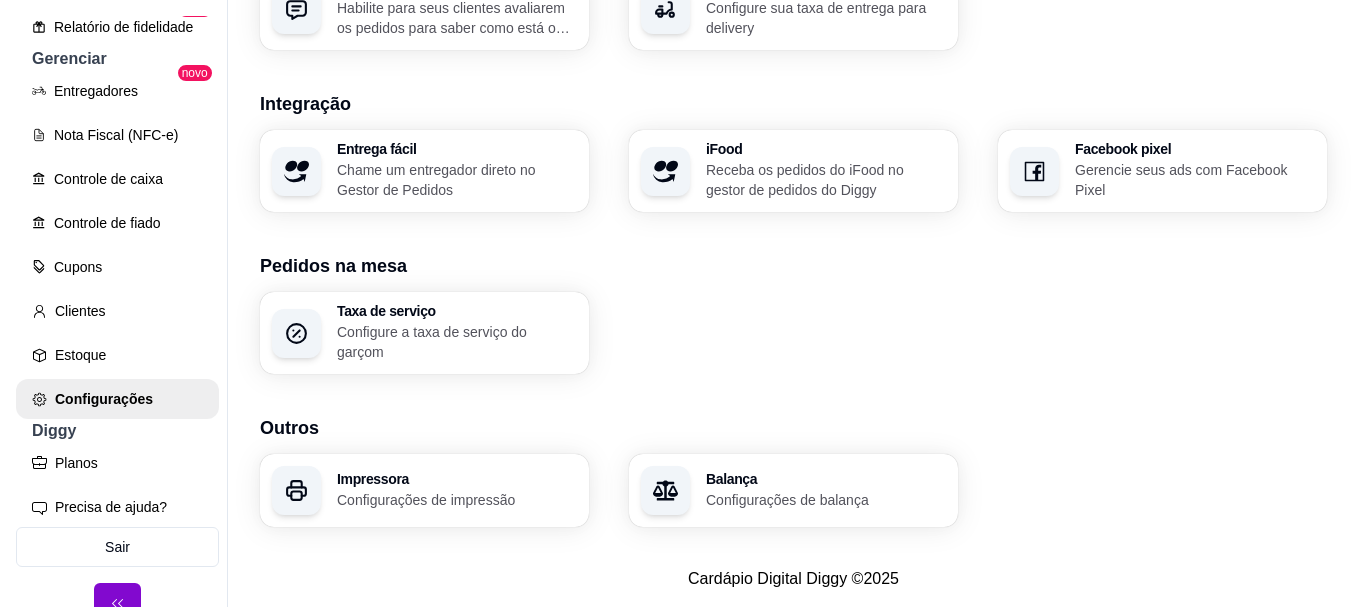scroll, scrollTop: 817, scrollLeft: 0, axis: vertical 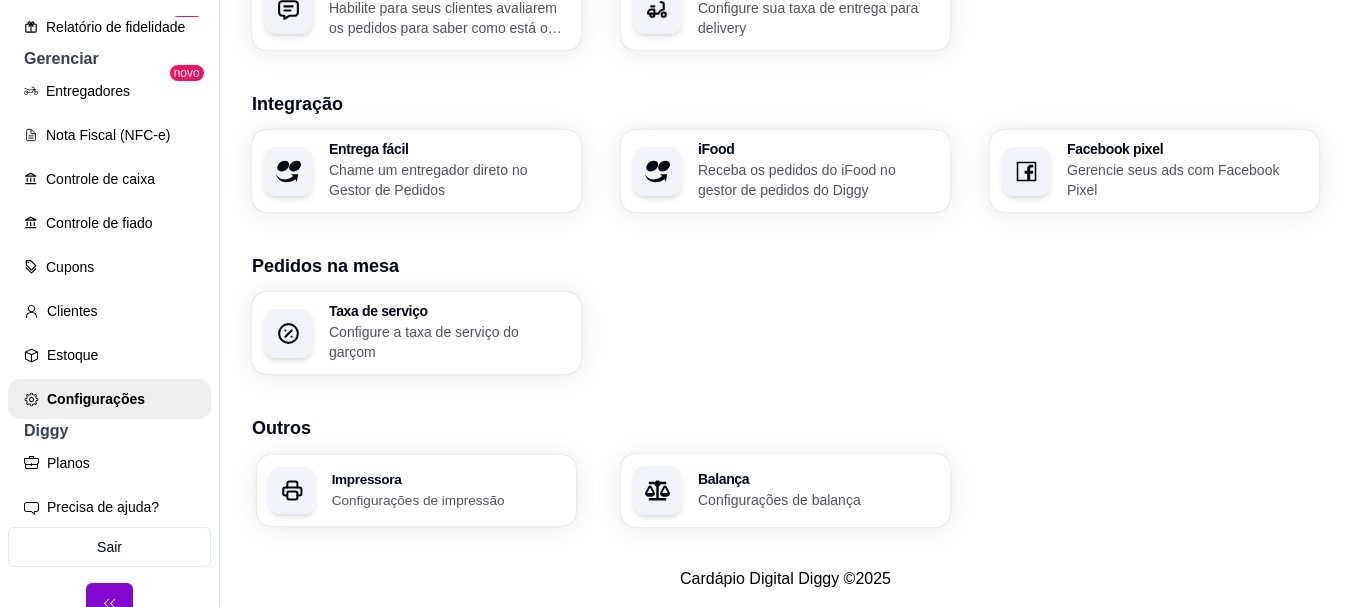 click on "Configurações de impressão" at bounding box center [448, 499] 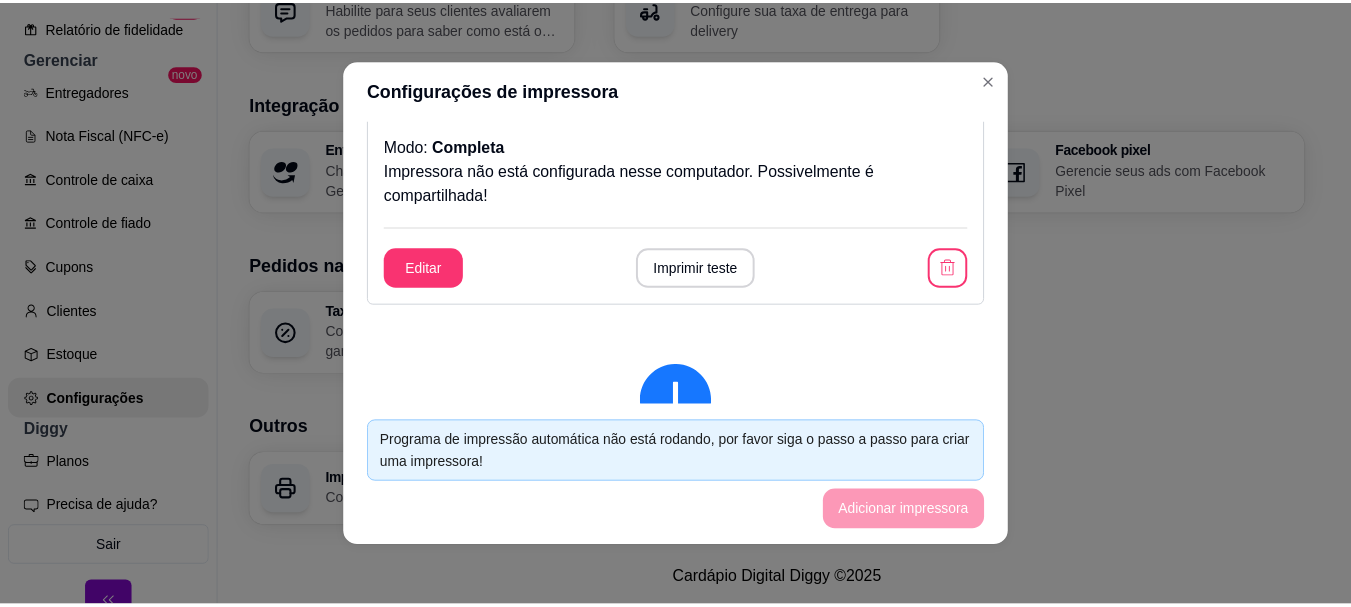 scroll, scrollTop: 0, scrollLeft: 0, axis: both 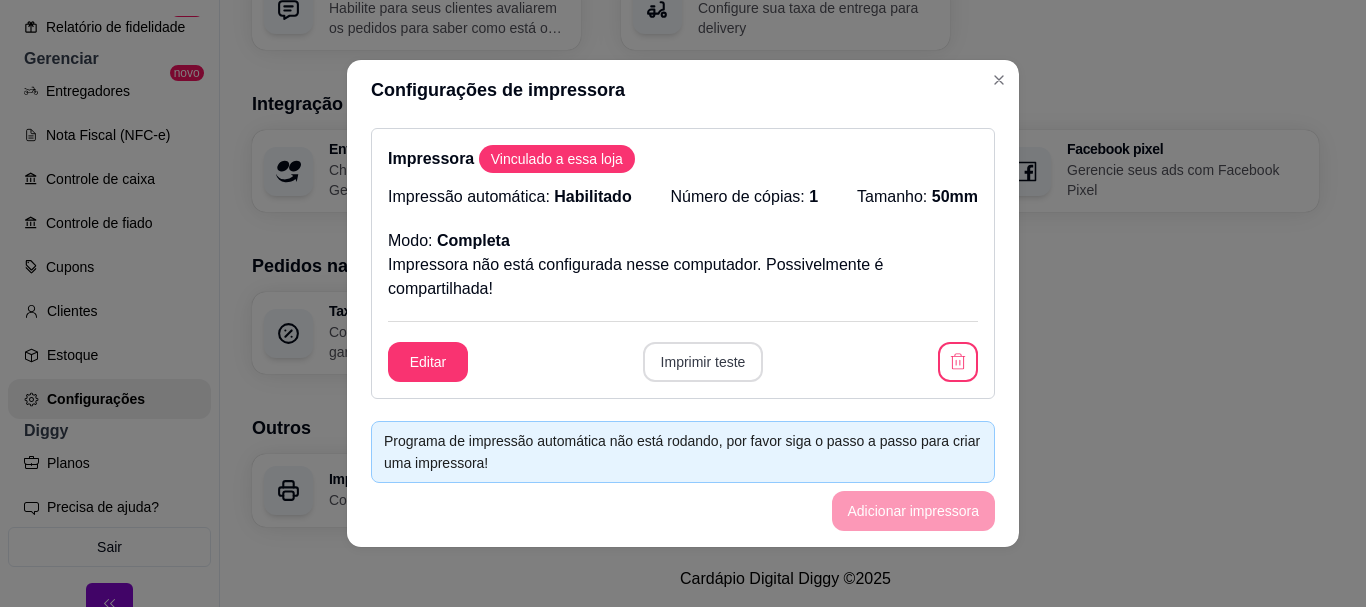 click on "Imprimir teste" at bounding box center (703, 362) 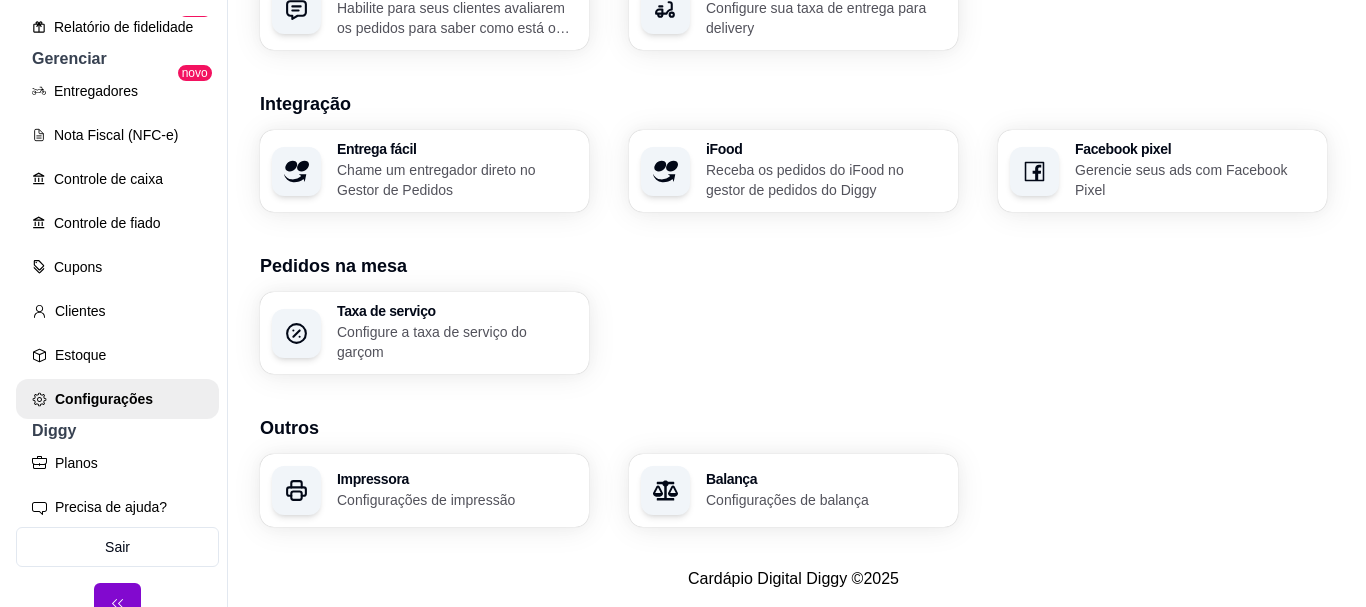 scroll, scrollTop: 817, scrollLeft: 0, axis: vertical 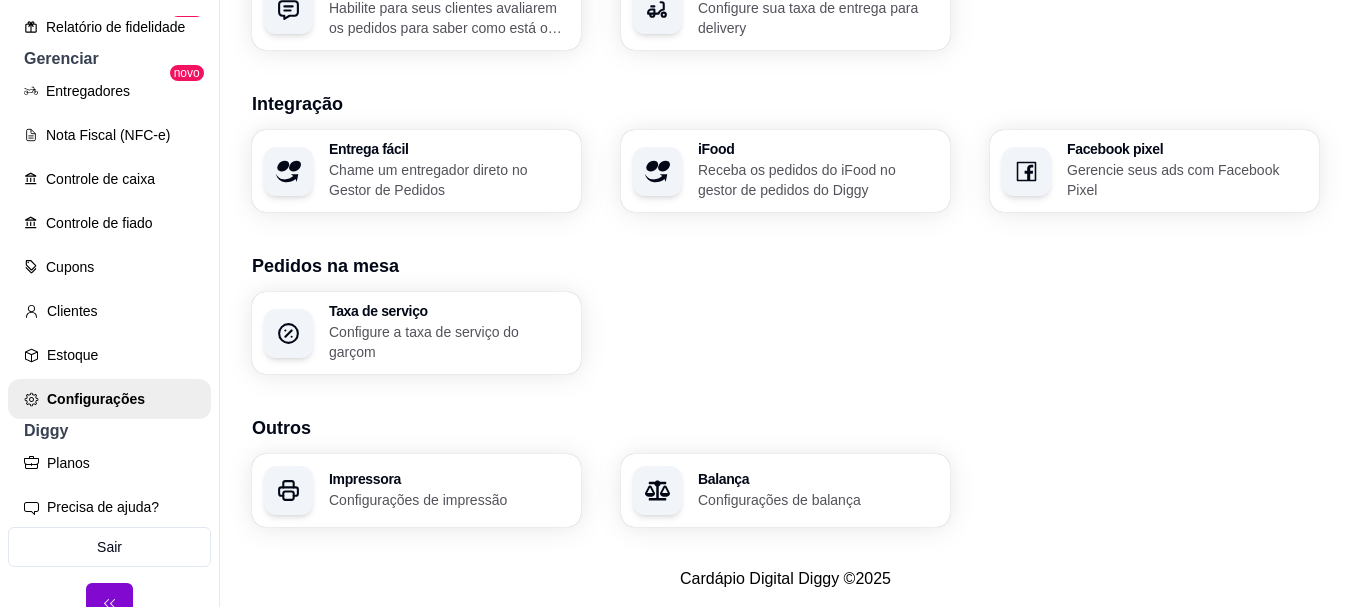 click on "Impressora" at bounding box center [449, 479] 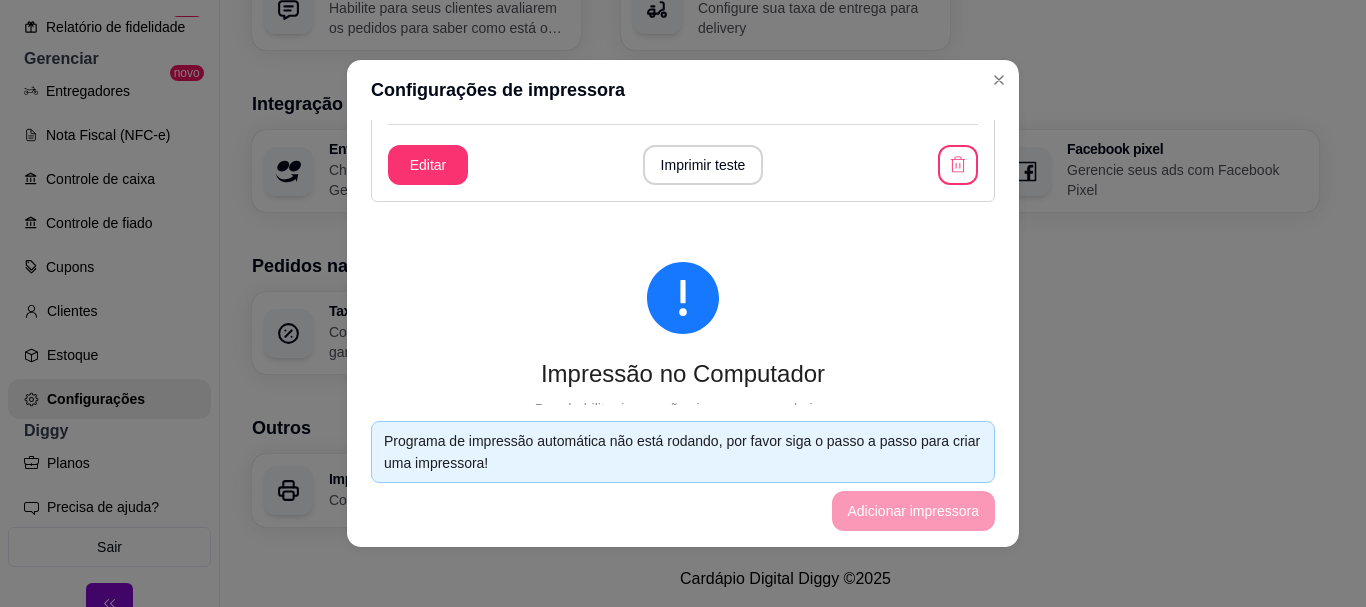 scroll, scrollTop: 0, scrollLeft: 0, axis: both 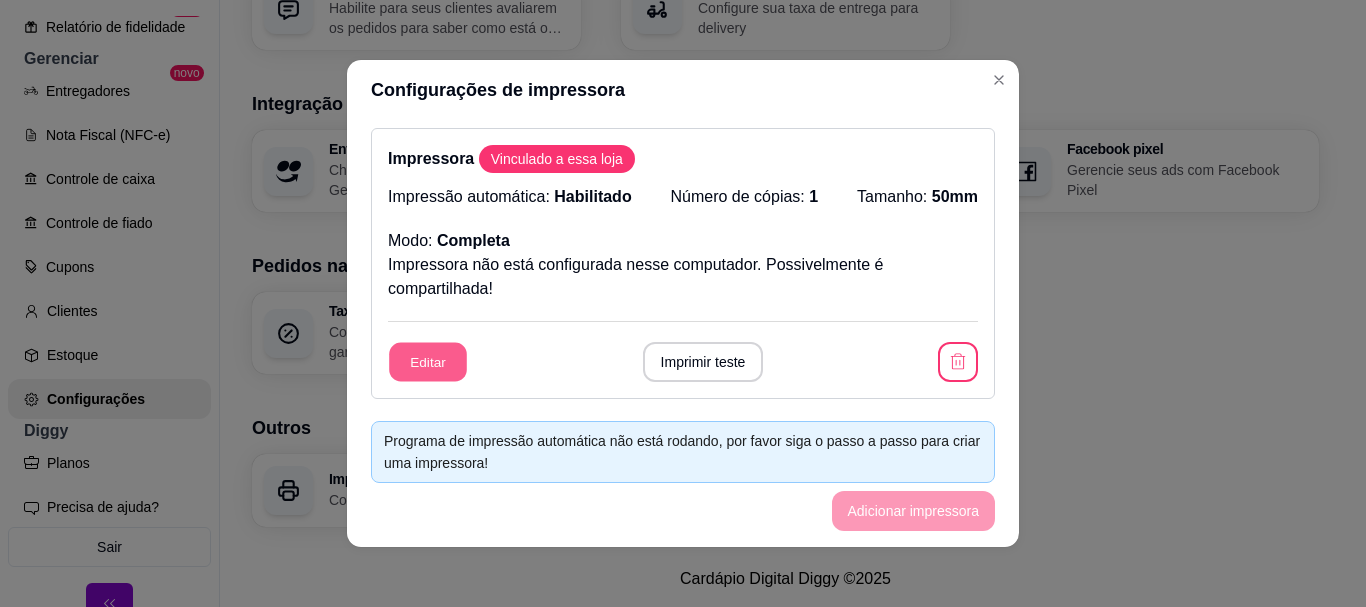 click on "Editar" at bounding box center (428, 362) 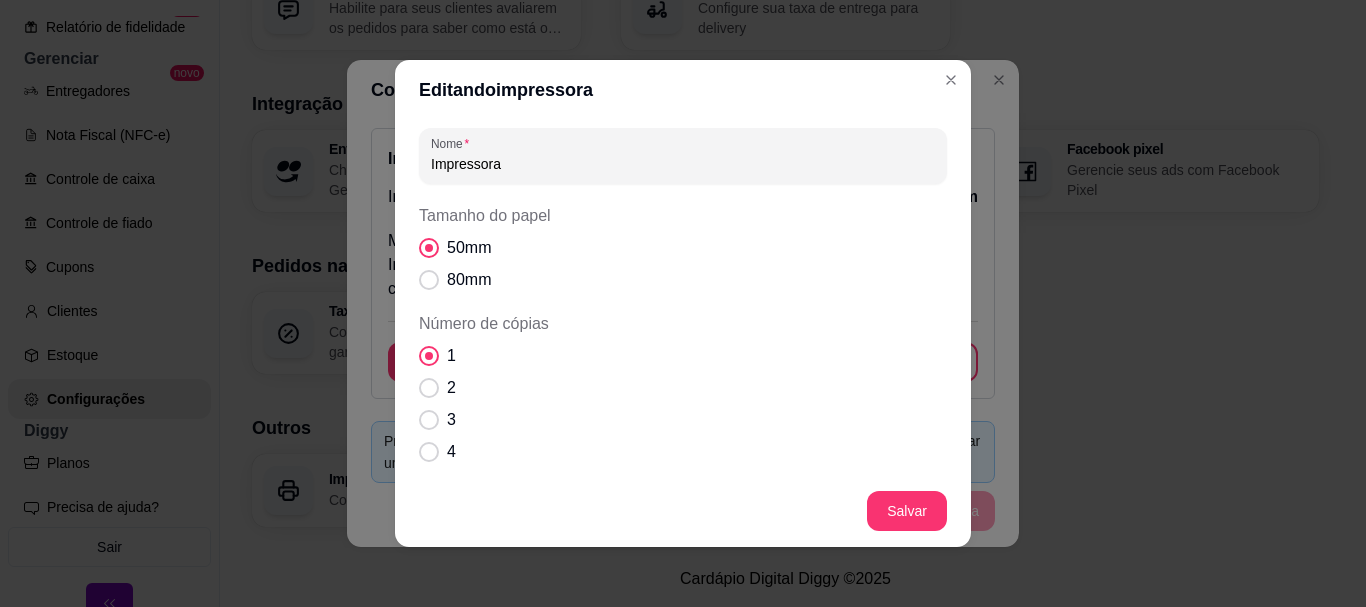 scroll, scrollTop: 299, scrollLeft: 0, axis: vertical 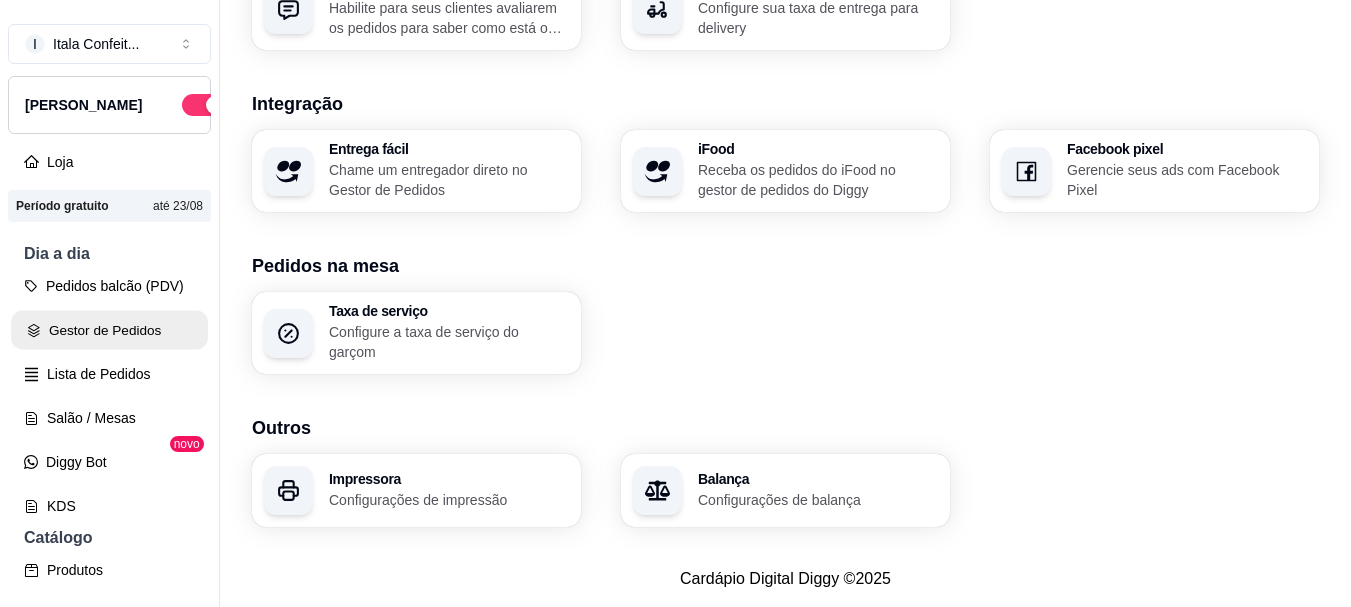 click on "Gestor de Pedidos" at bounding box center [109, 330] 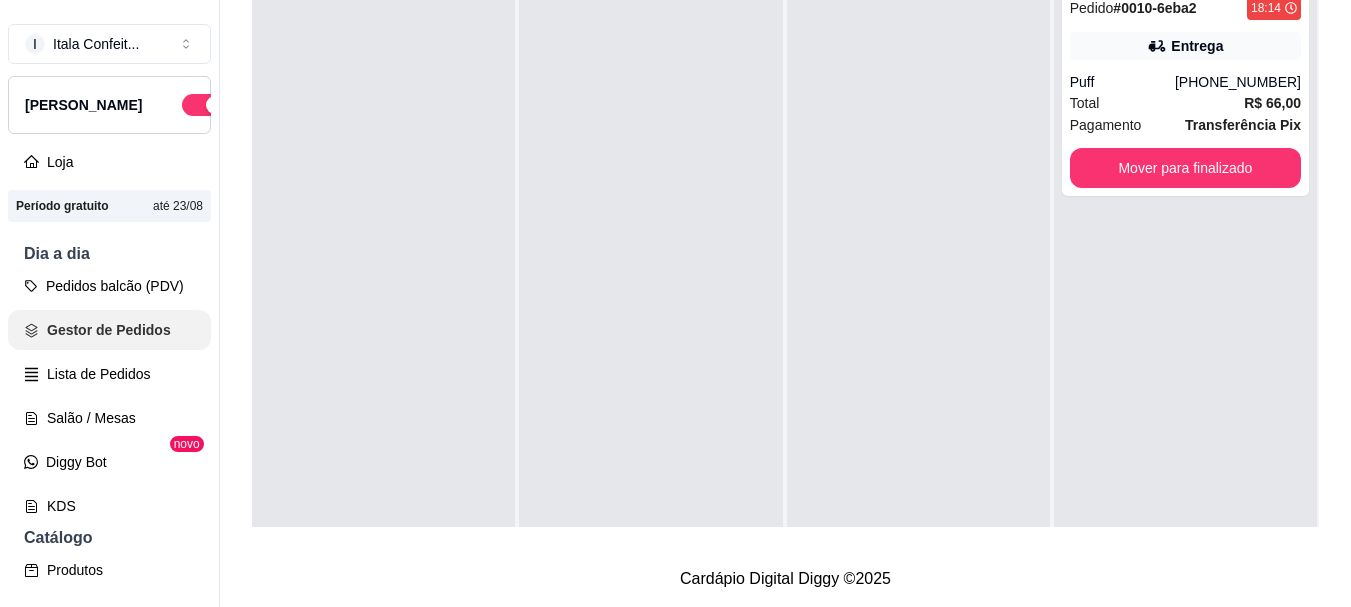 scroll, scrollTop: 0, scrollLeft: 0, axis: both 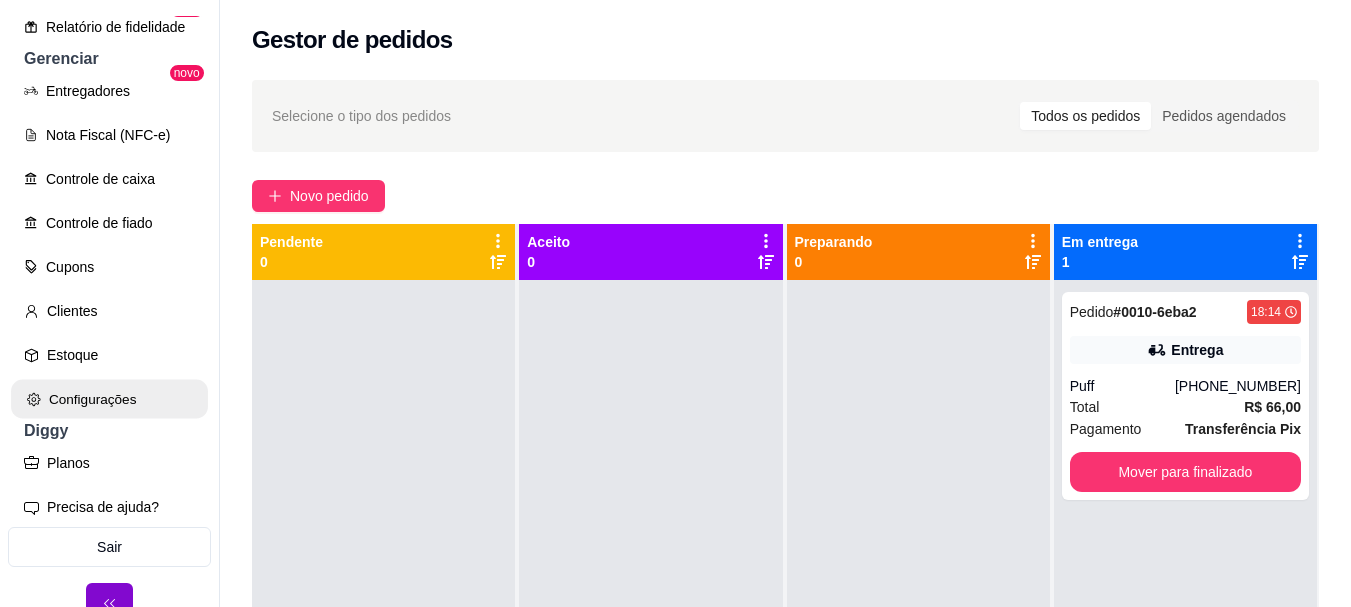 click on "Configurações" at bounding box center [109, 399] 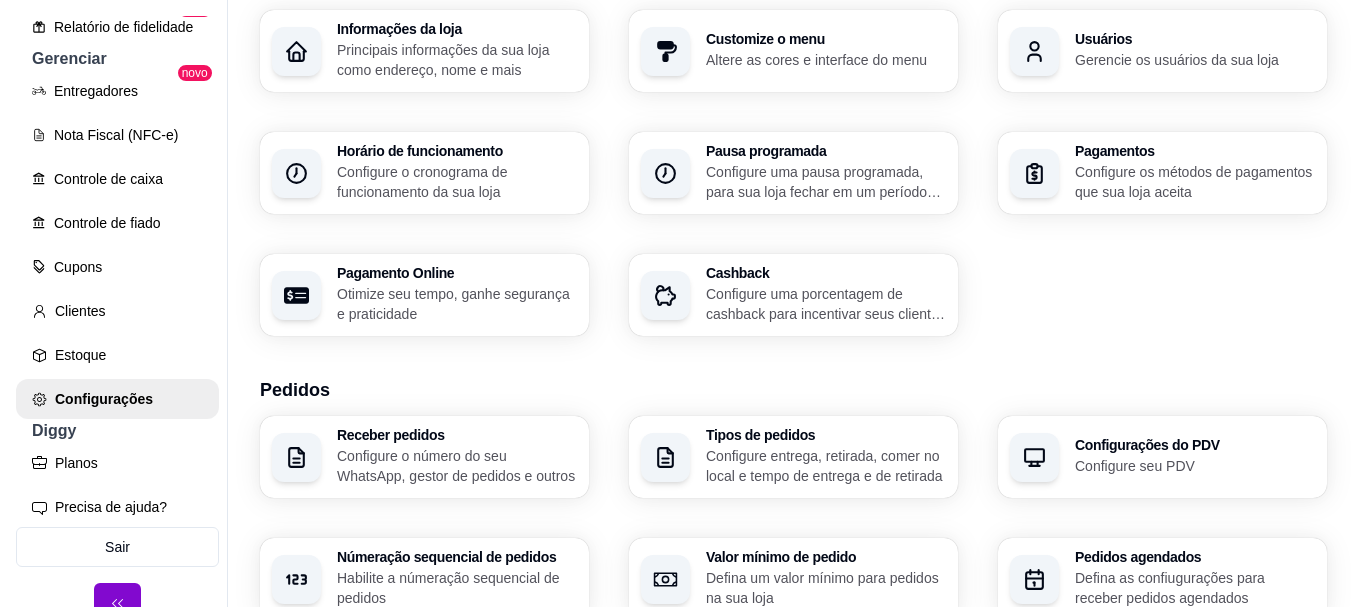 scroll, scrollTop: 300, scrollLeft: 0, axis: vertical 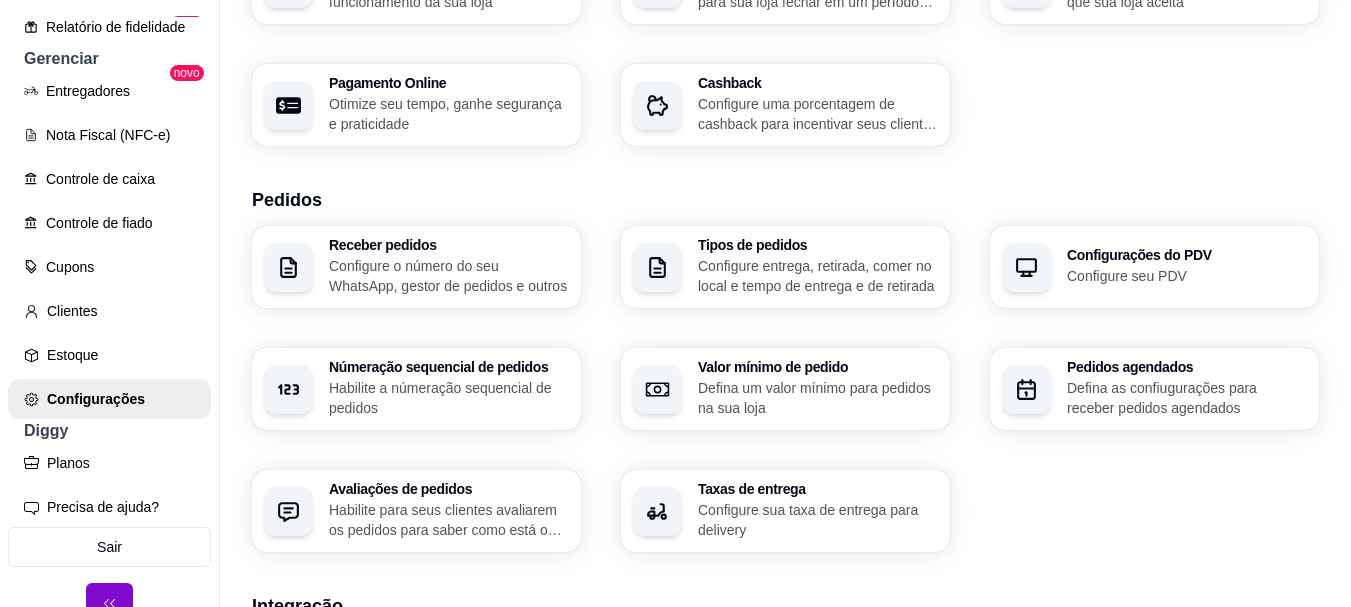 click on "Configure o número do seu WhatsApp, gestor de pedidos e outros" at bounding box center (449, 276) 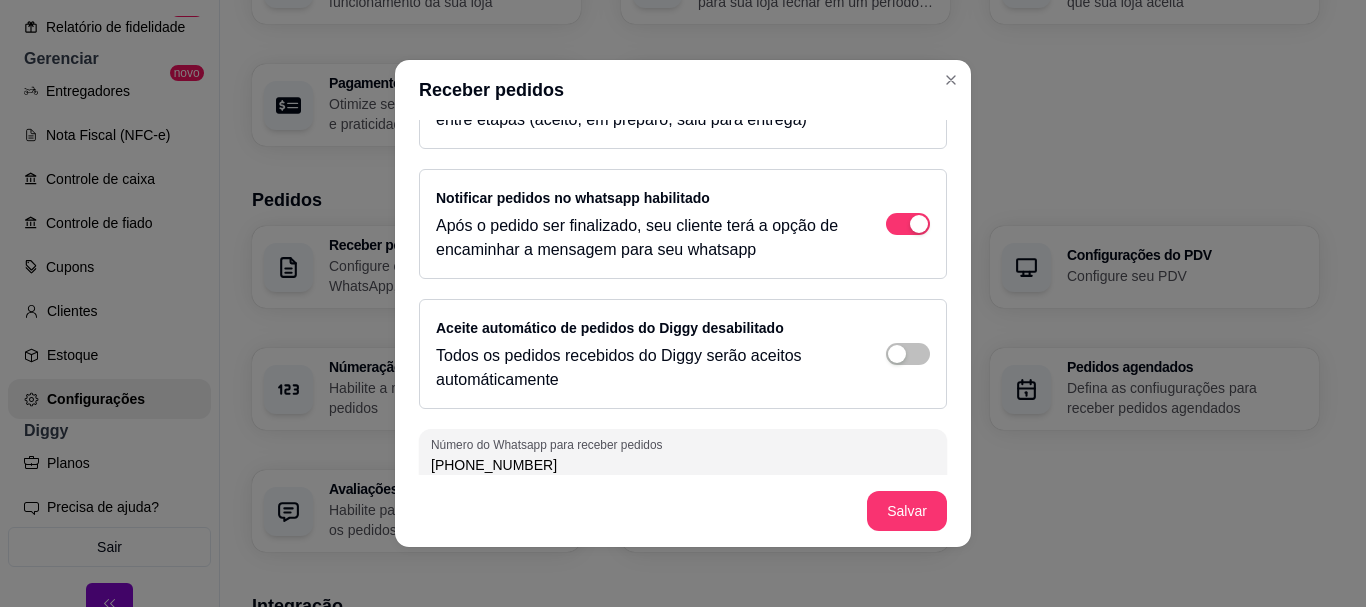 scroll, scrollTop: 237, scrollLeft: 0, axis: vertical 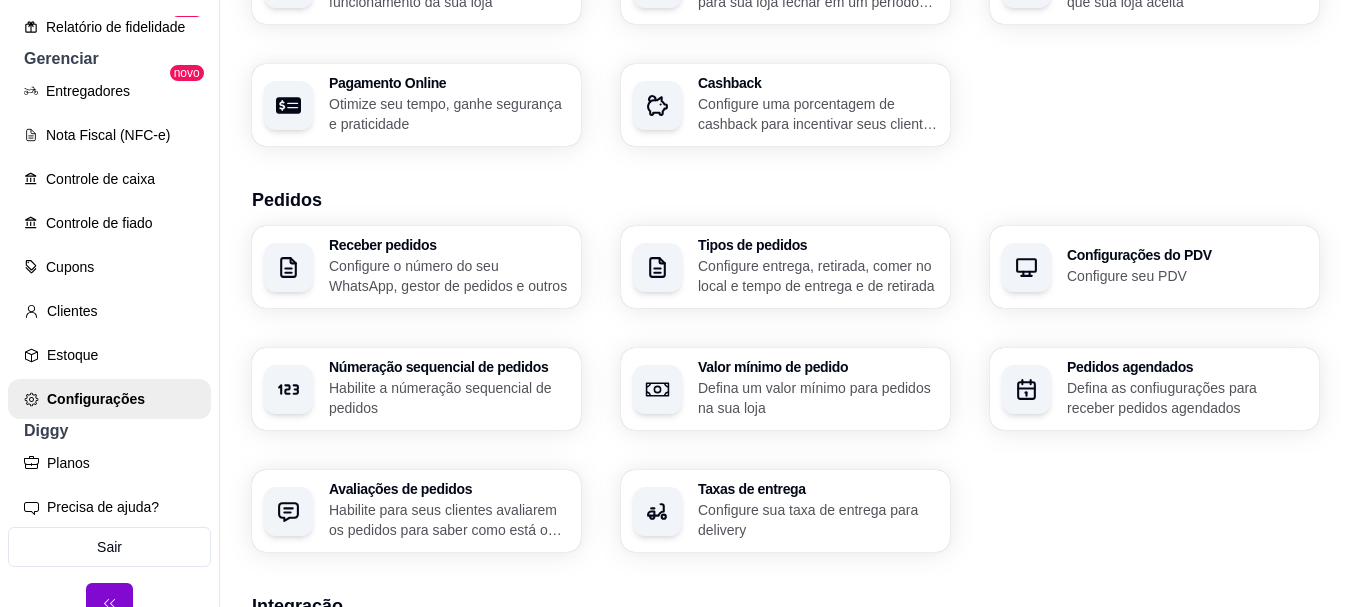 click on "Configure entrega, retirada, comer no local e tempo de entrega e de retirada" at bounding box center [818, 276] 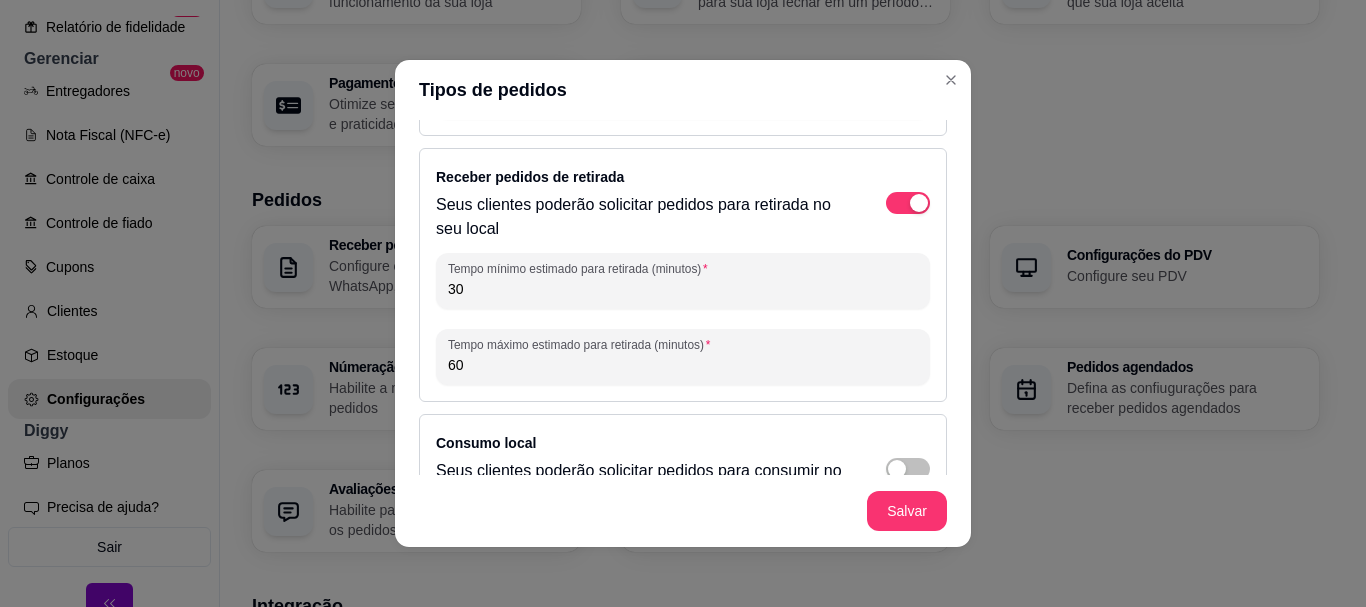 scroll, scrollTop: 279, scrollLeft: 0, axis: vertical 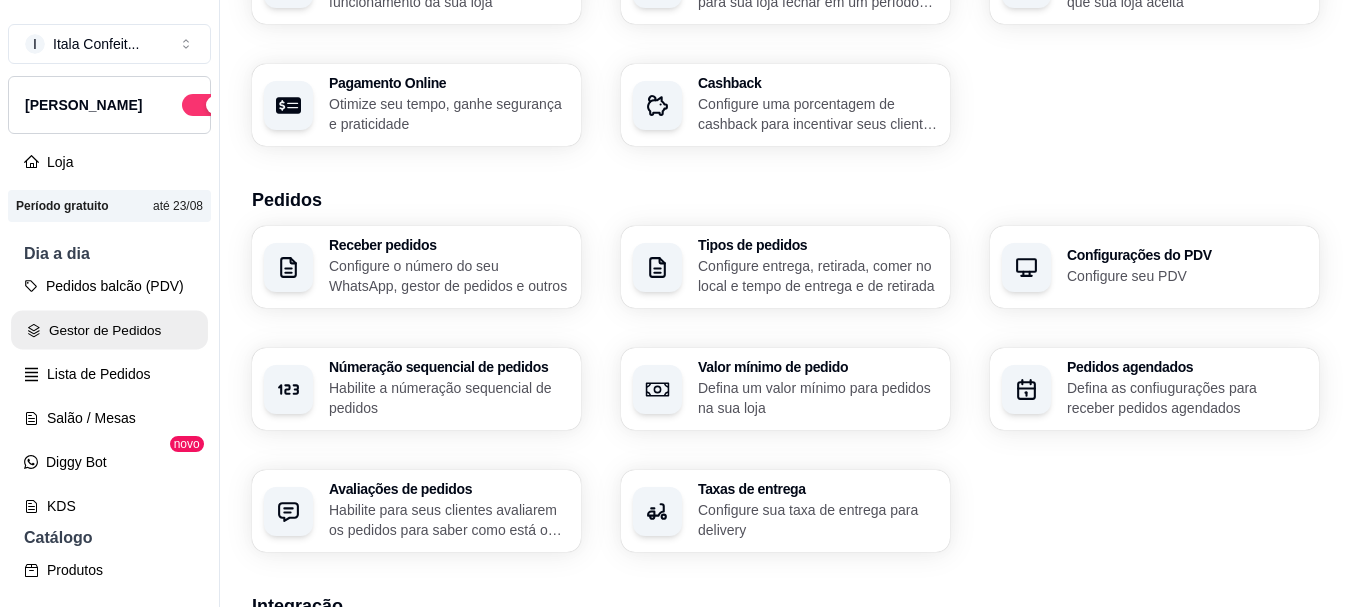 click on "Gestor de Pedidos" at bounding box center [109, 330] 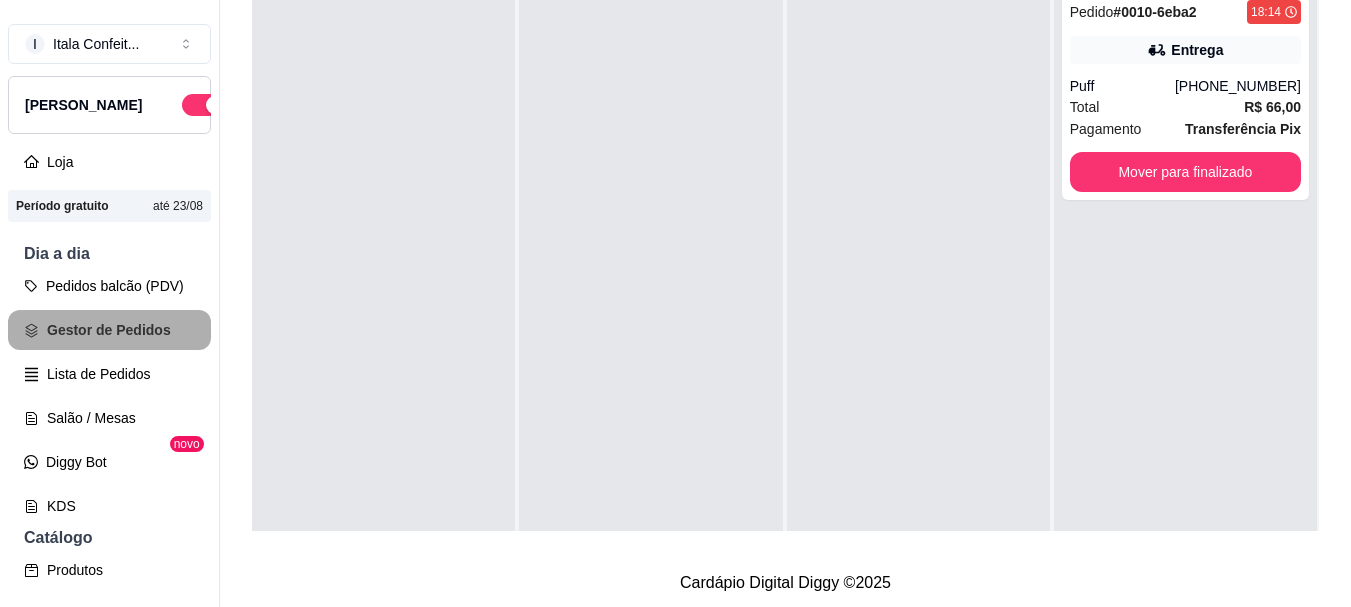 scroll, scrollTop: 0, scrollLeft: 0, axis: both 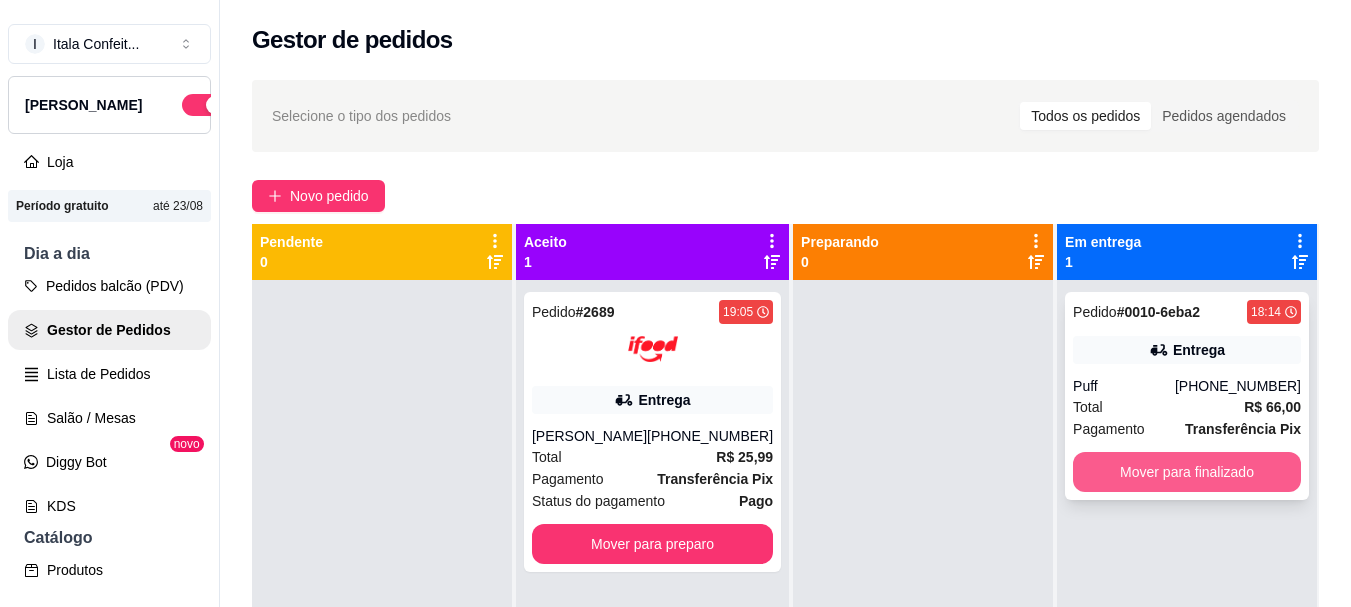 click on "Mover para finalizado" at bounding box center [1187, 472] 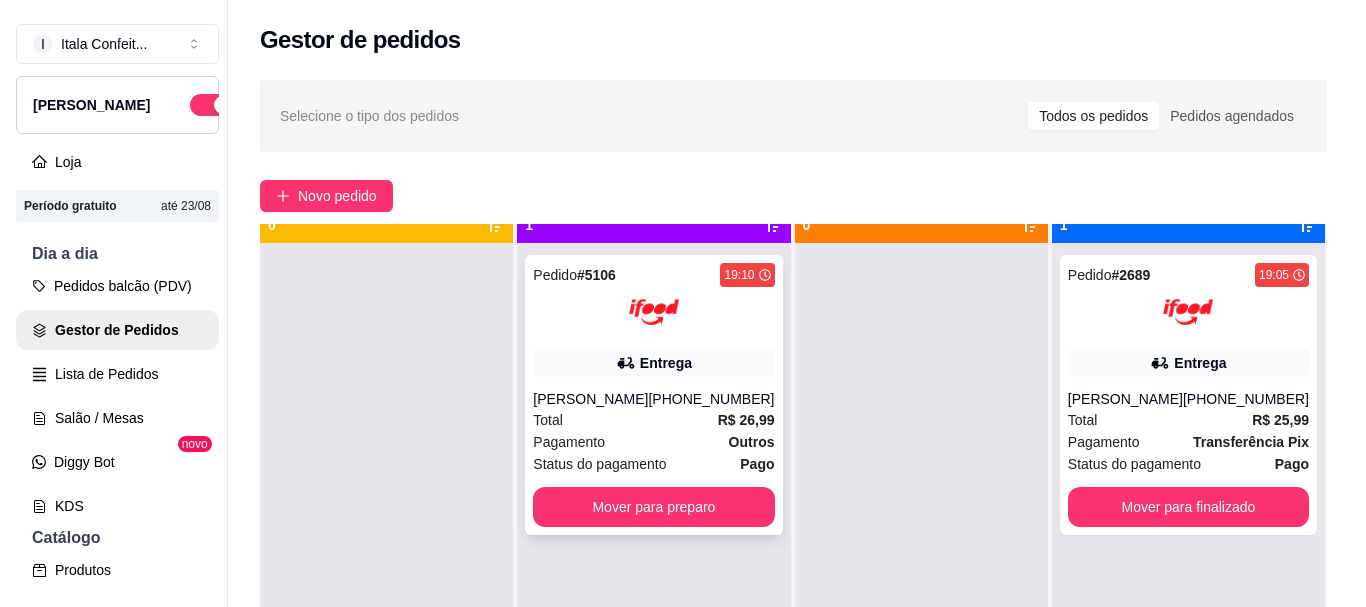 scroll, scrollTop: 56, scrollLeft: 0, axis: vertical 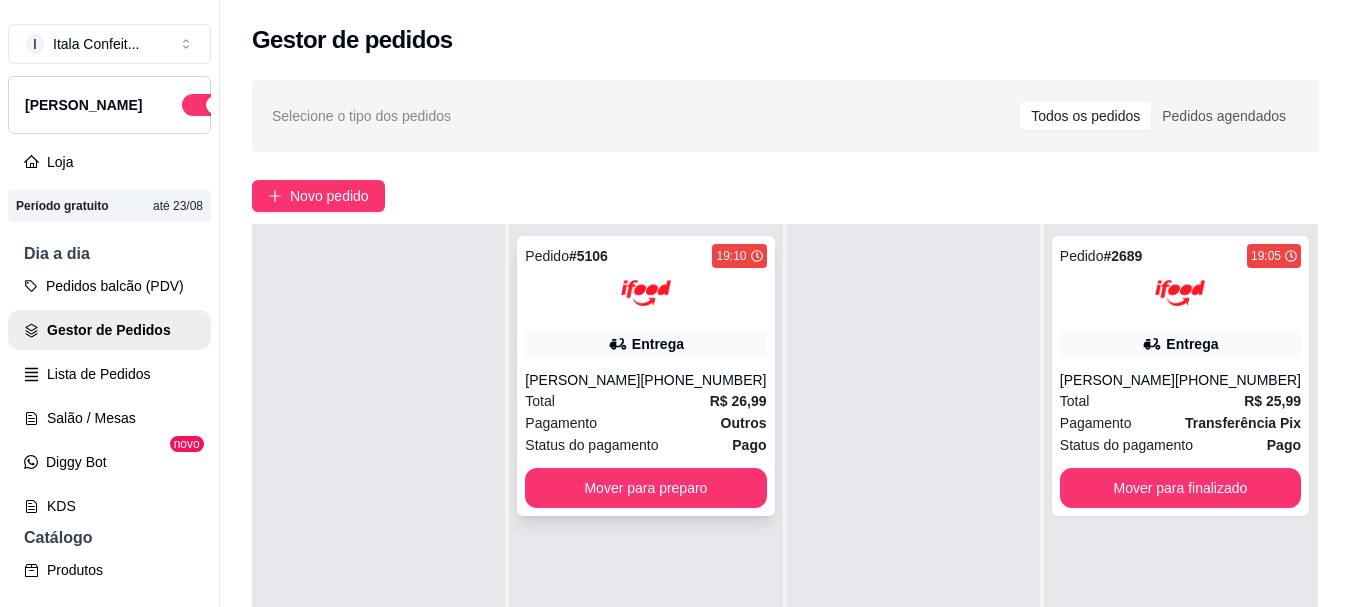 click on "Entrega" at bounding box center (645, 344) 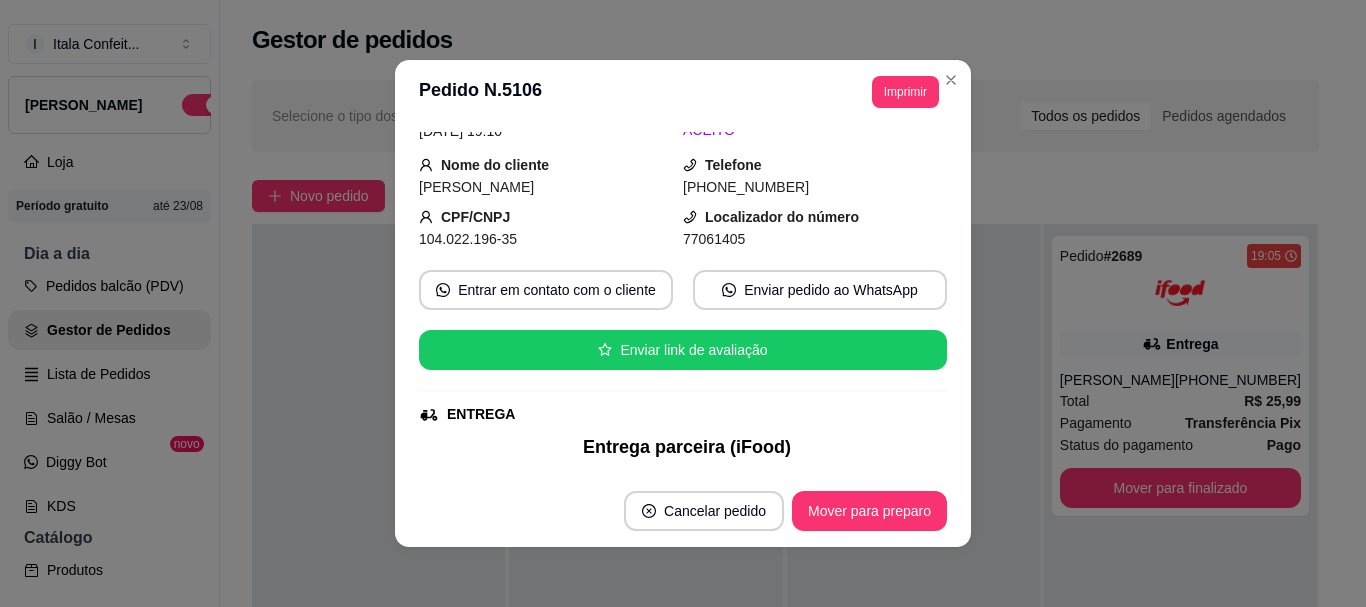 scroll, scrollTop: 0, scrollLeft: 0, axis: both 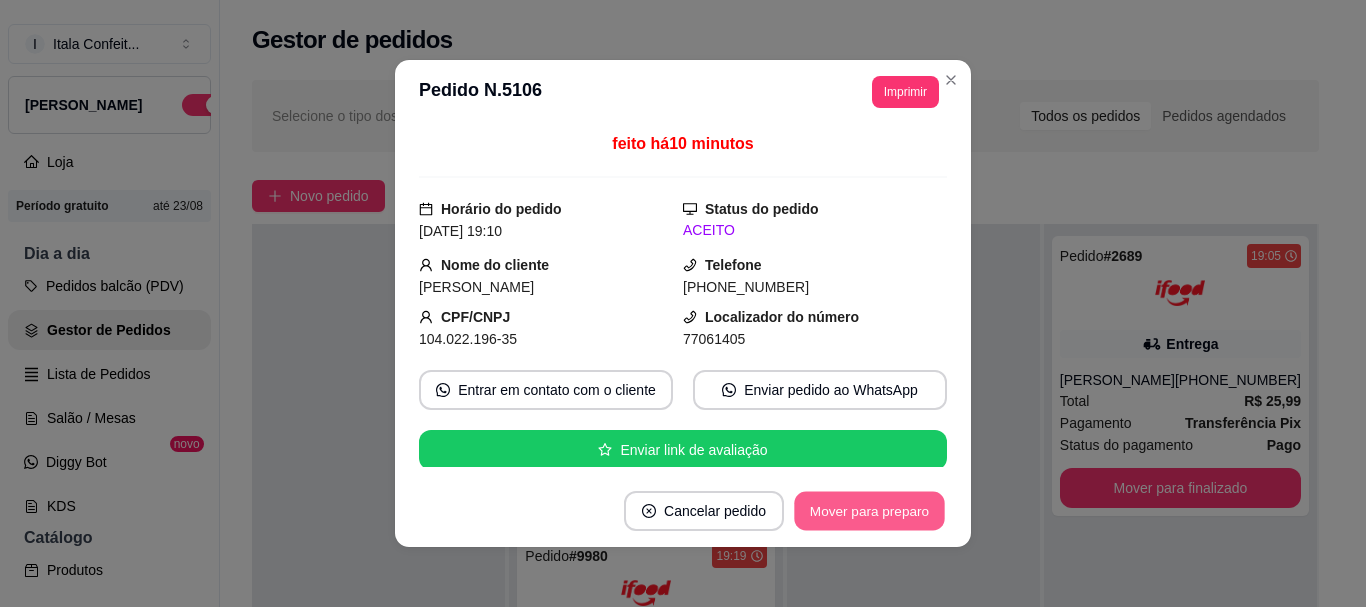 click on "Mover para preparo" at bounding box center [869, 511] 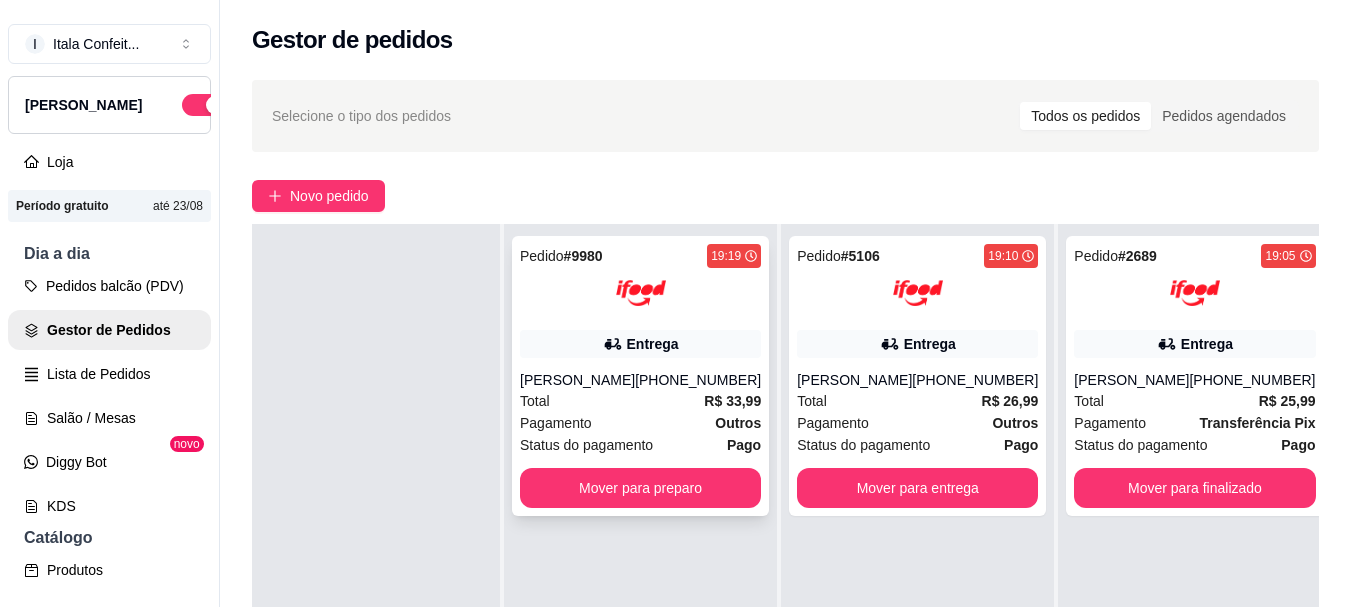 click on "Richard Lucas" at bounding box center [577, 380] 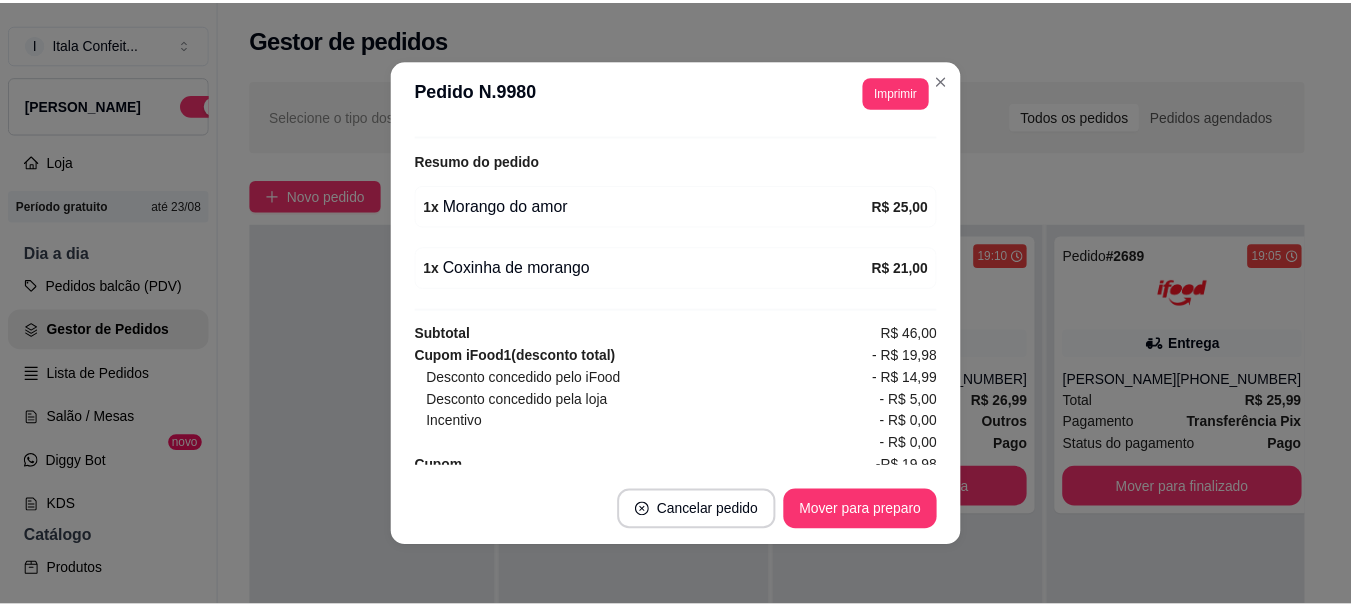 scroll, scrollTop: 746, scrollLeft: 0, axis: vertical 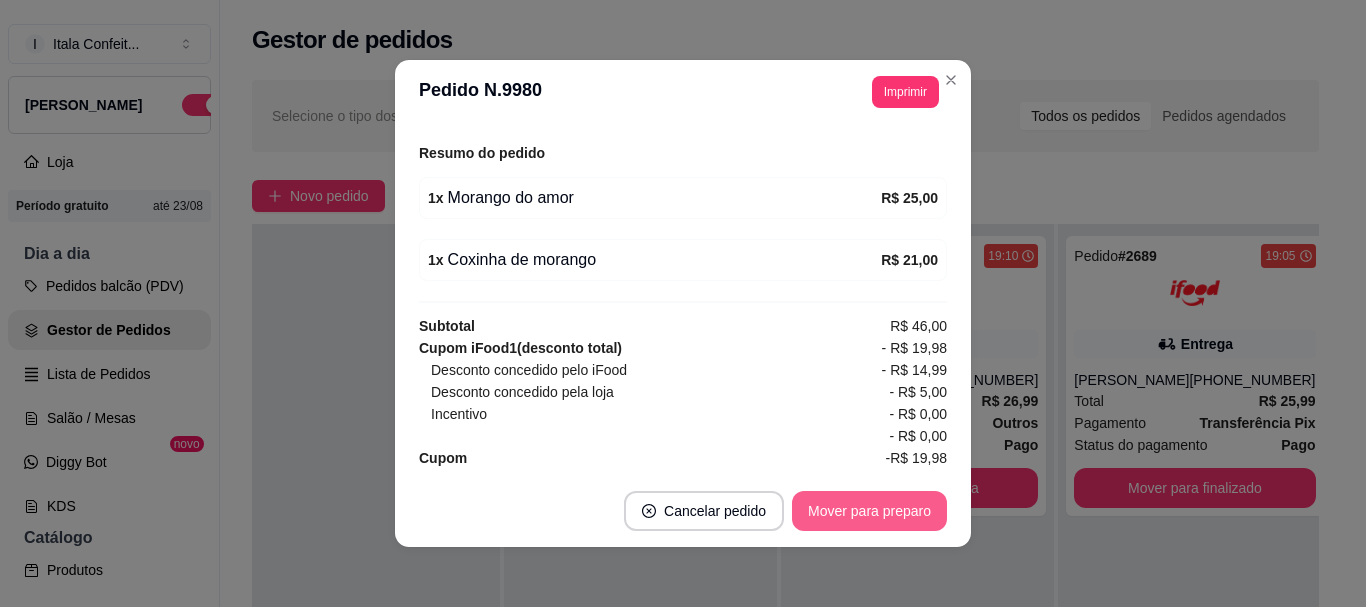 click on "Mover para preparo" at bounding box center (869, 511) 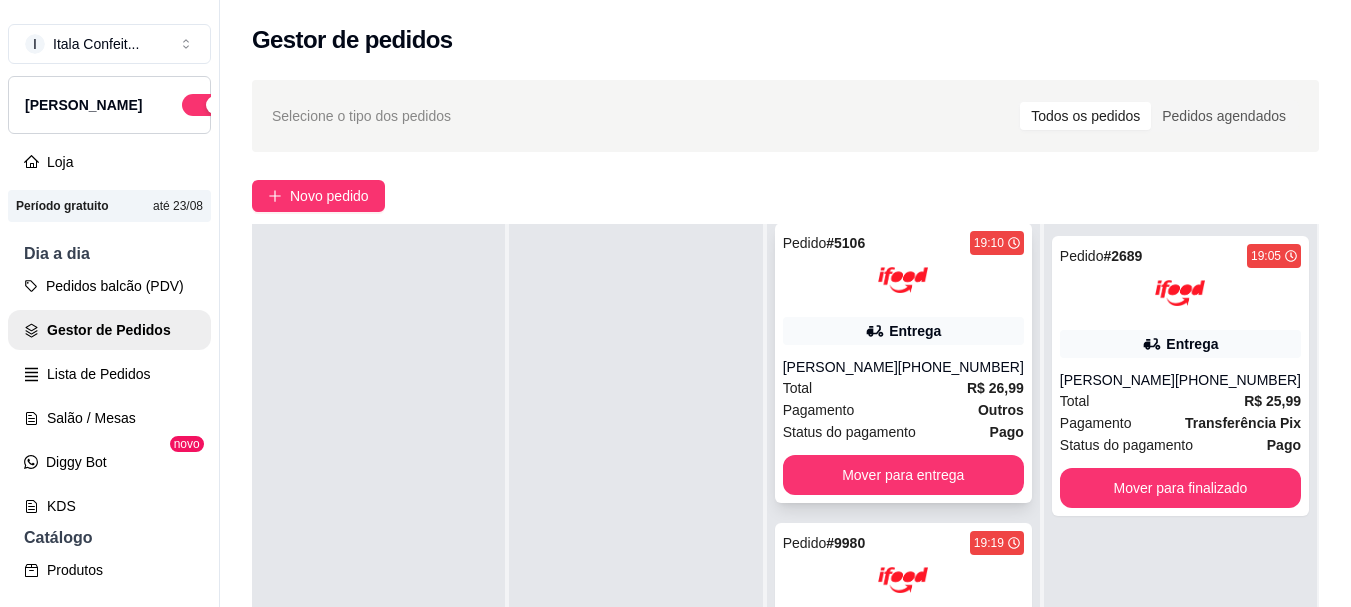 scroll, scrollTop: 33, scrollLeft: 0, axis: vertical 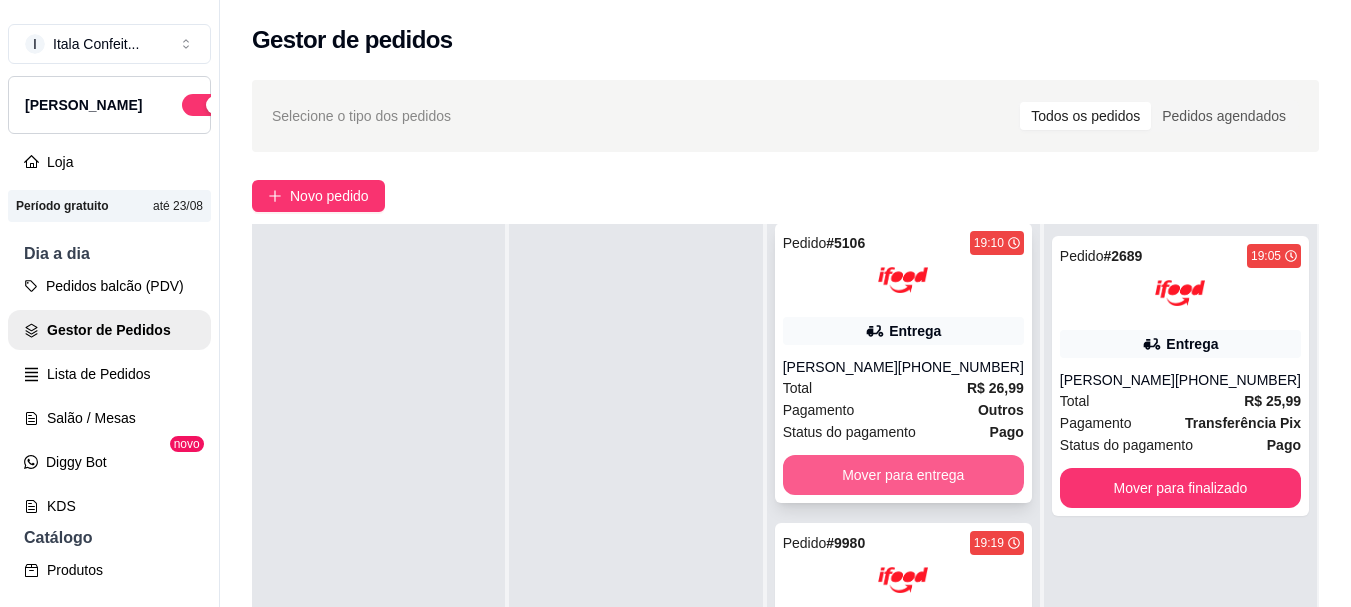 click on "Mover para entrega" at bounding box center [903, 475] 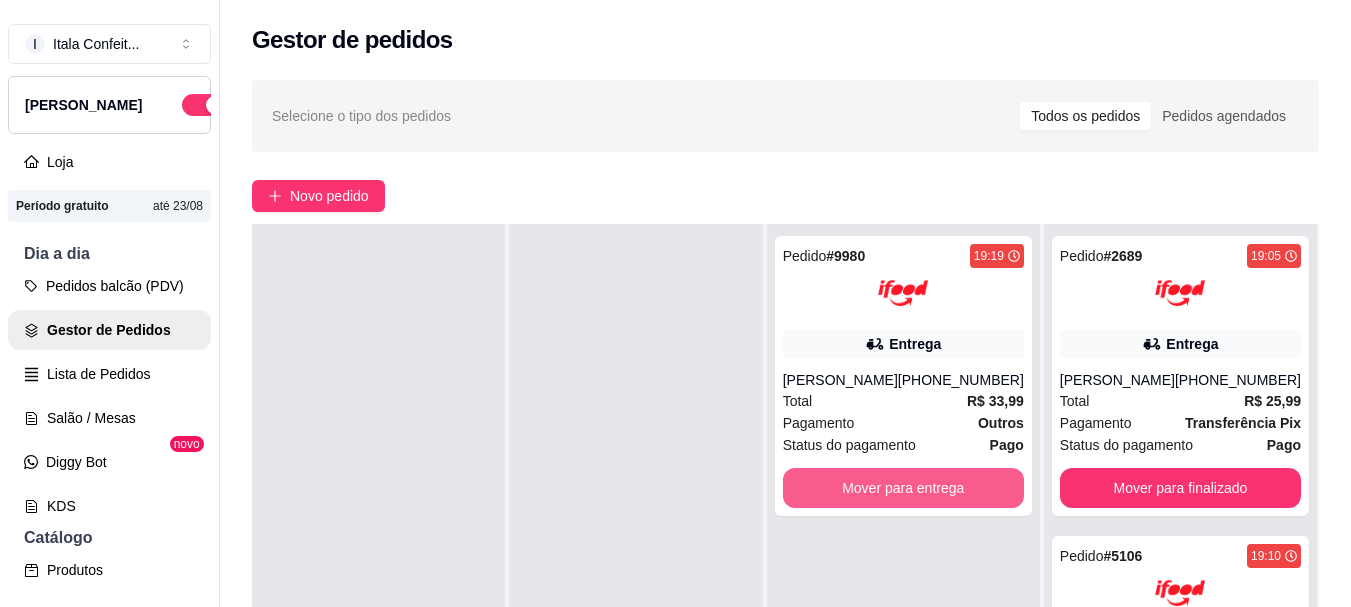 scroll, scrollTop: 0, scrollLeft: 0, axis: both 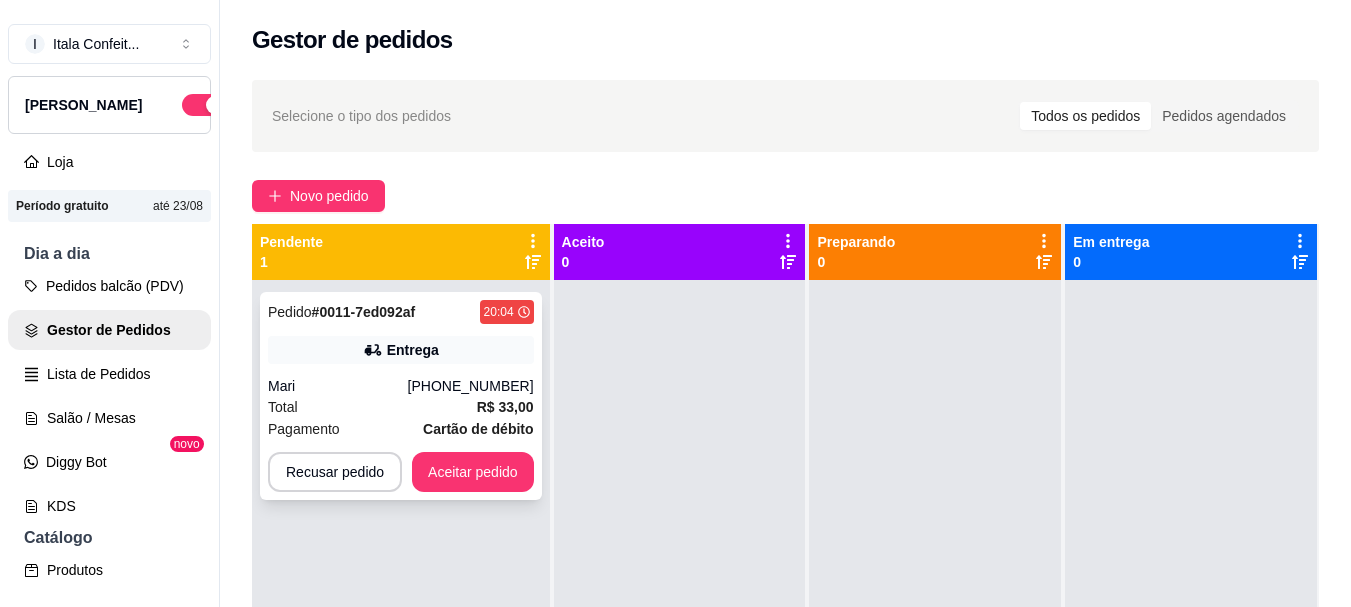 click on "Total R$ 33,00" at bounding box center (401, 407) 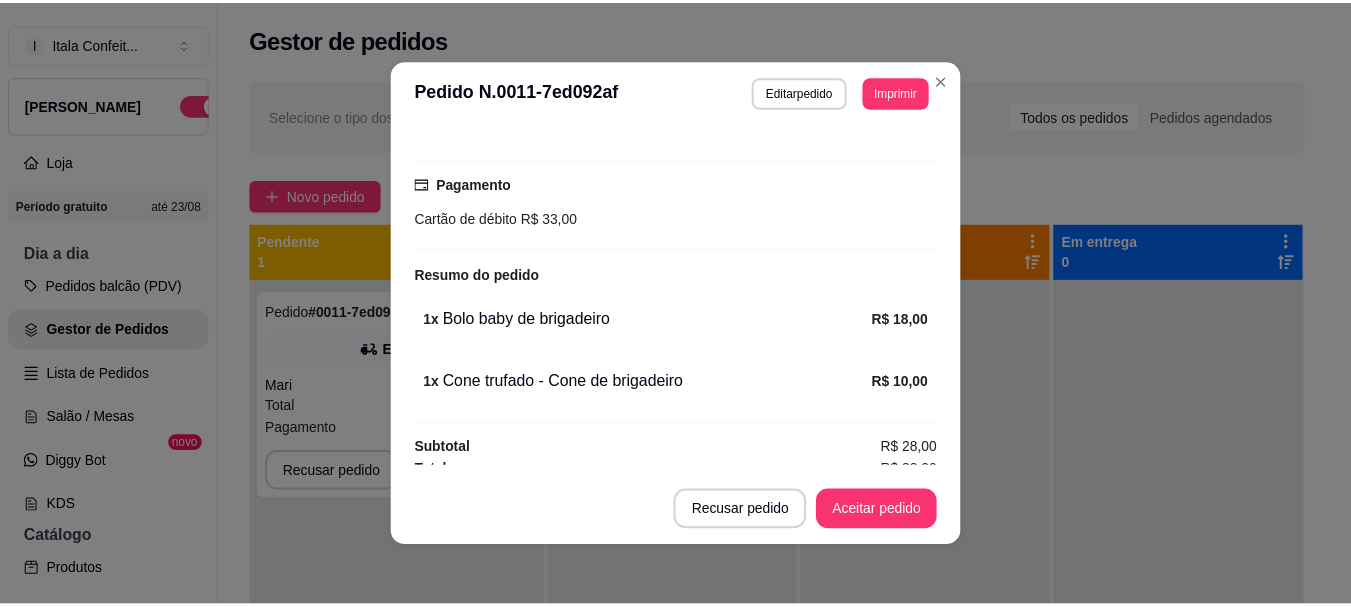 scroll, scrollTop: 500, scrollLeft: 0, axis: vertical 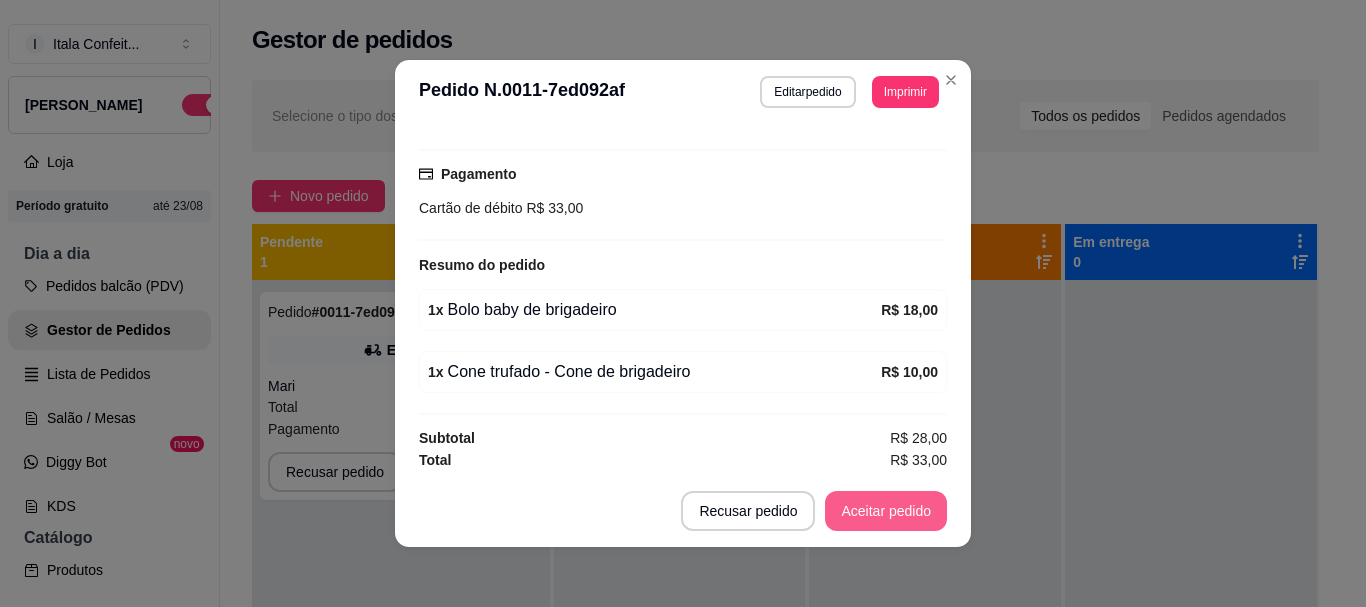 click on "Aceitar pedido" at bounding box center [886, 511] 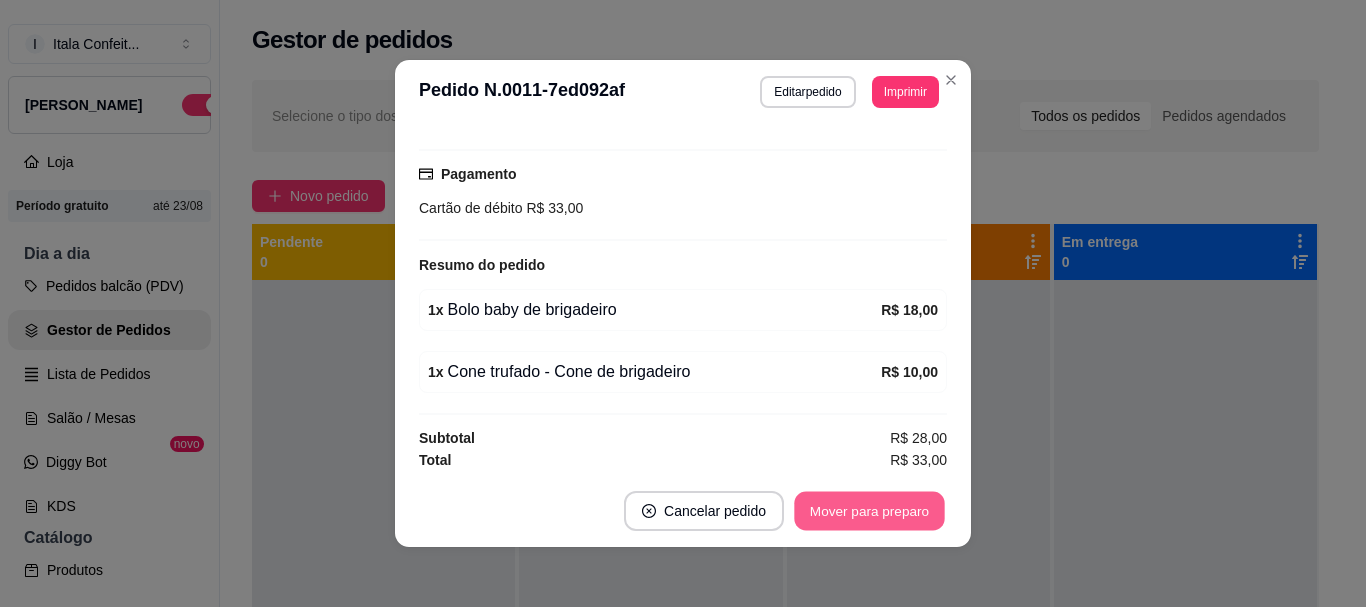 click on "Mover para preparo" at bounding box center [869, 511] 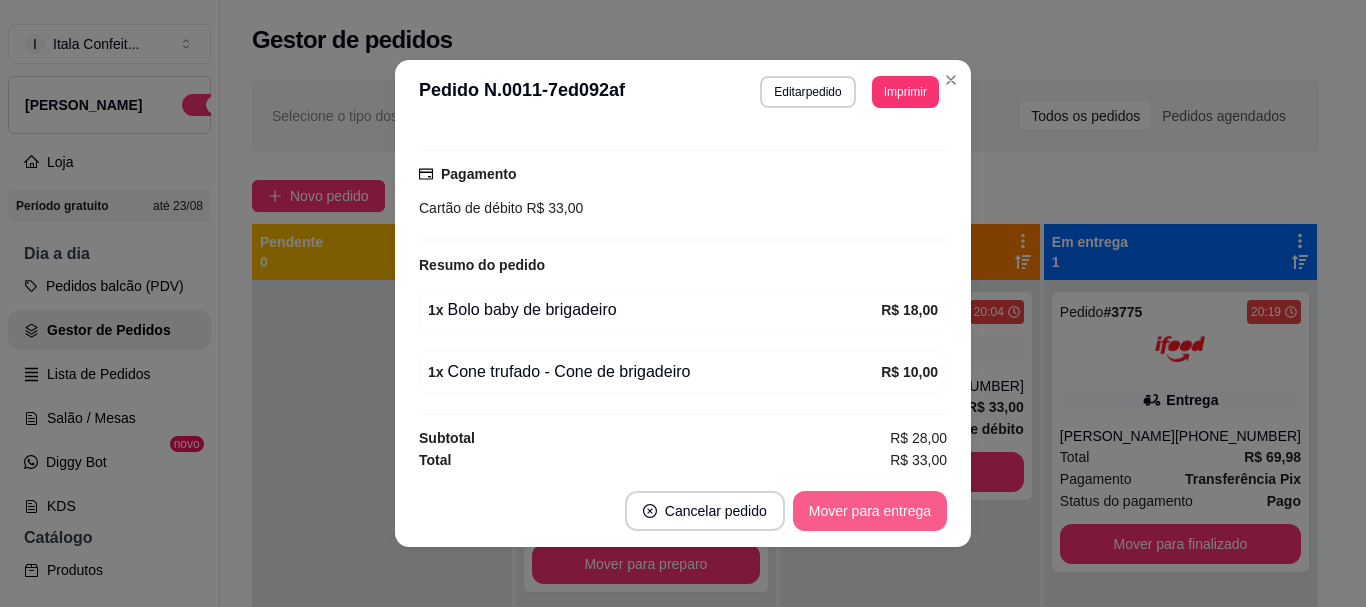 click on "Mover para entrega" at bounding box center [870, 511] 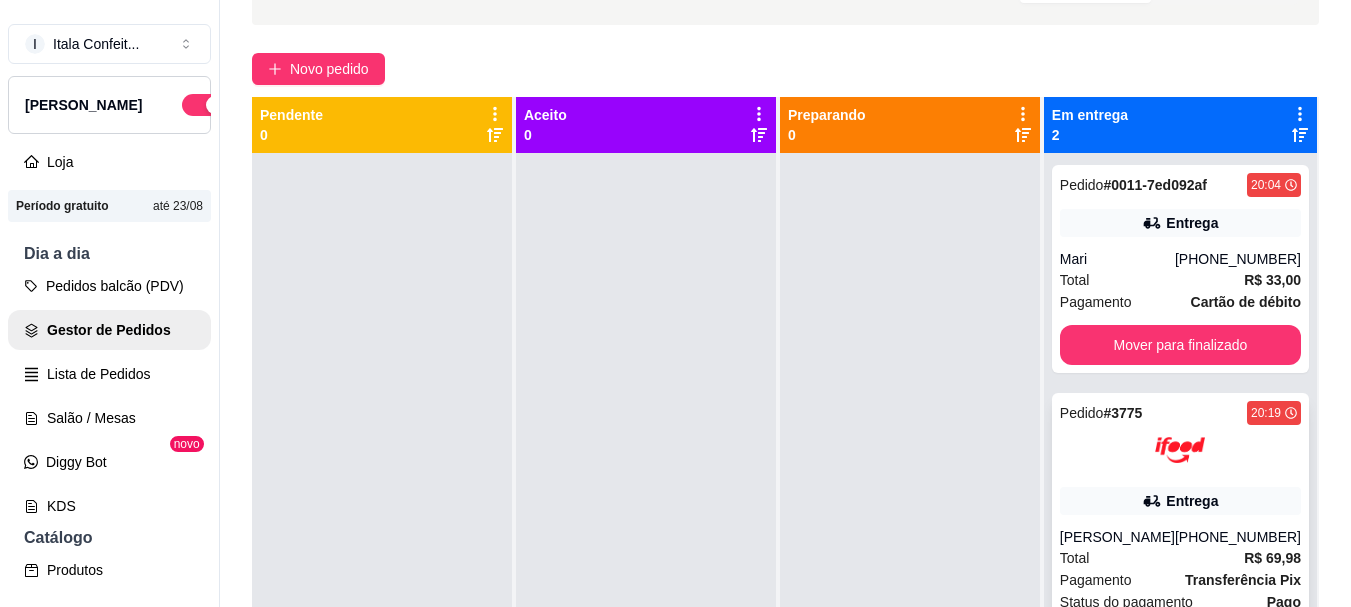 scroll, scrollTop: 200, scrollLeft: 0, axis: vertical 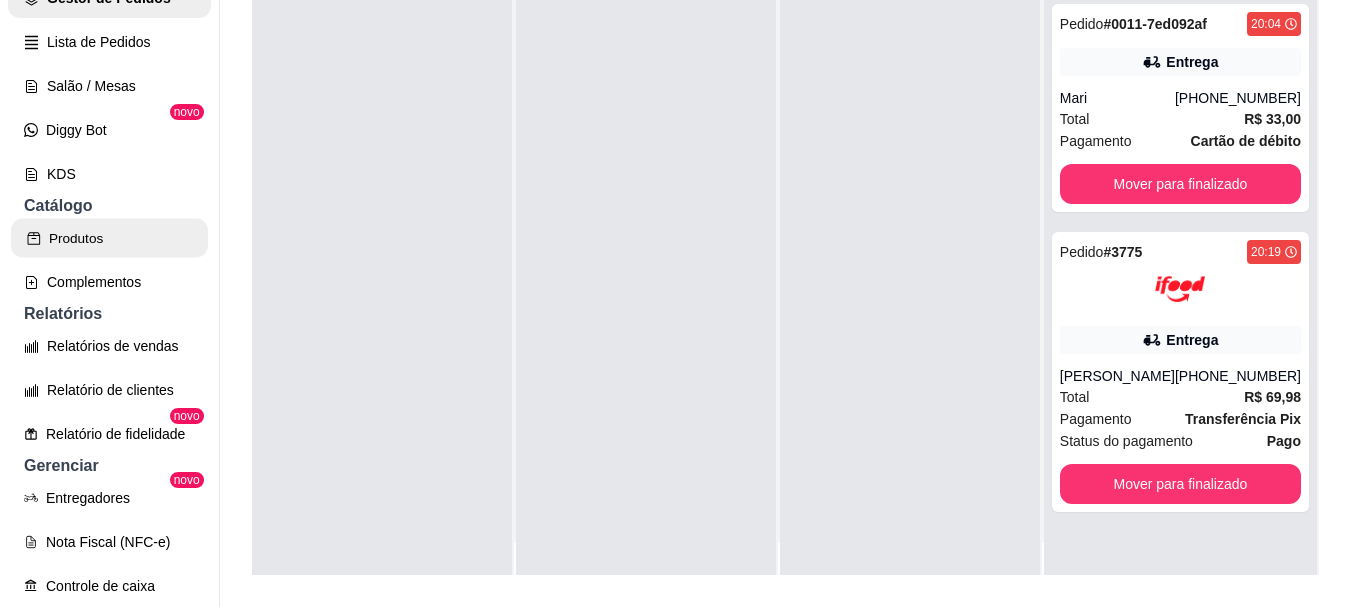 click on "Produtos" at bounding box center [109, 238] 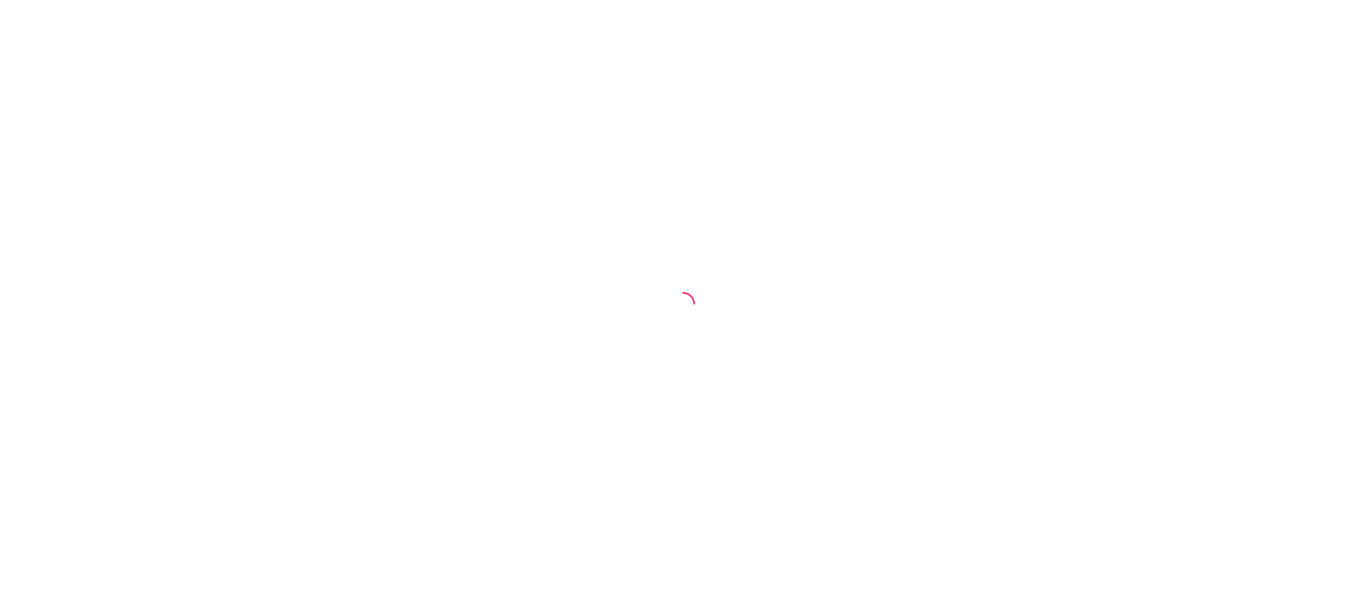 scroll, scrollTop: 0, scrollLeft: 0, axis: both 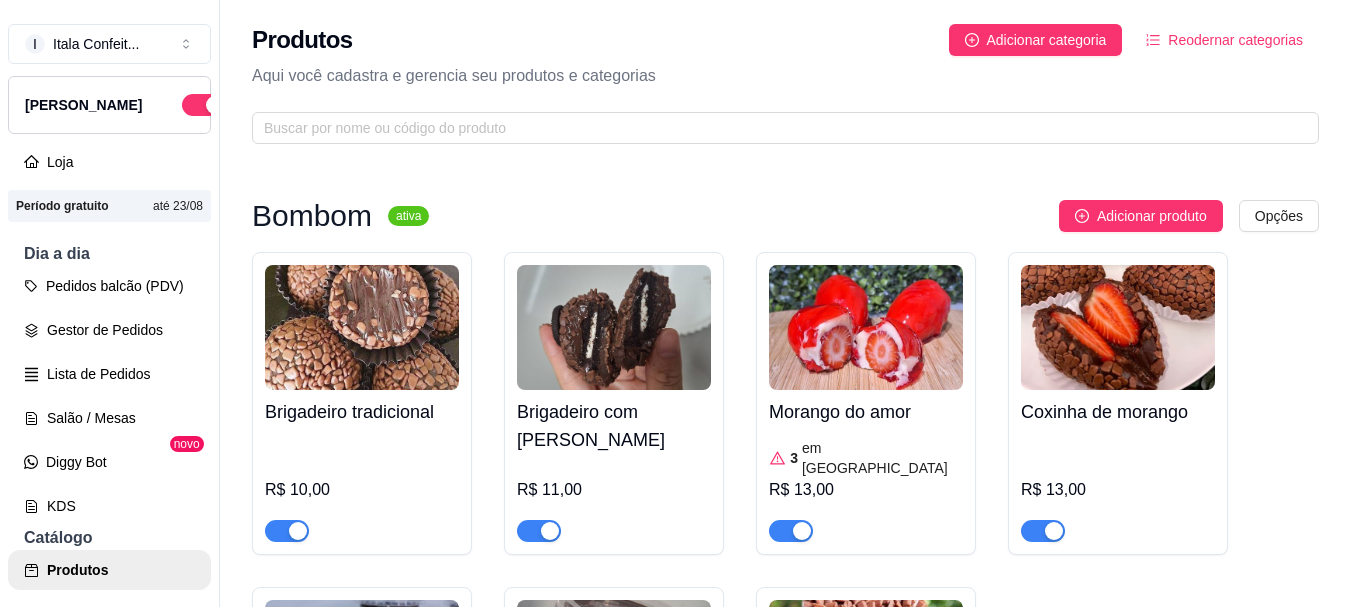 click on "3 em estoque" at bounding box center [866, 458] 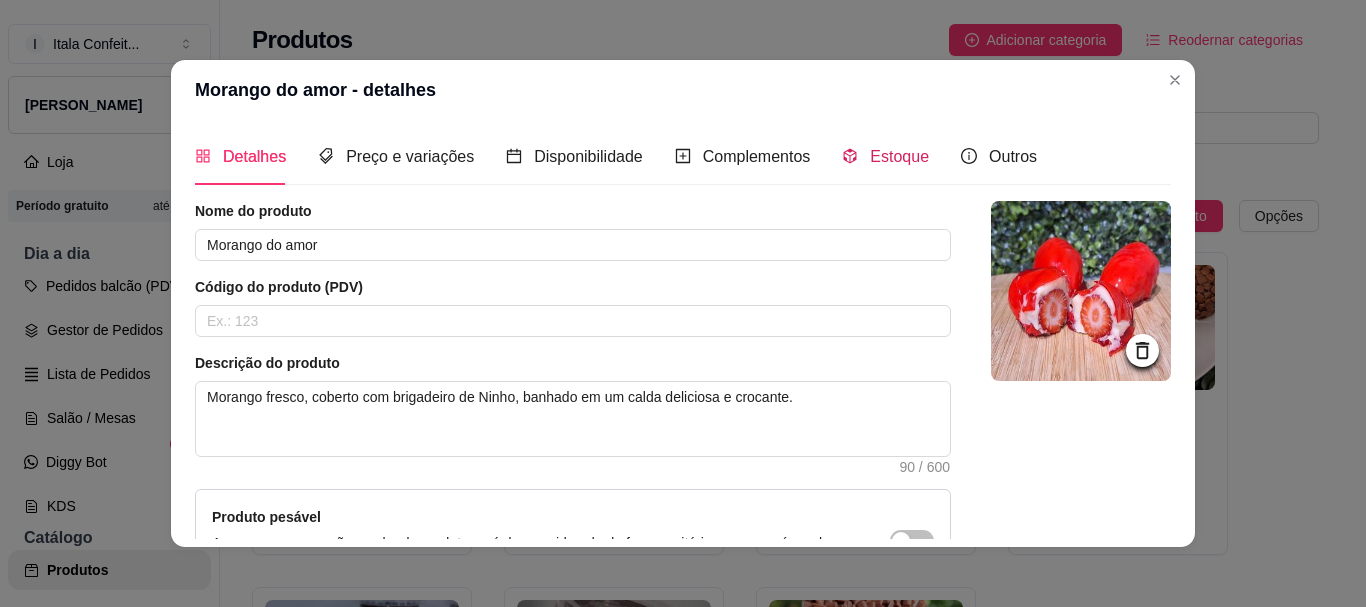 click on "Estoque" at bounding box center [899, 156] 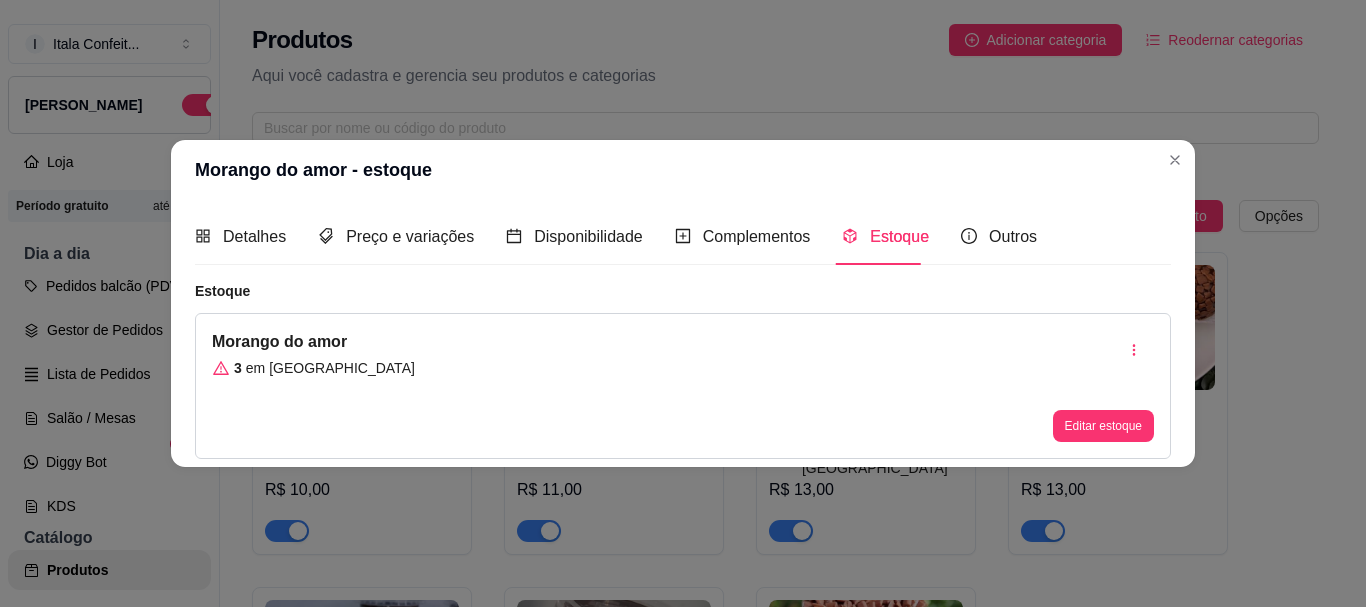 type 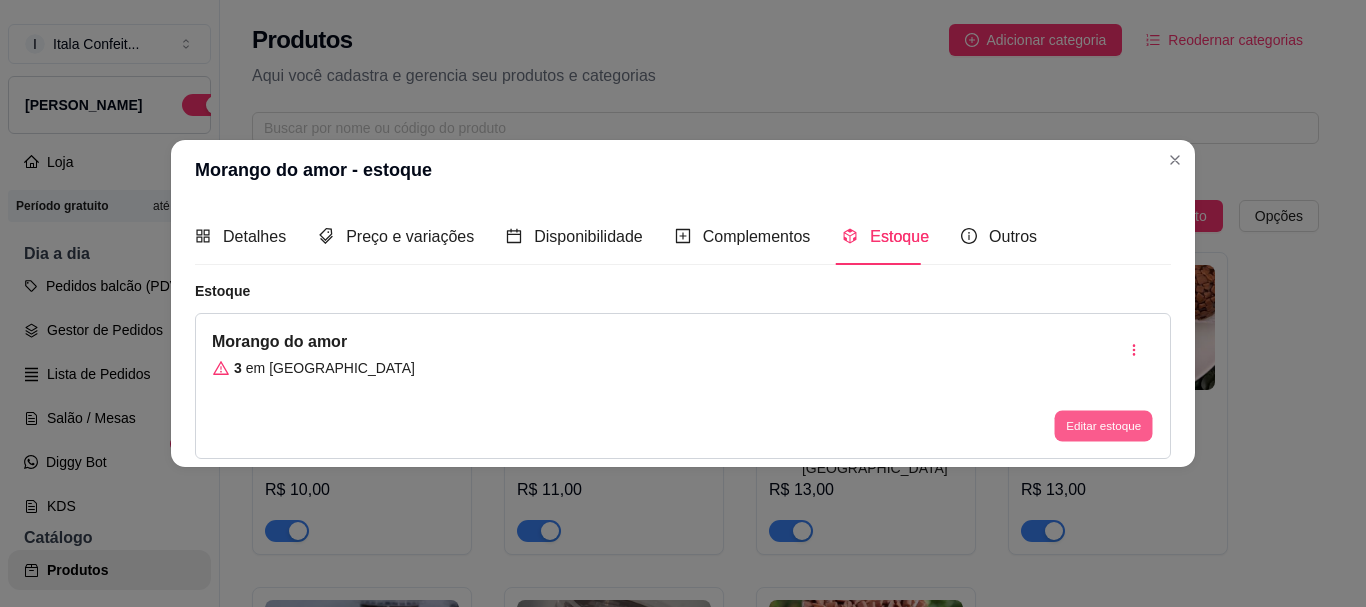 click on "Editar estoque" at bounding box center [1103, 426] 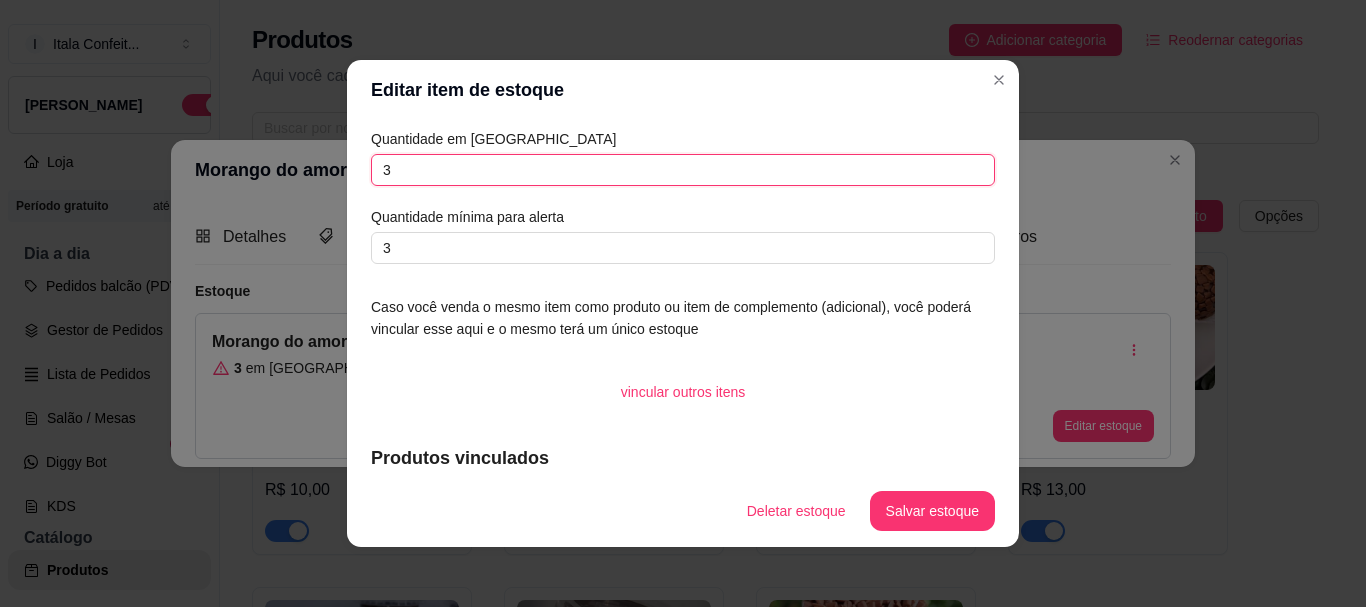 click on "3" at bounding box center (683, 170) 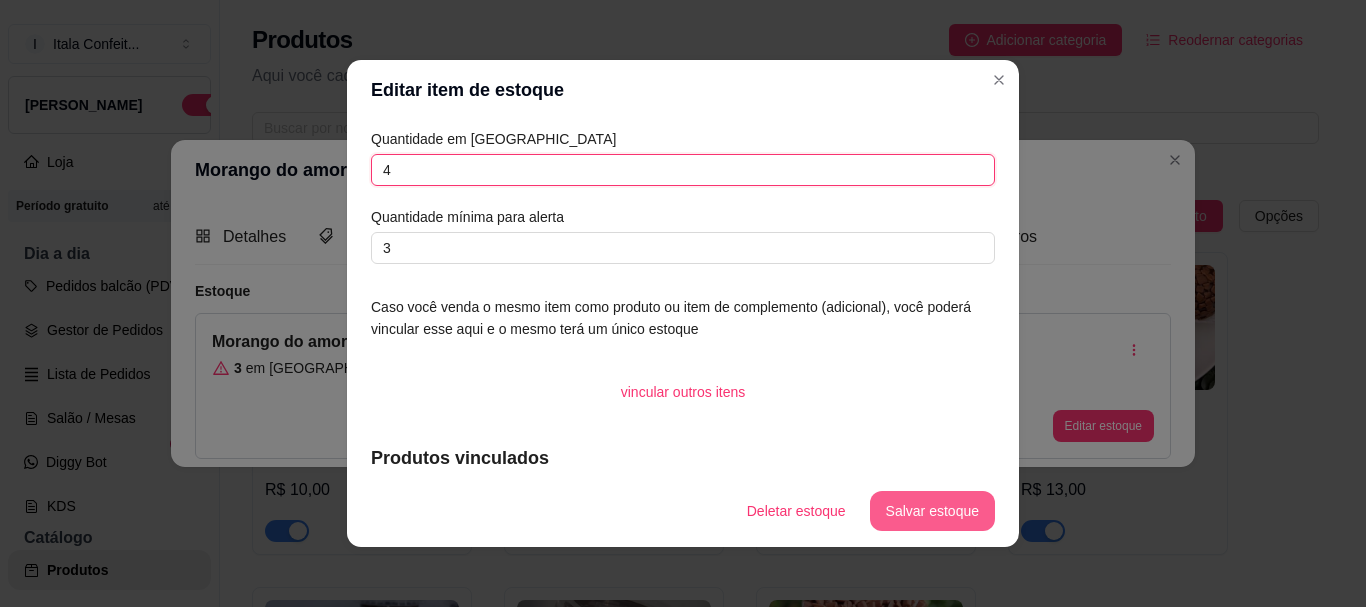 type on "4" 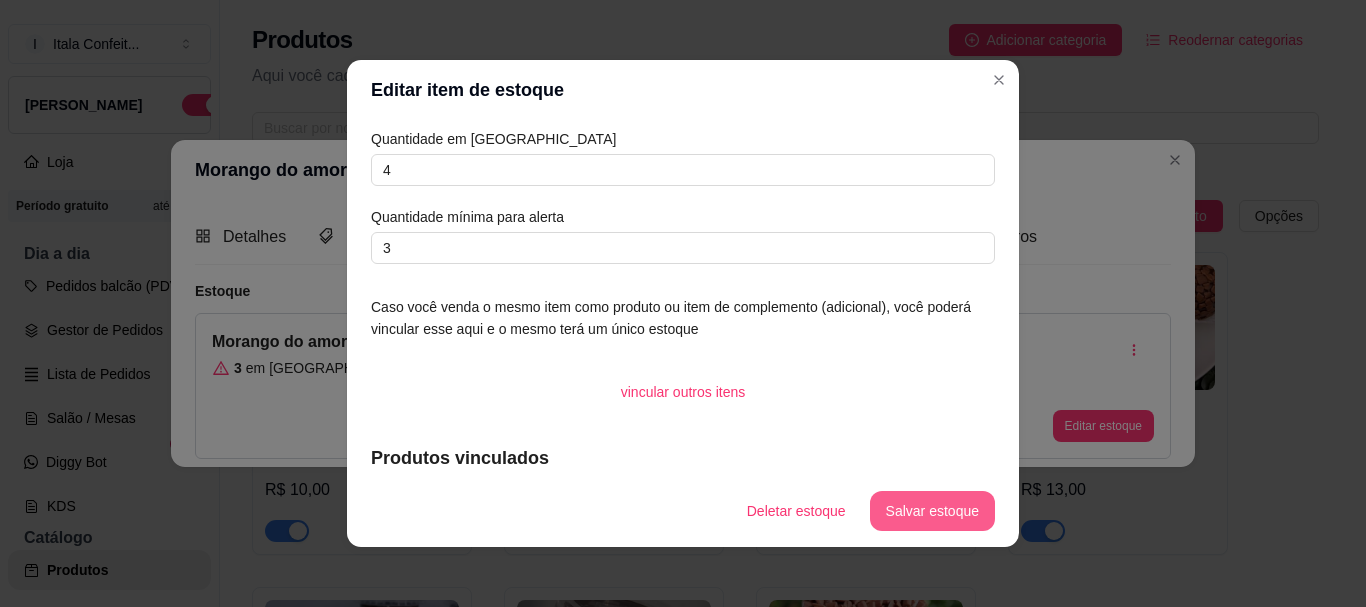 click on "Salvar estoque" at bounding box center (932, 511) 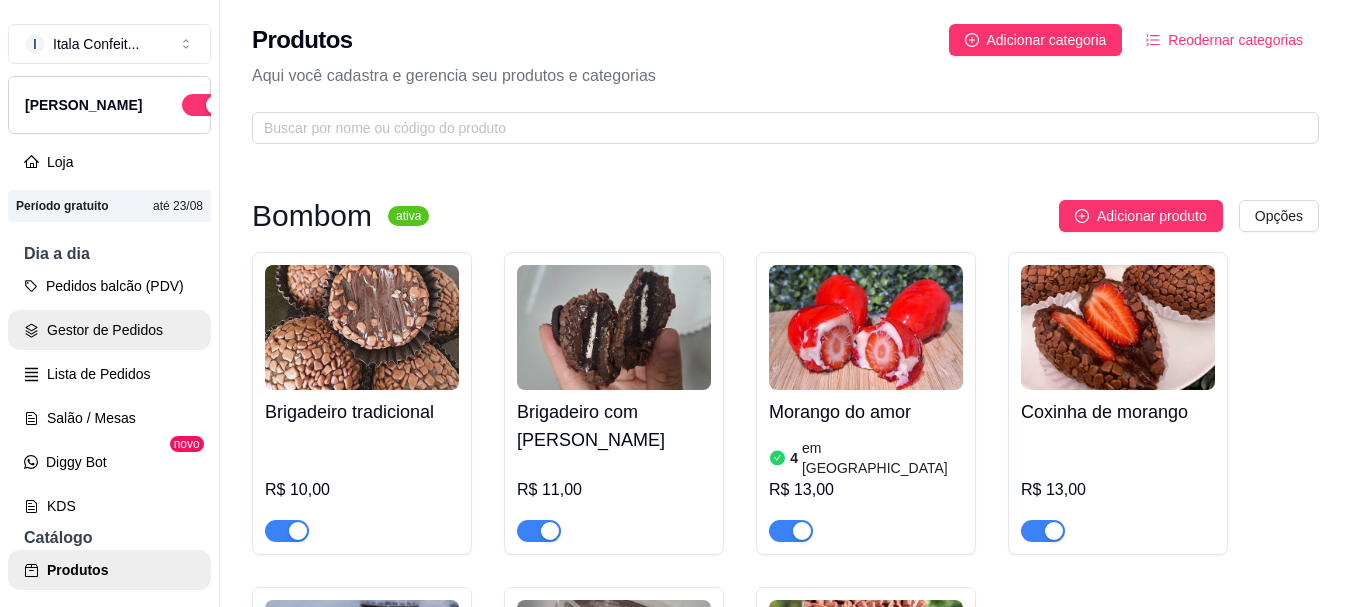 click on "Gestor de Pedidos" at bounding box center (109, 330) 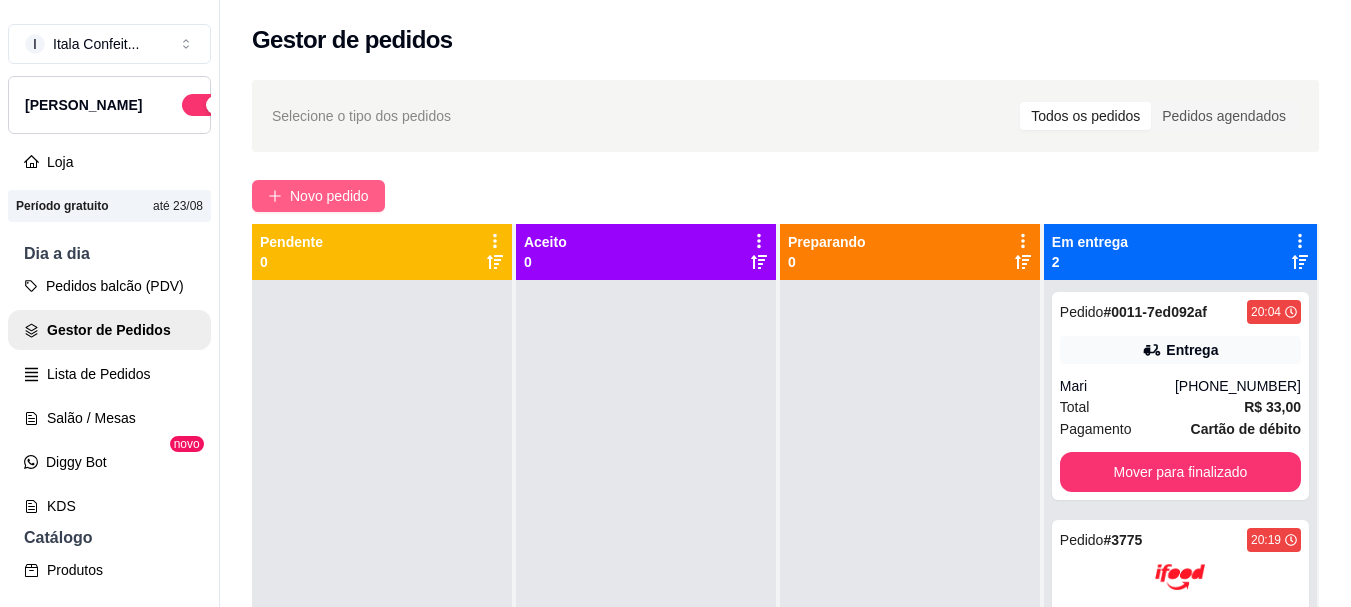 click on "Novo pedido" at bounding box center (329, 196) 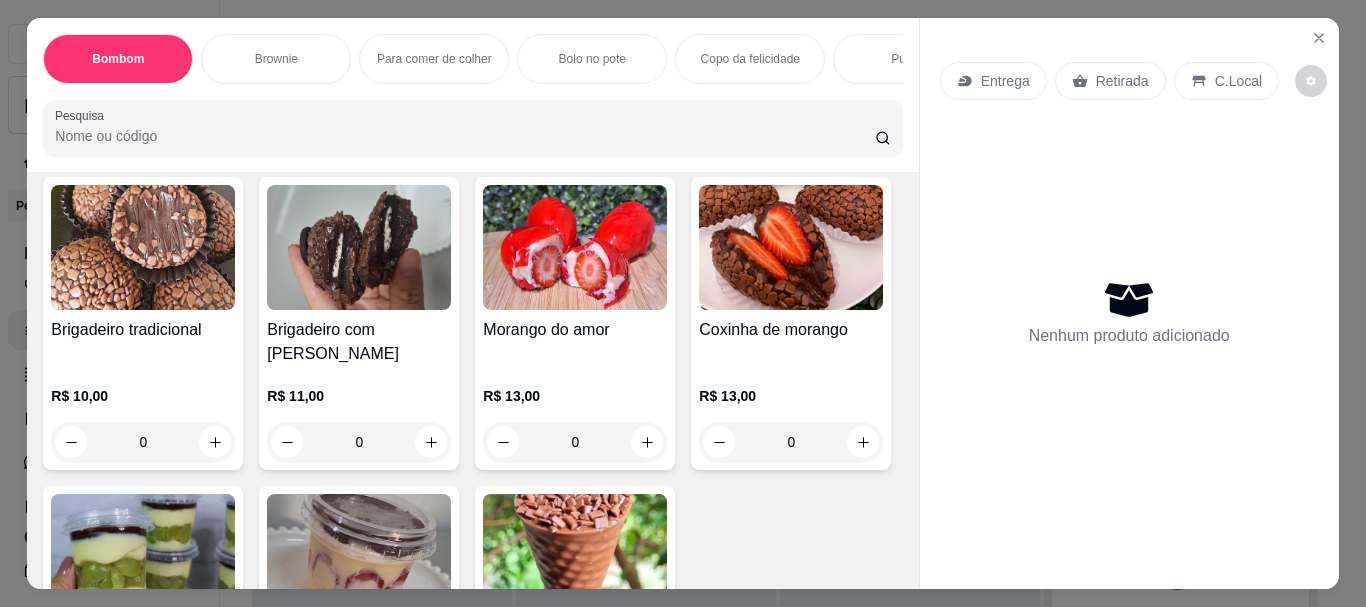 scroll, scrollTop: 200, scrollLeft: 0, axis: vertical 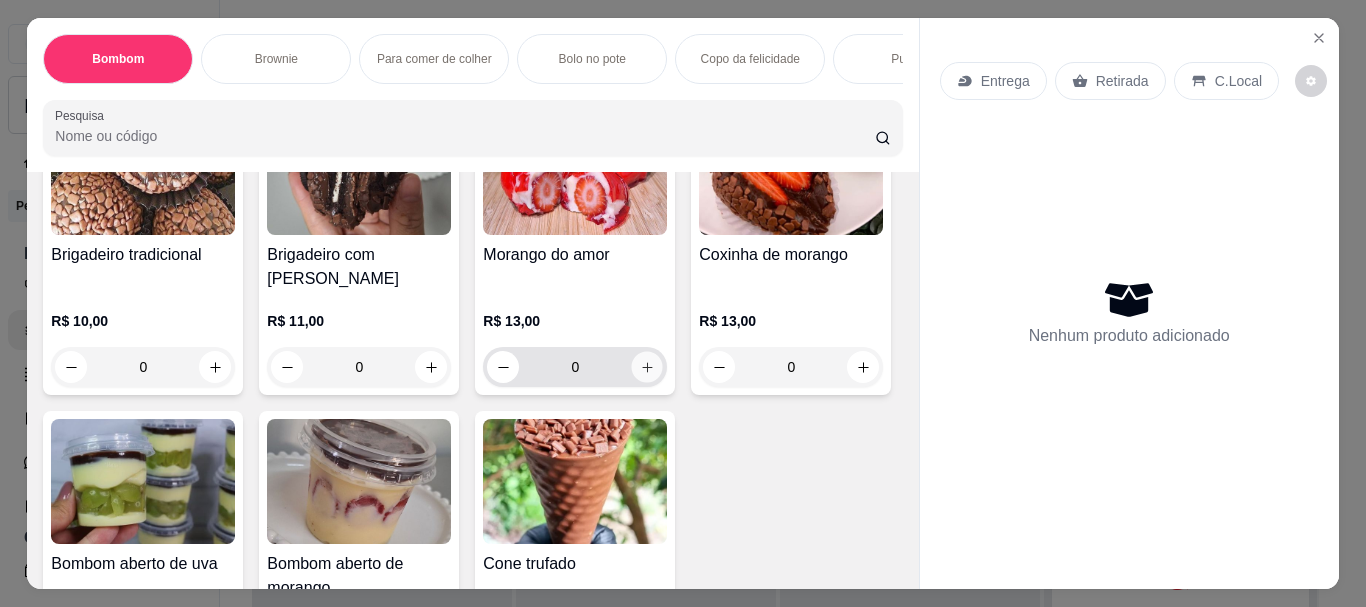 click 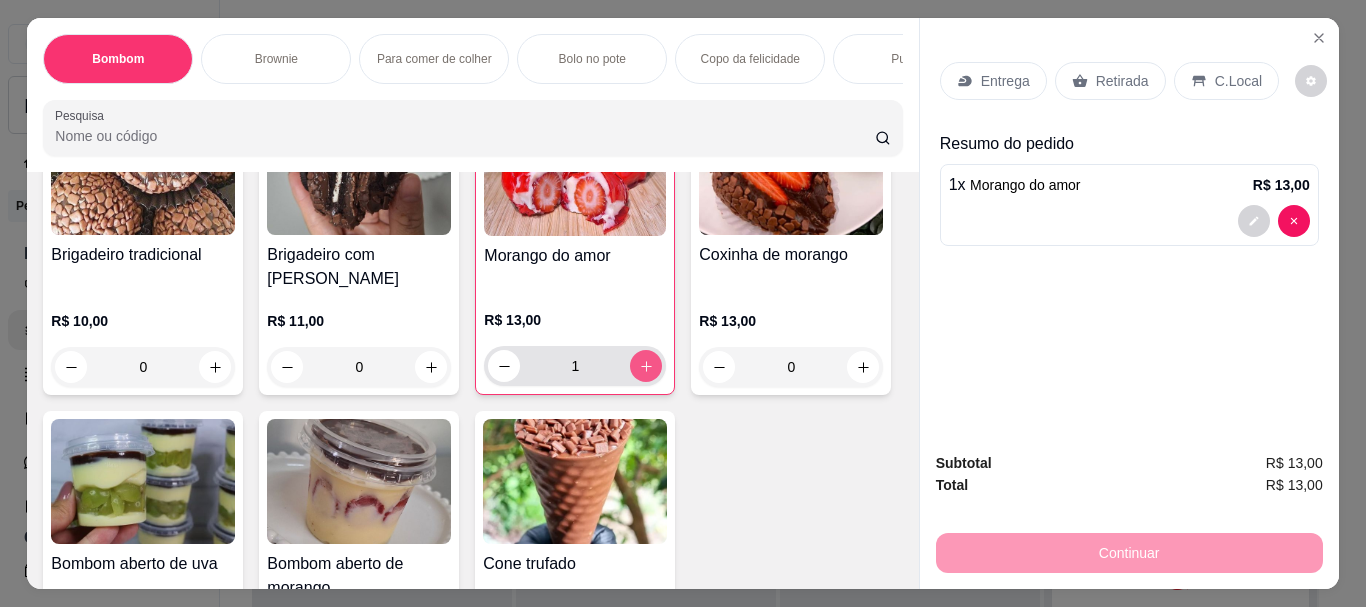 click 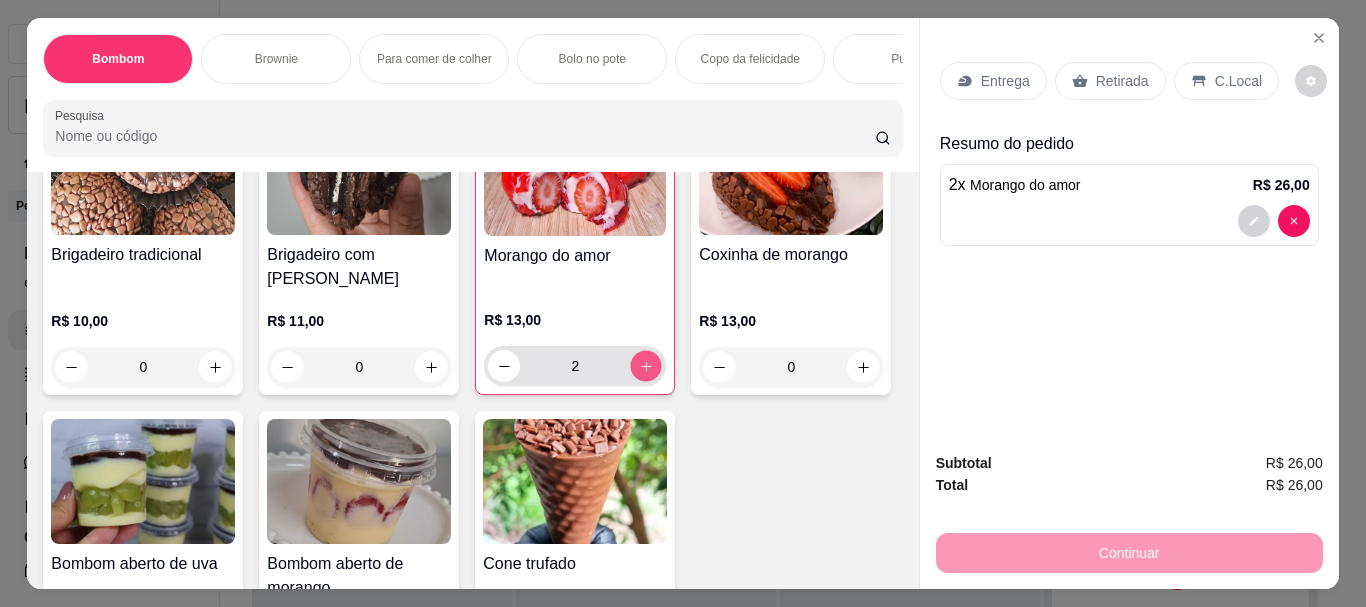 click 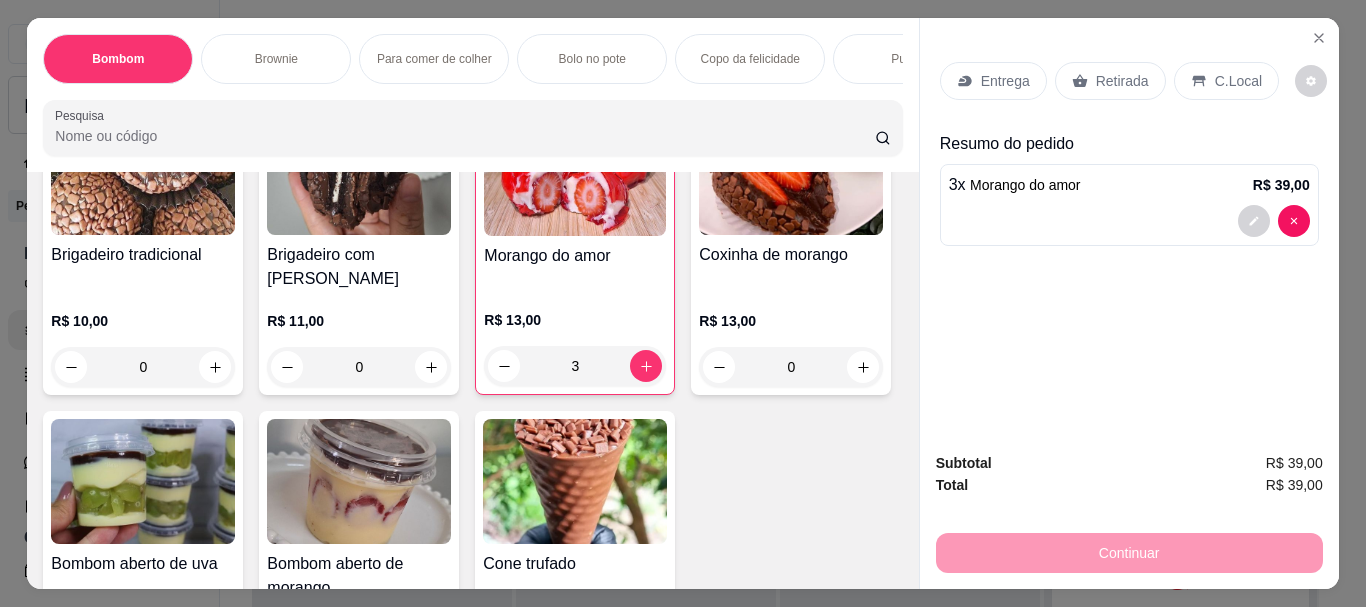 click on "Entrega" at bounding box center [1005, 81] 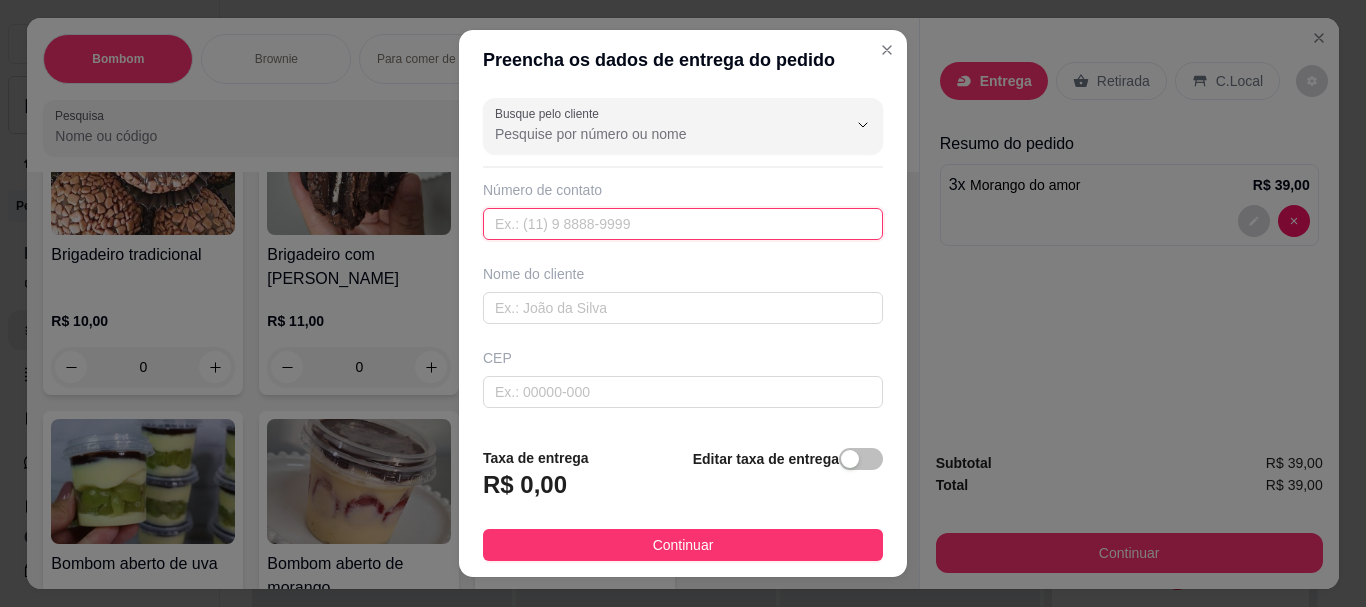 click at bounding box center (683, 224) 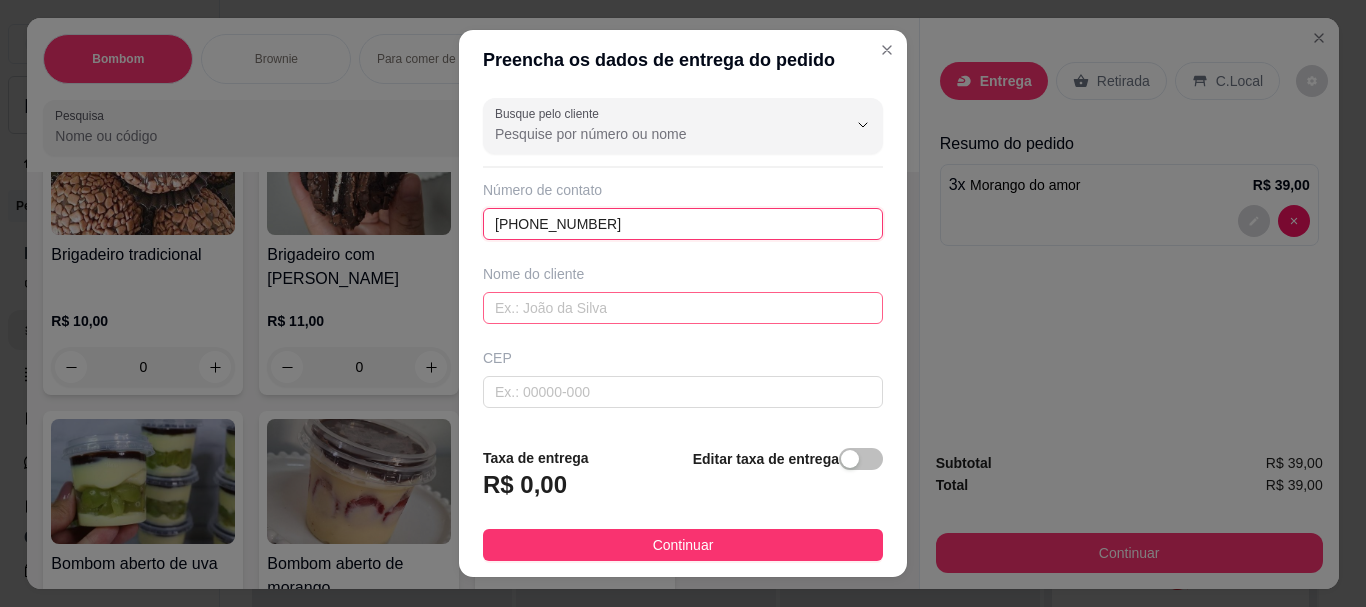 type on "(31) 0000-0000" 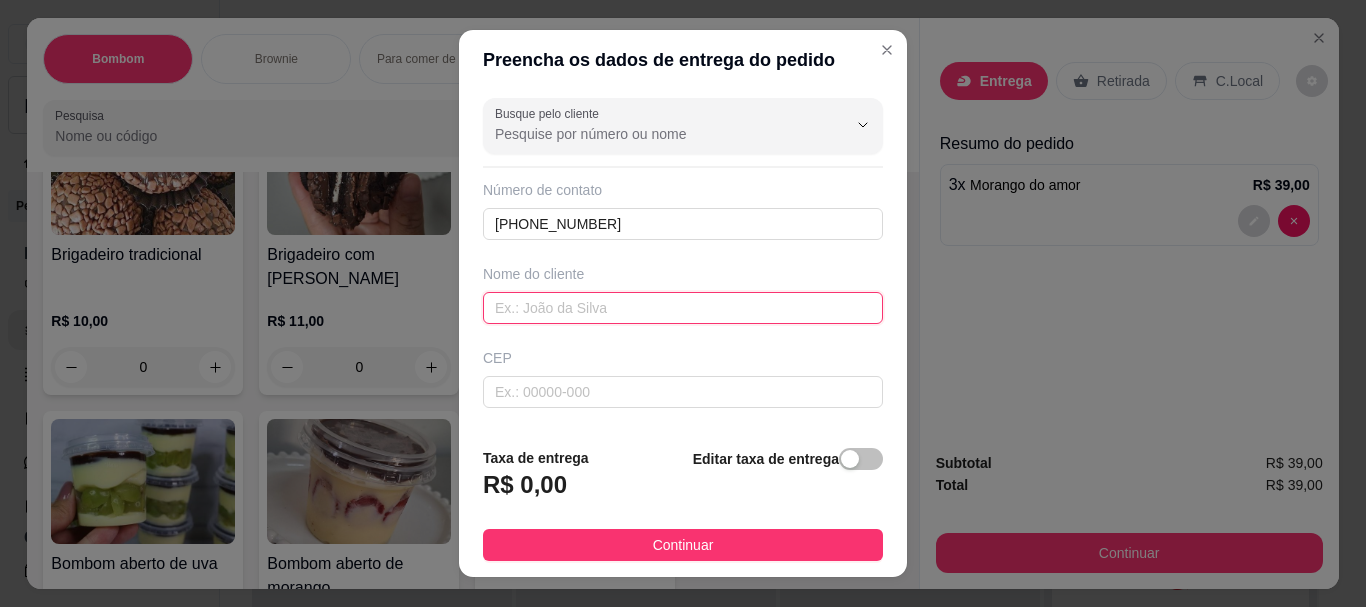 click at bounding box center [683, 308] 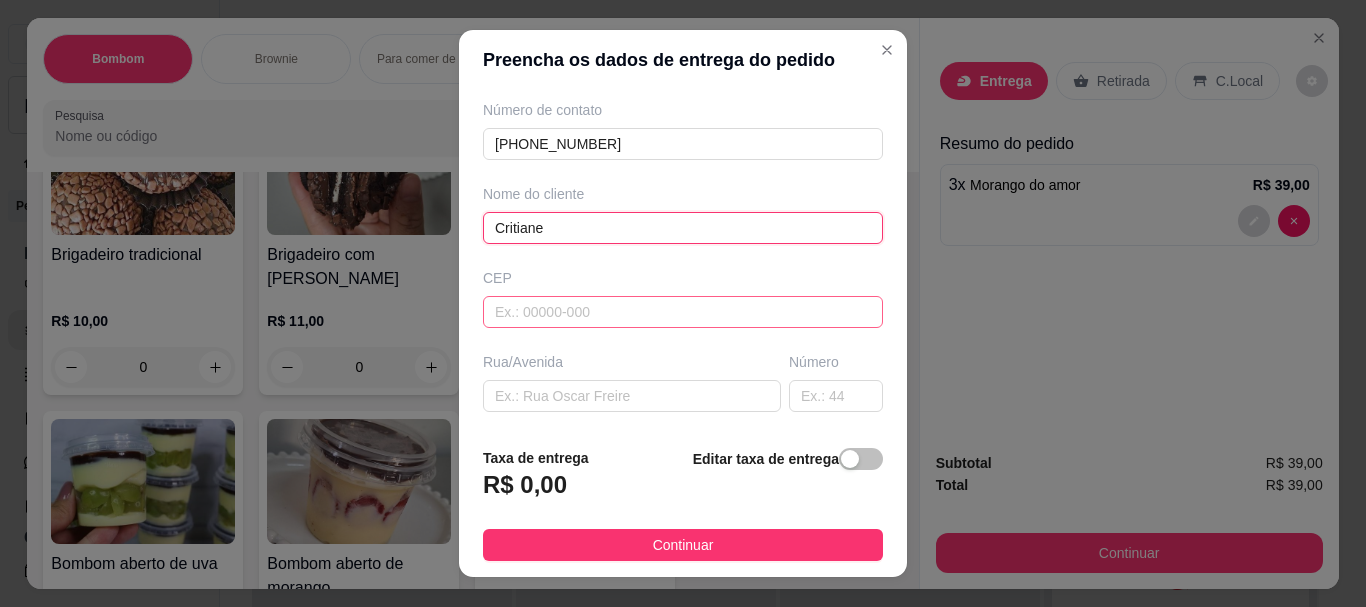 scroll, scrollTop: 200, scrollLeft: 0, axis: vertical 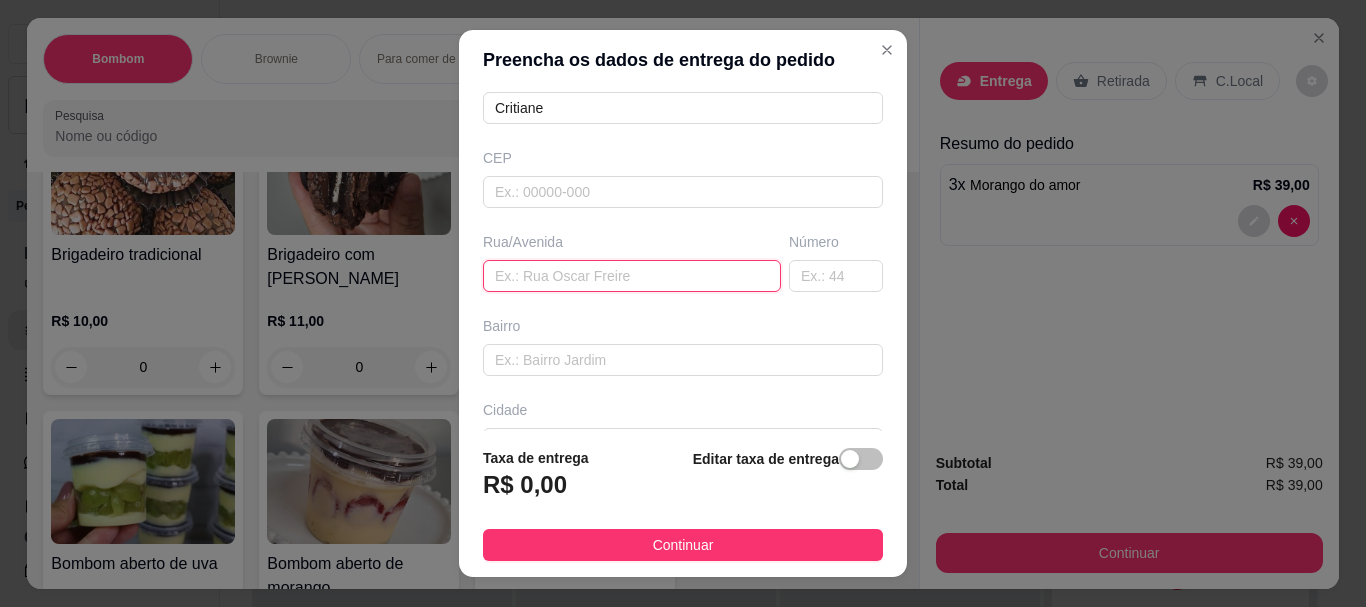 click at bounding box center (632, 276) 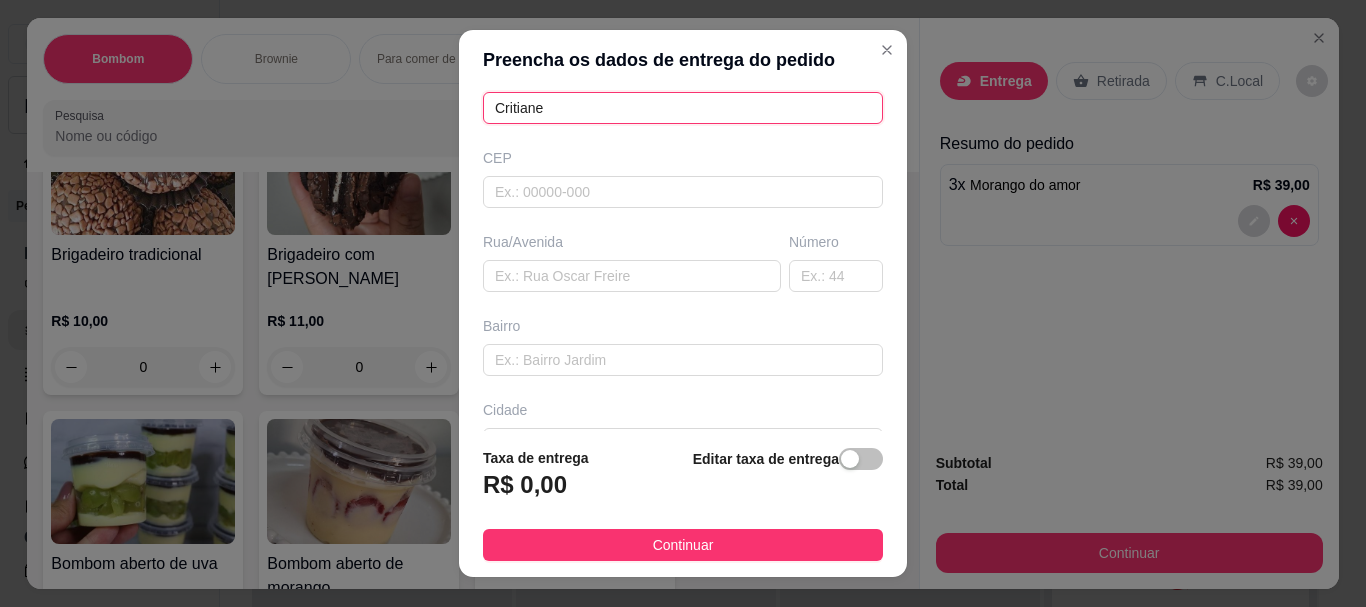 click on "Critiane" at bounding box center (683, 108) 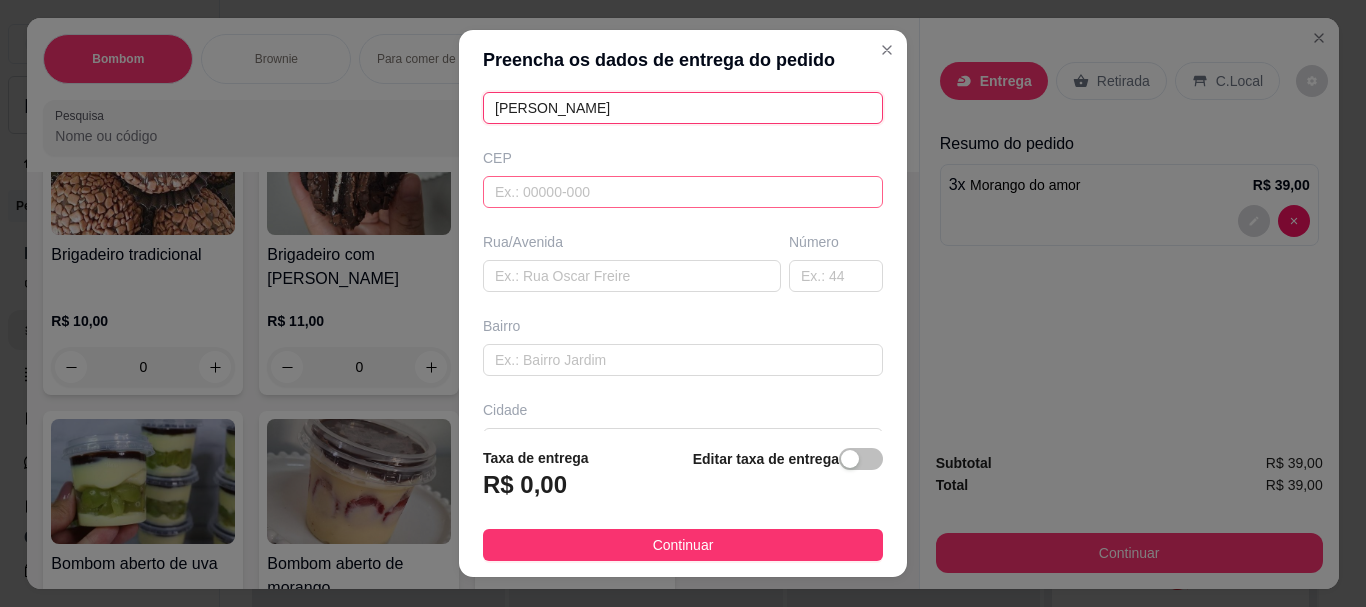 type on "Critiane moreira" 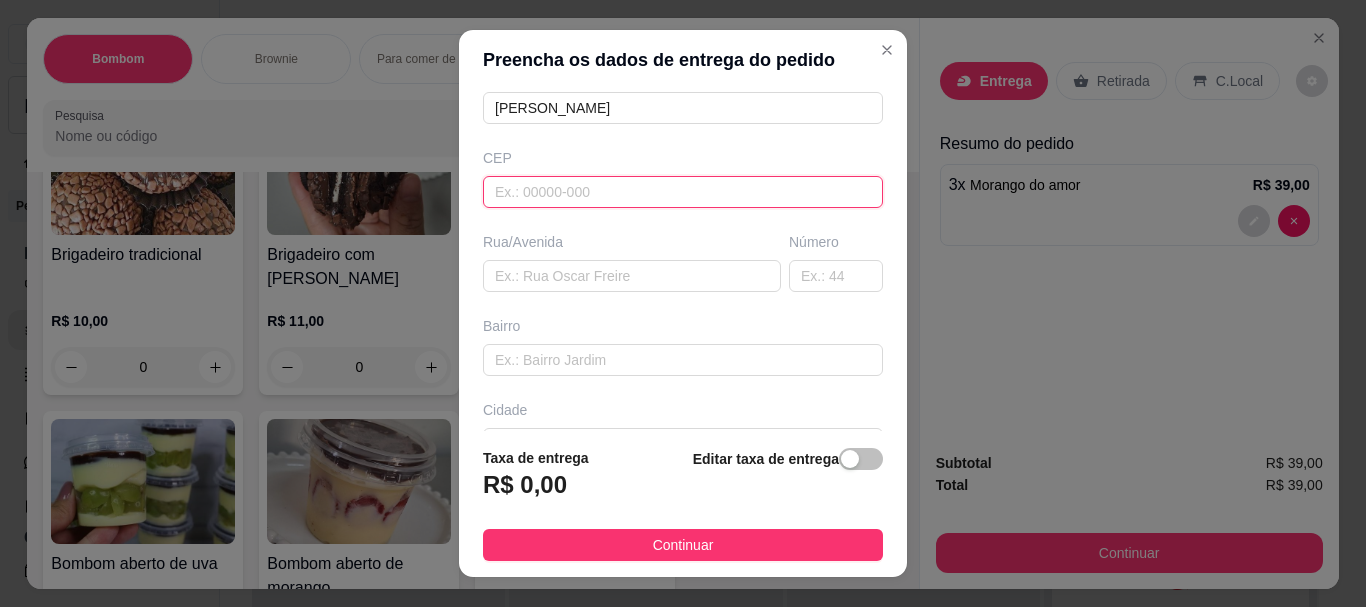 click at bounding box center [683, 192] 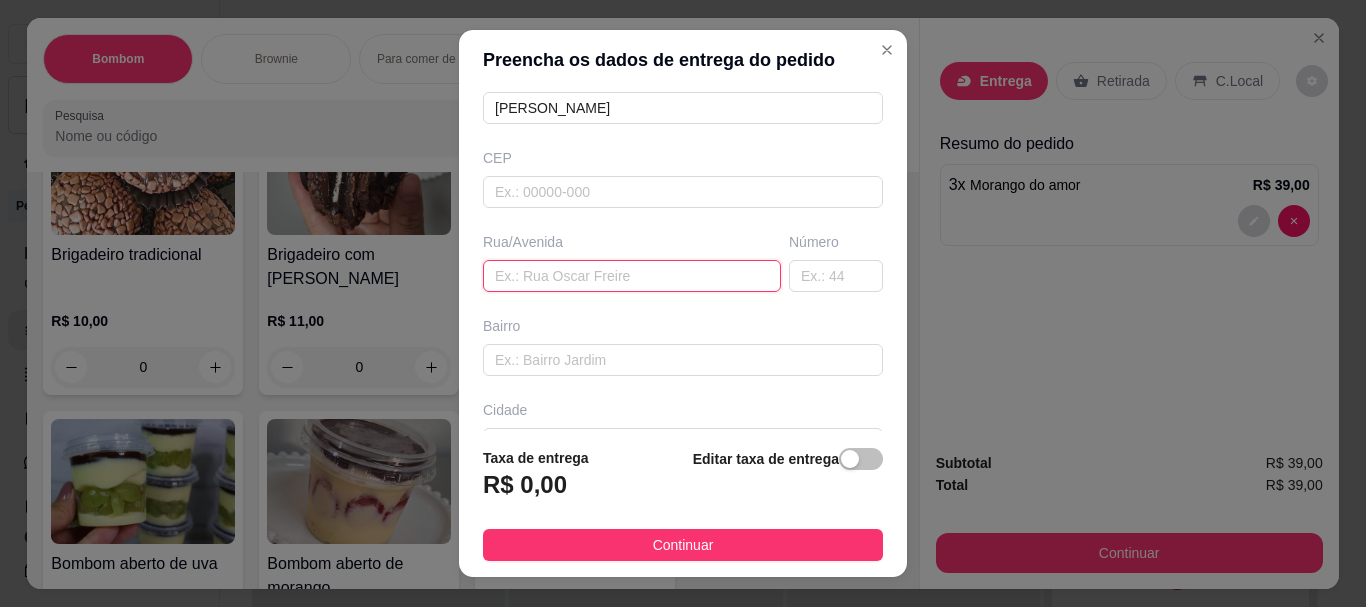 click at bounding box center (632, 276) 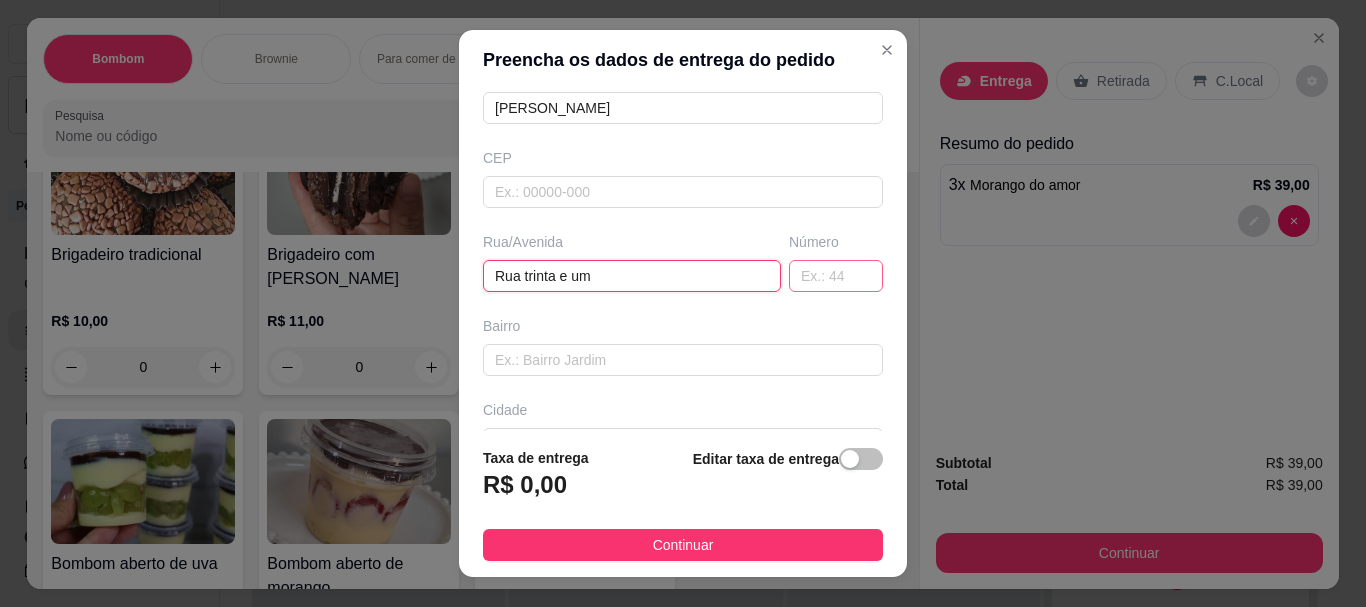 type on "Rua trinta e um" 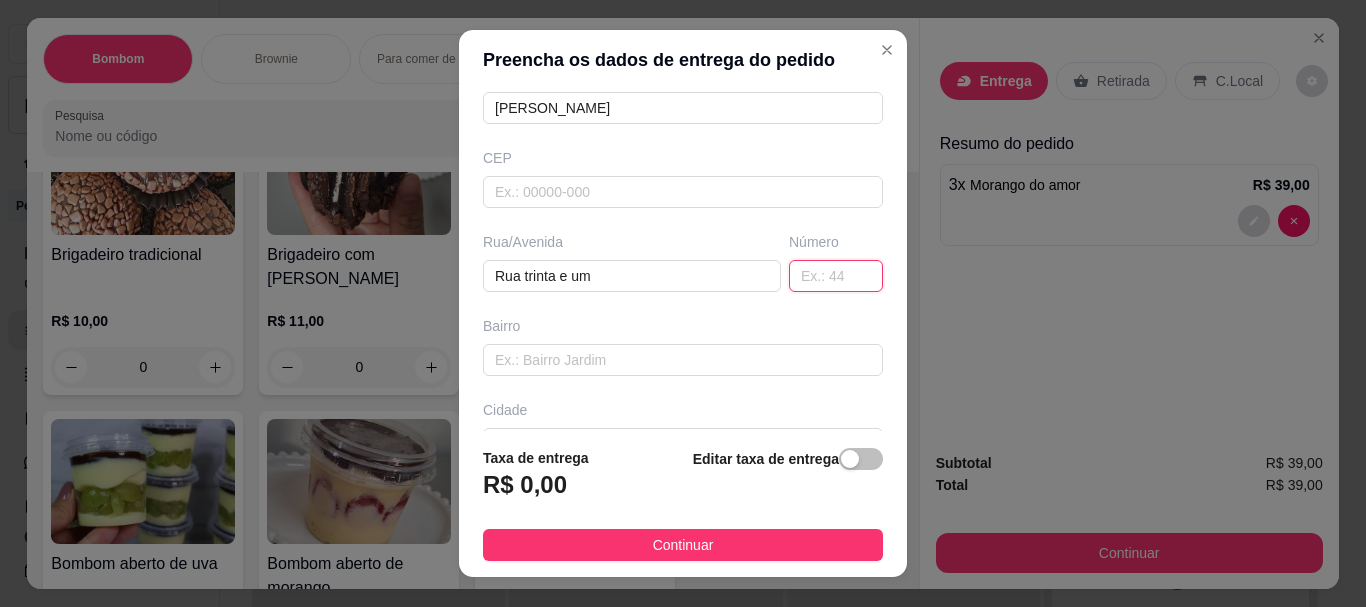click at bounding box center [836, 276] 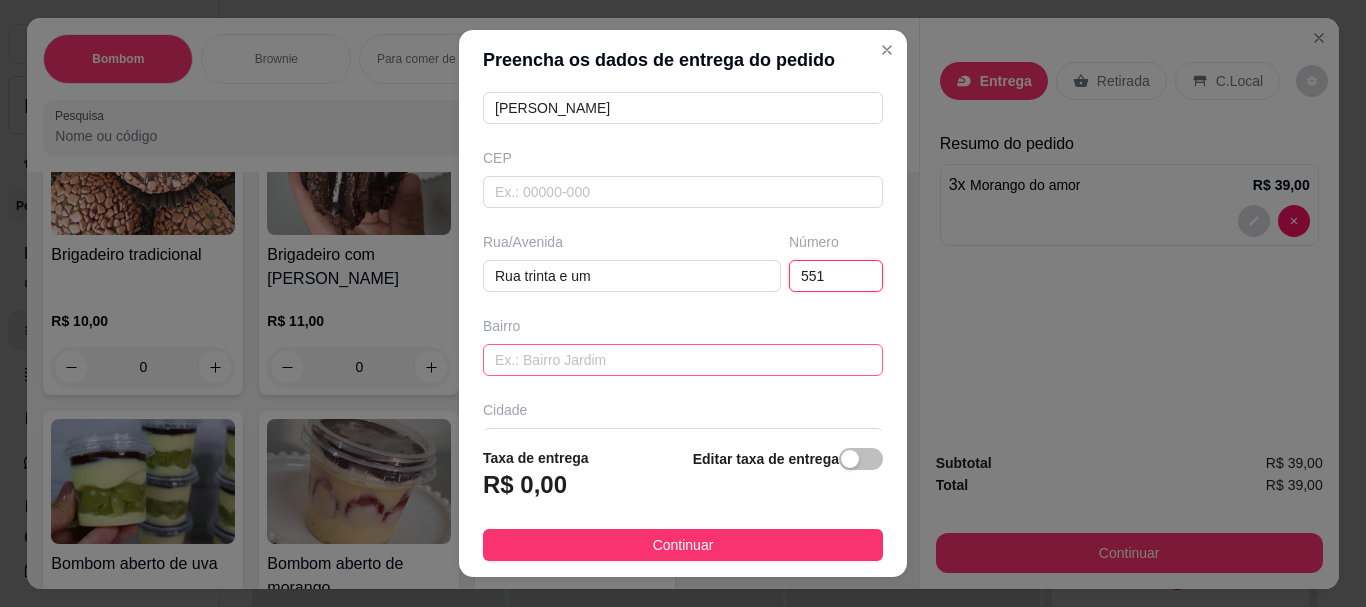 type on "551" 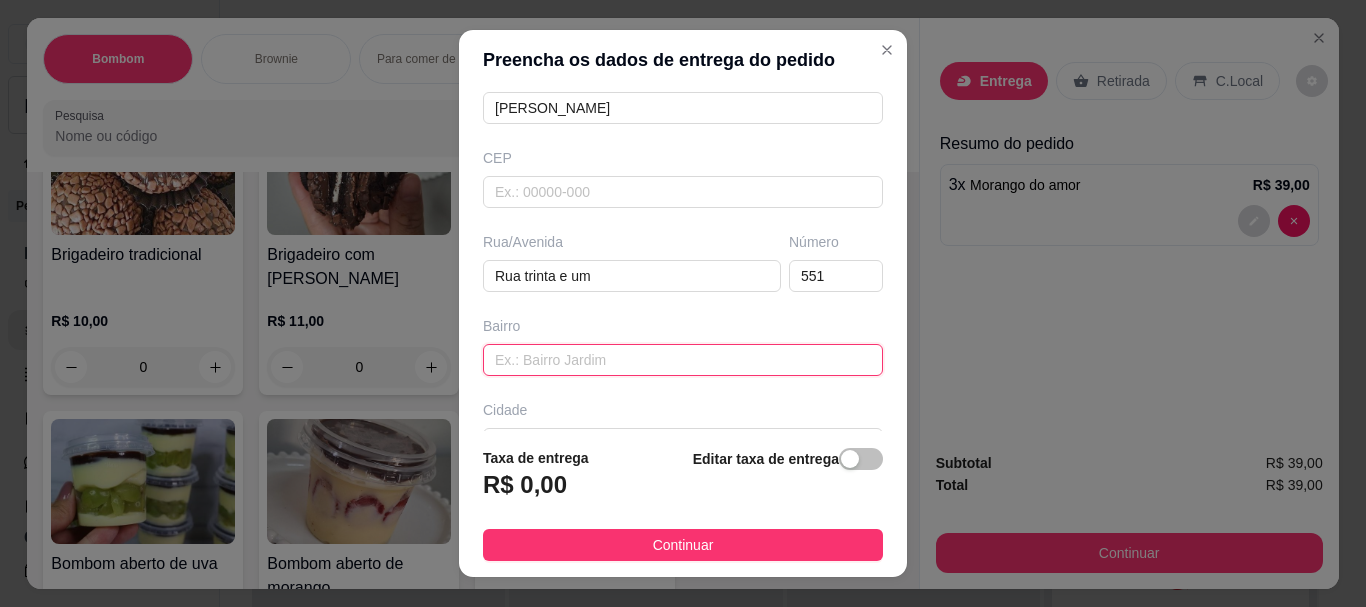 click at bounding box center [683, 360] 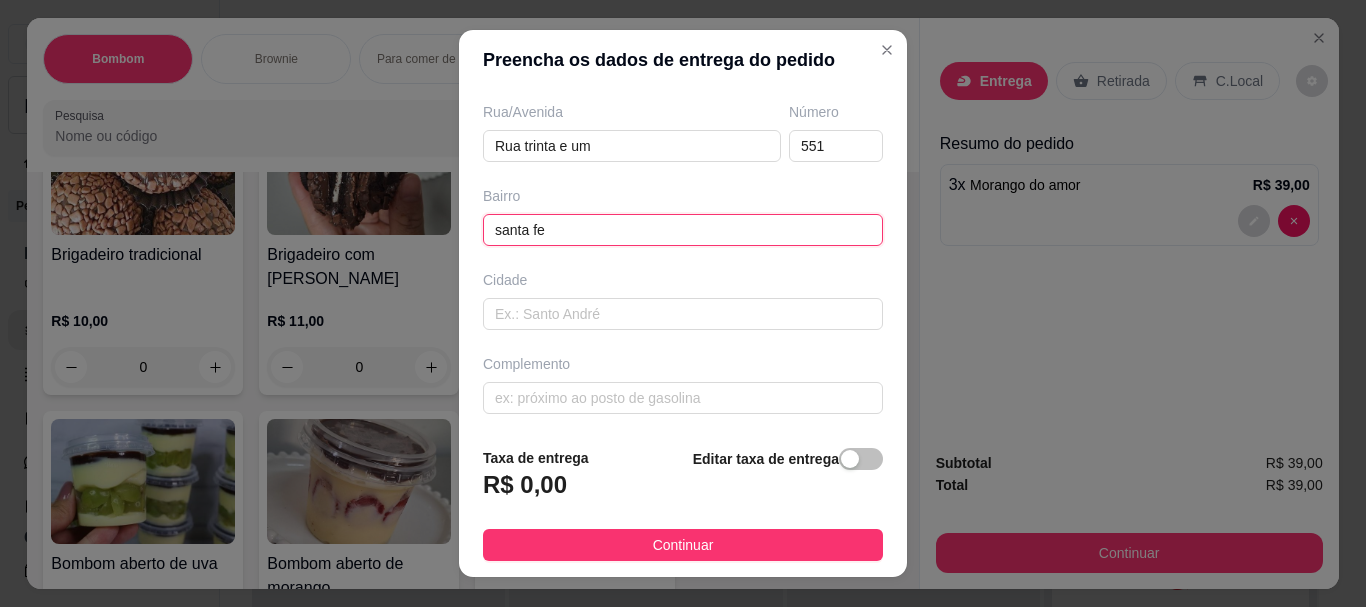 scroll, scrollTop: 333, scrollLeft: 0, axis: vertical 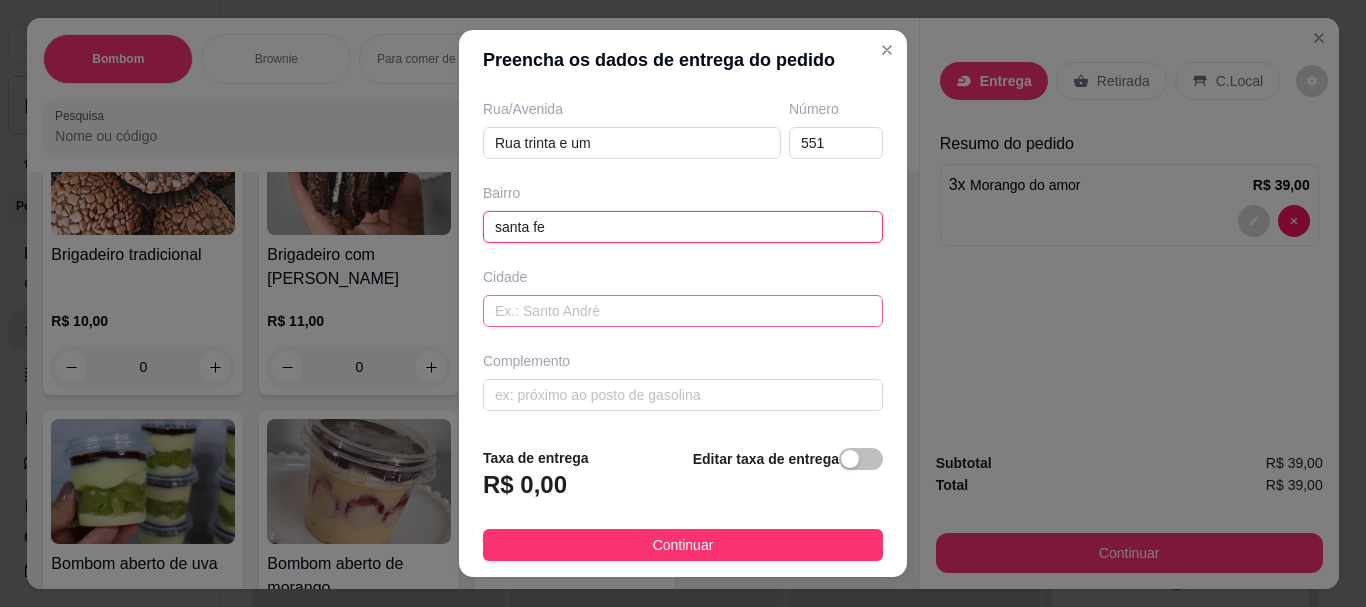 type on "santa fe" 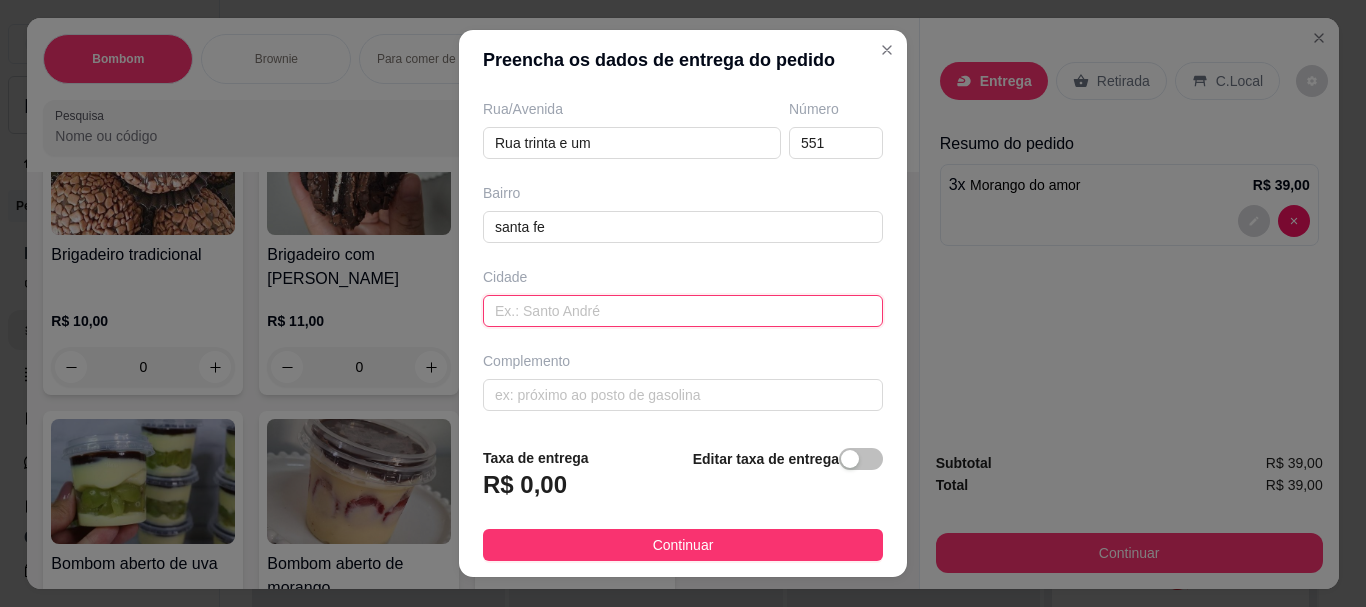 click at bounding box center [683, 311] 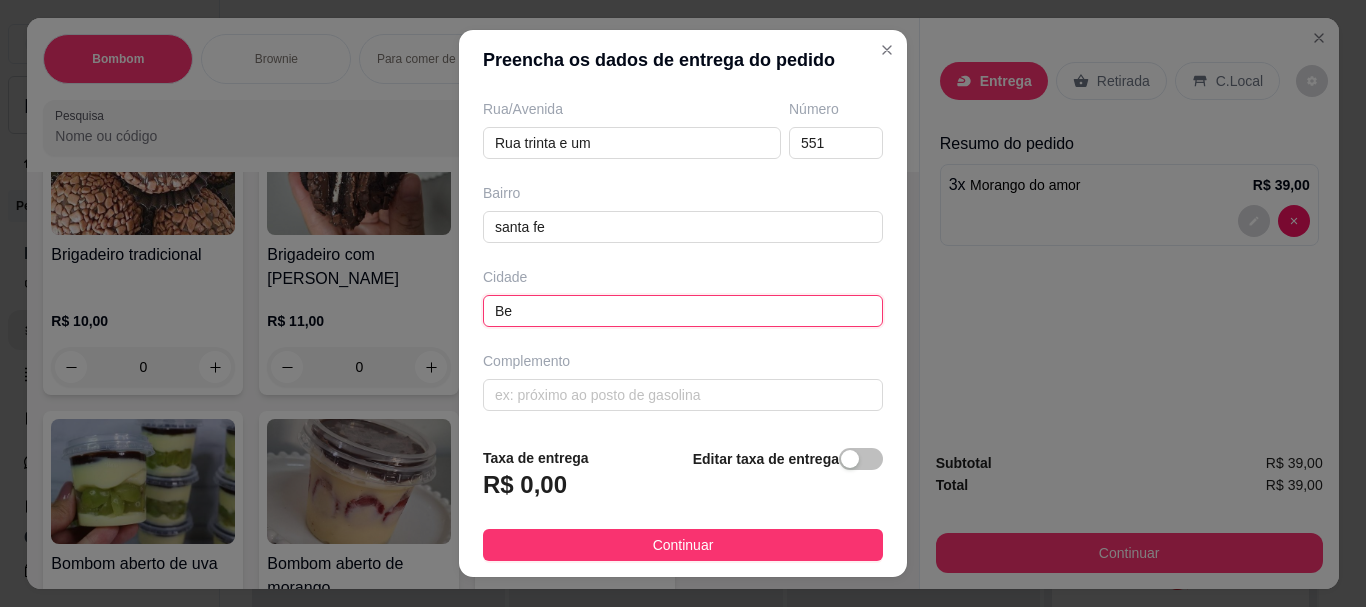 type on "B" 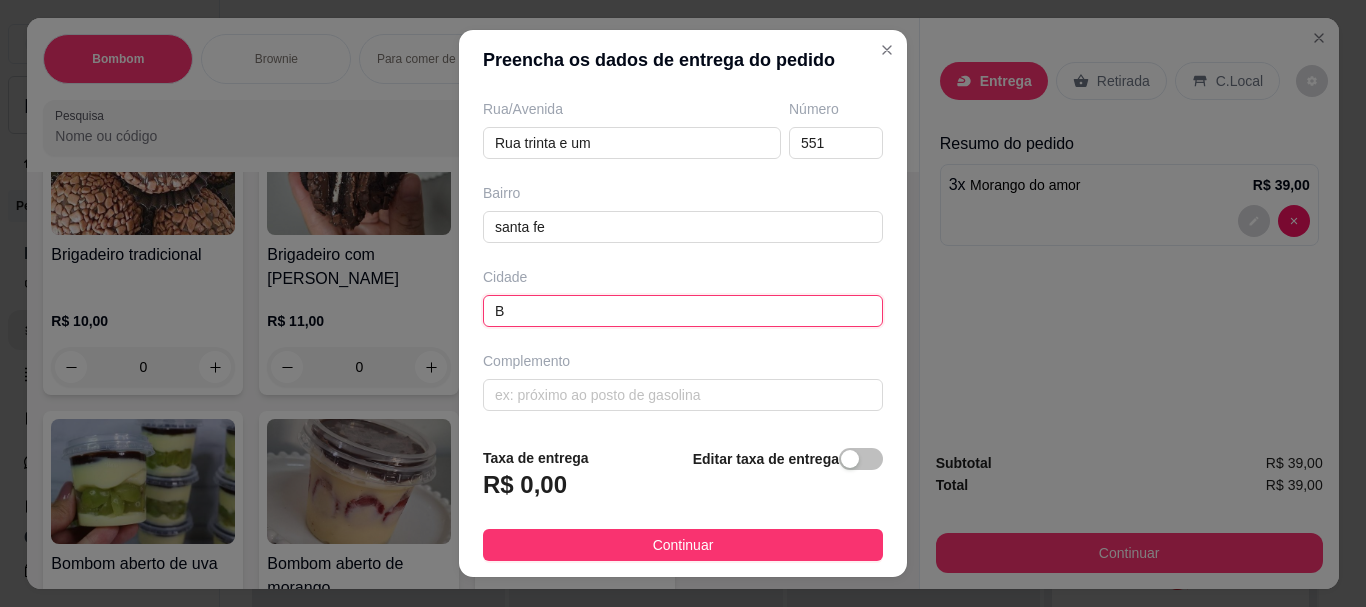 type 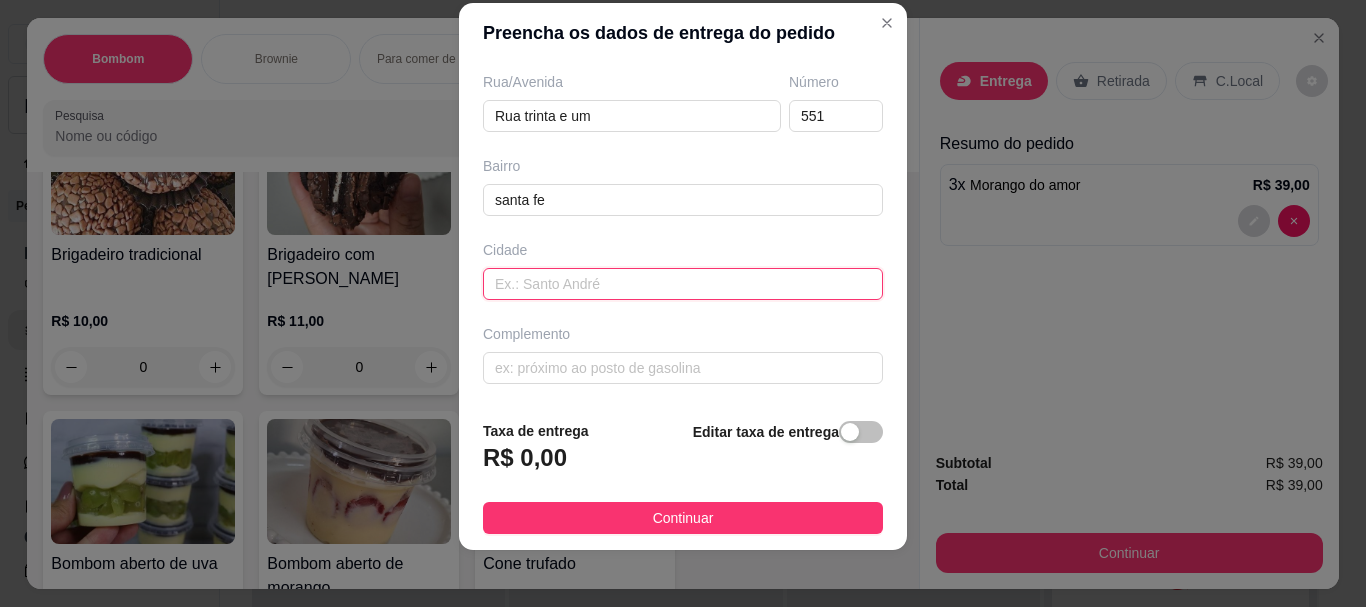 scroll, scrollTop: 34, scrollLeft: 0, axis: vertical 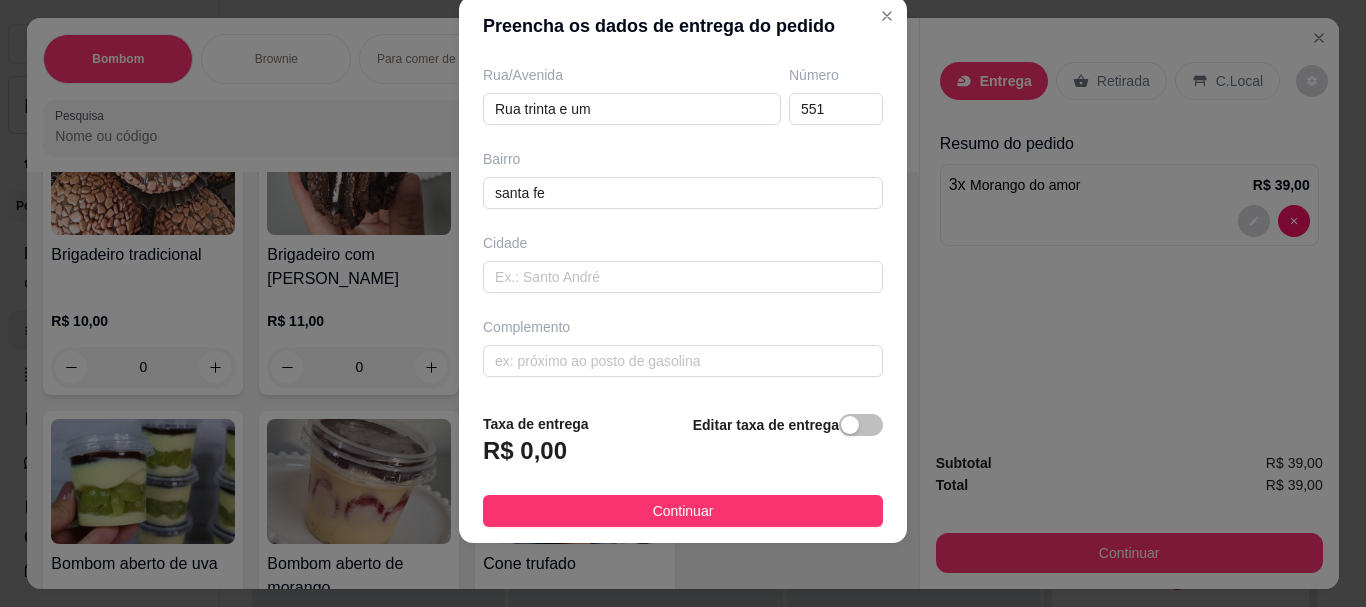 click on "R$ 0,00" at bounding box center [525, 451] 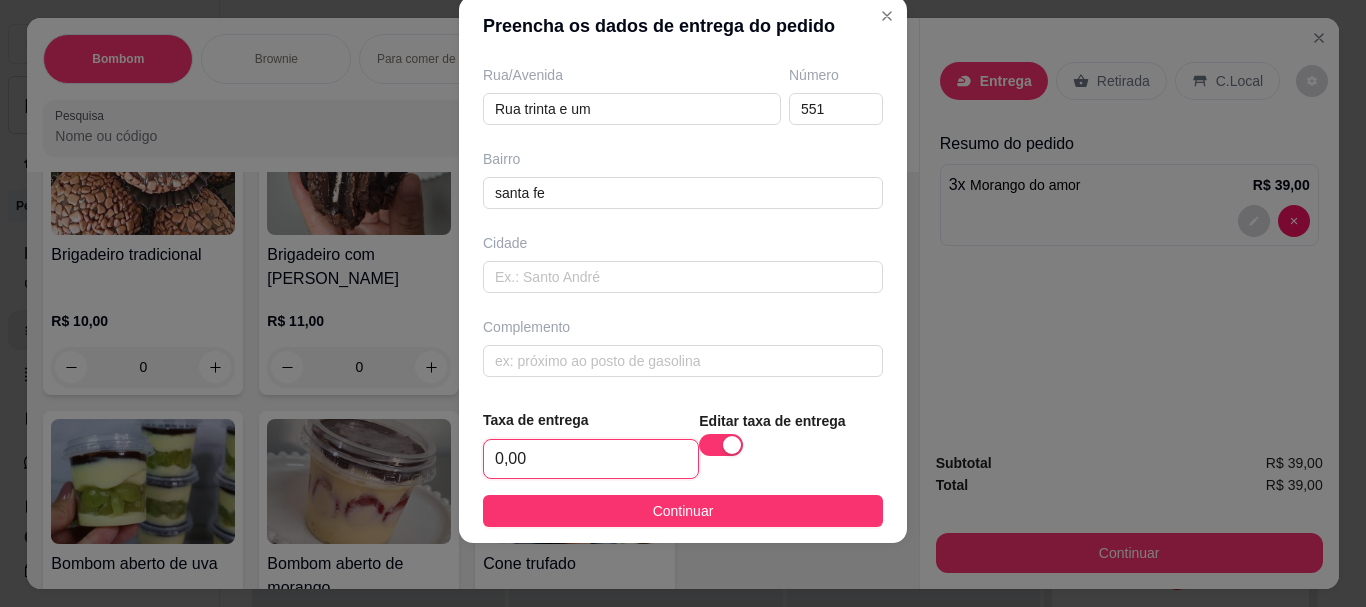 click on "0,00" at bounding box center [591, 459] 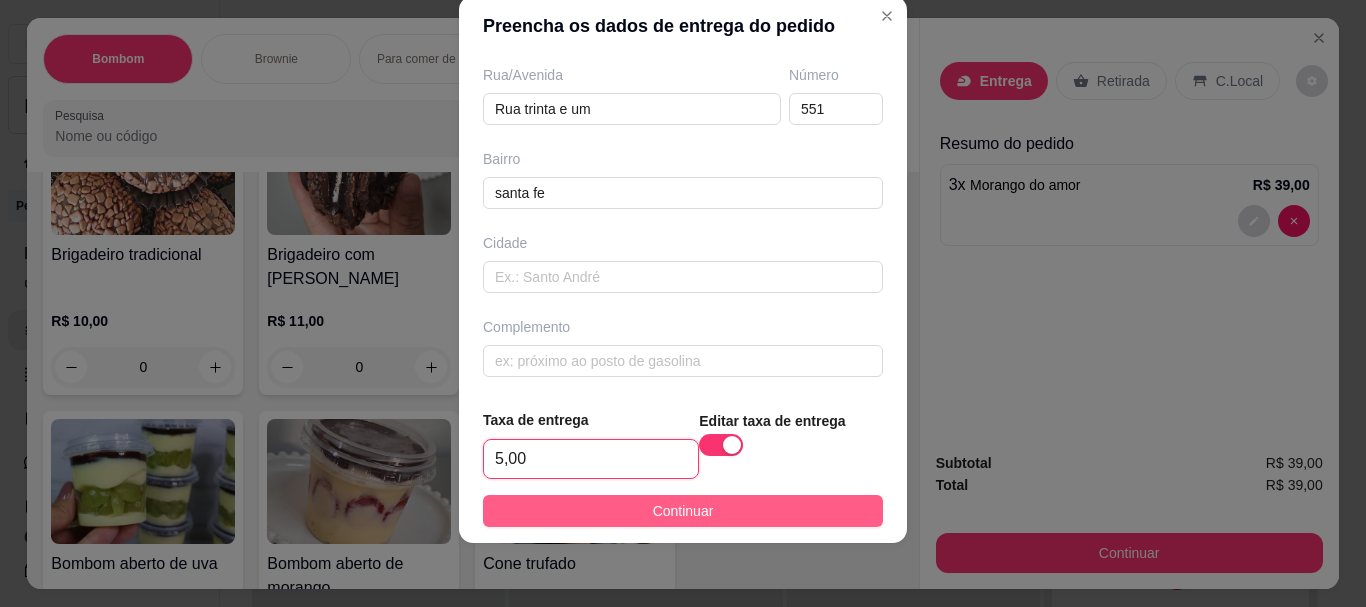 type on "5,00" 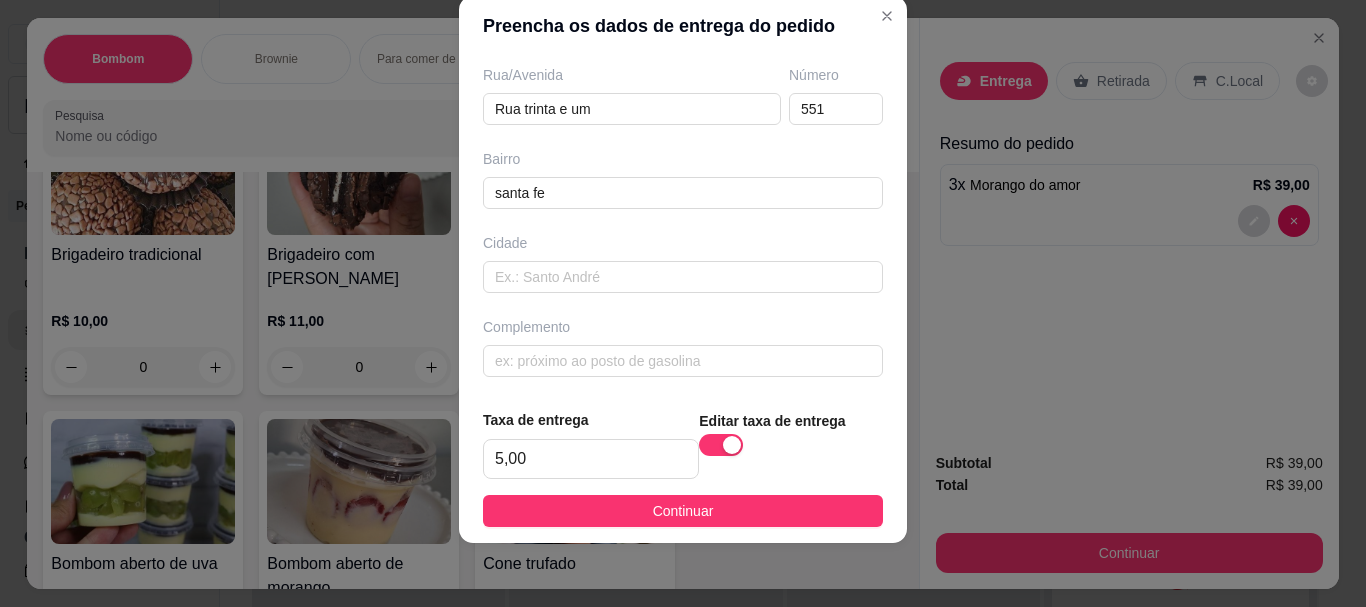 click on "Continuar" at bounding box center (683, 511) 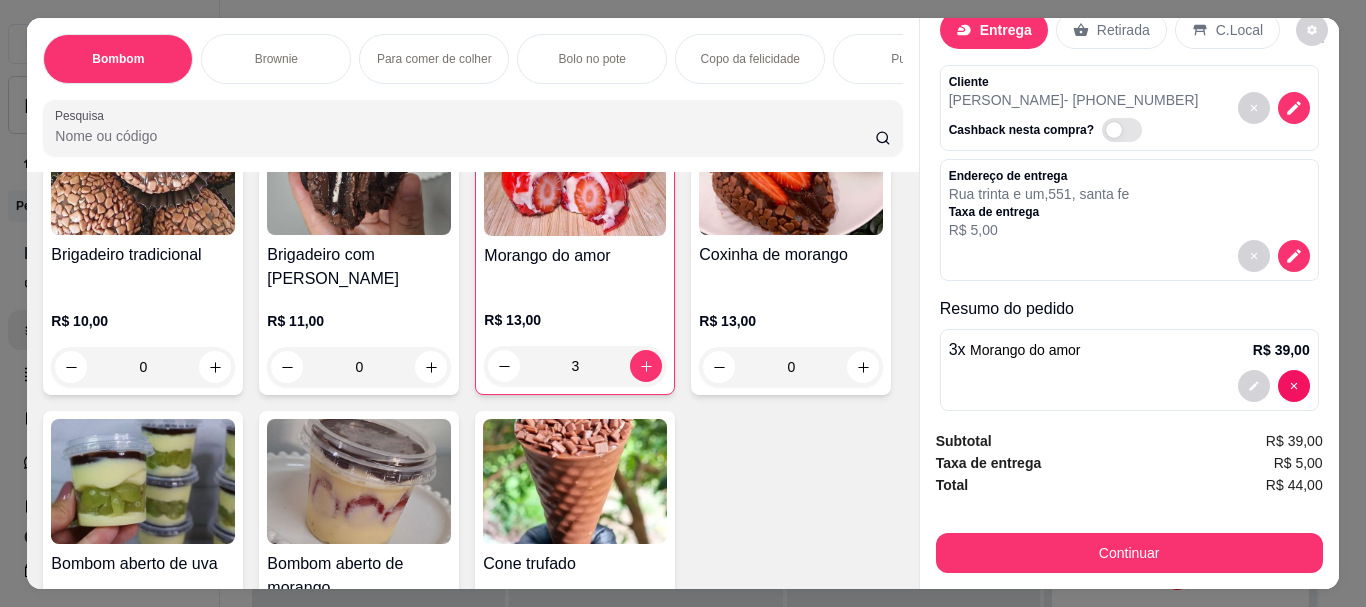 scroll, scrollTop: 76, scrollLeft: 0, axis: vertical 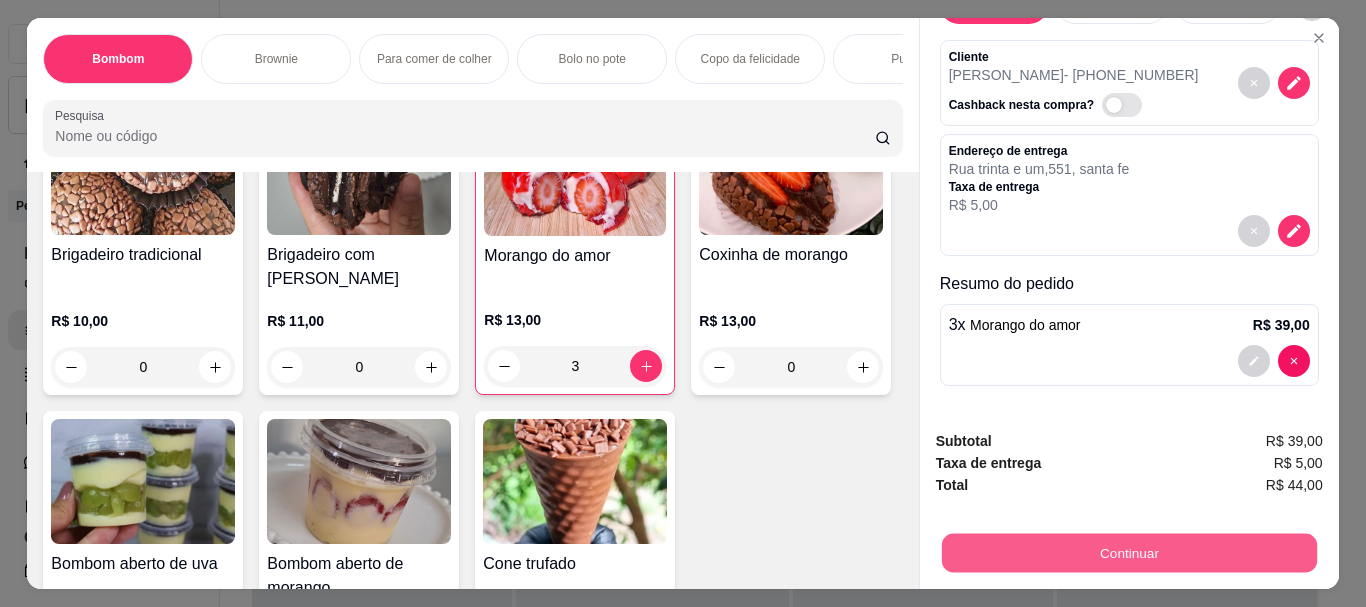 click on "Continuar" at bounding box center (1128, 552) 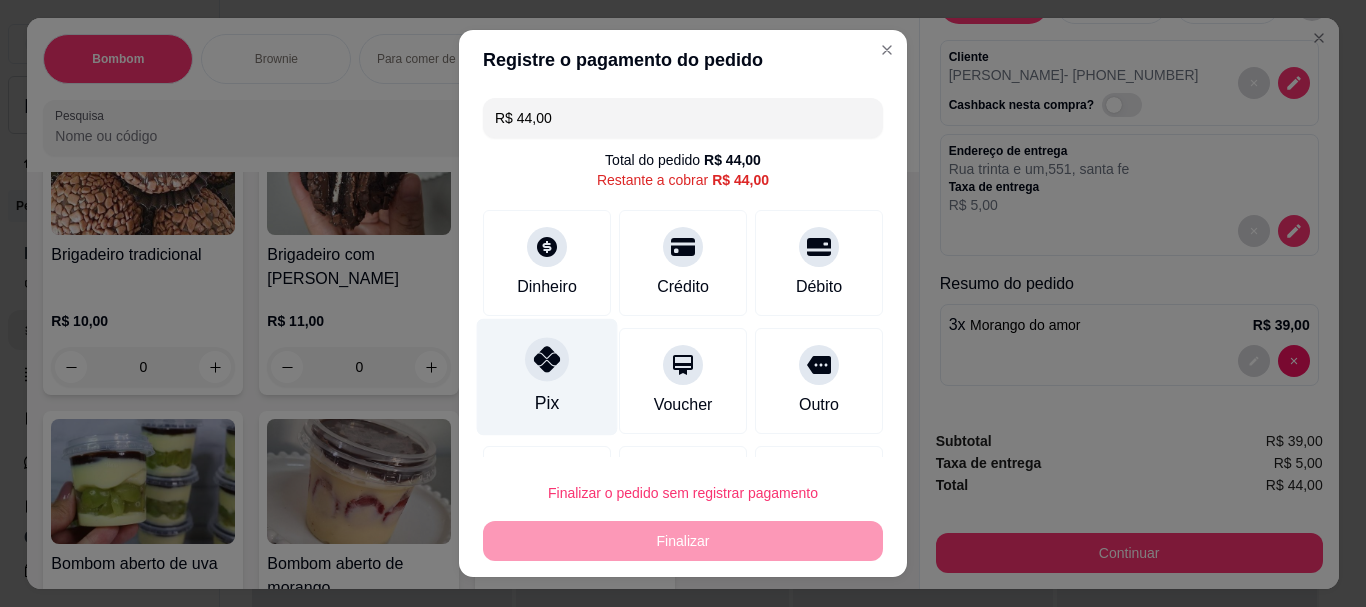 click 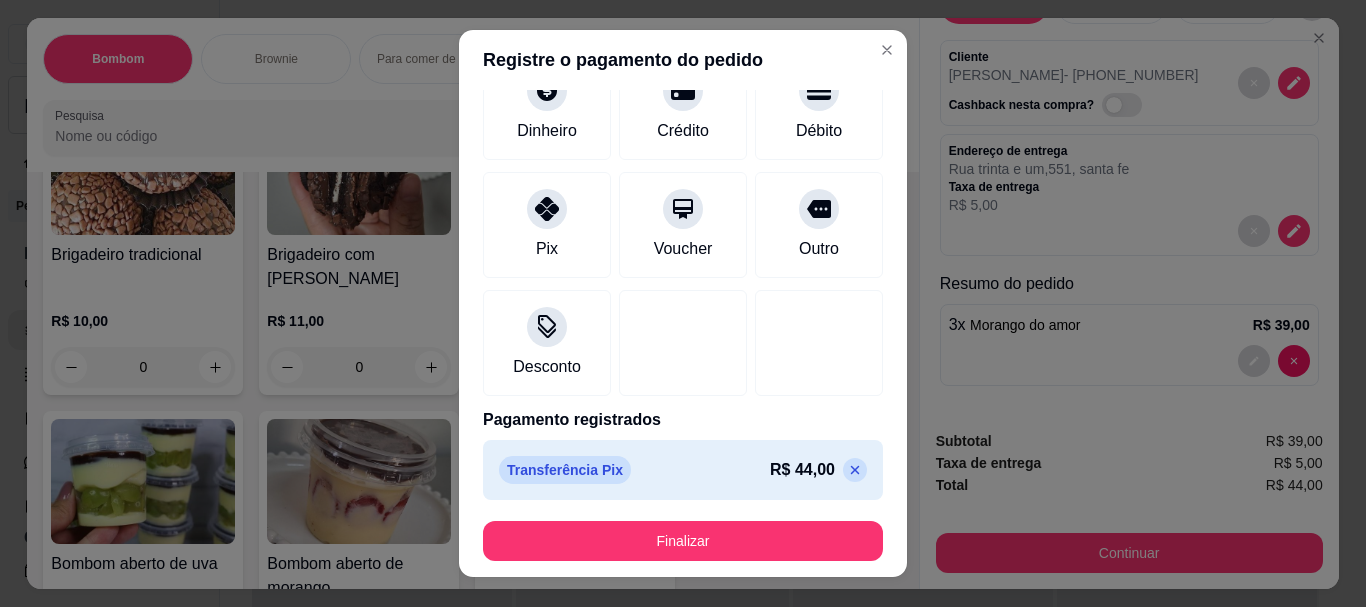 scroll, scrollTop: 139, scrollLeft: 0, axis: vertical 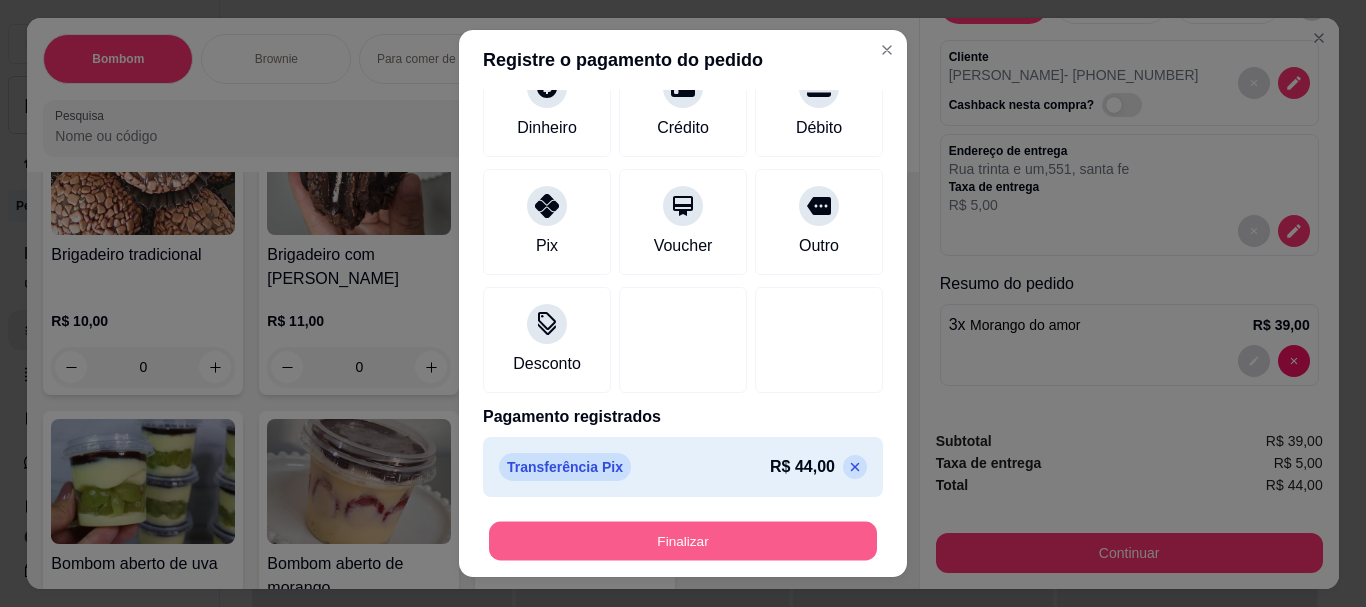 click on "Finalizar" at bounding box center [683, 540] 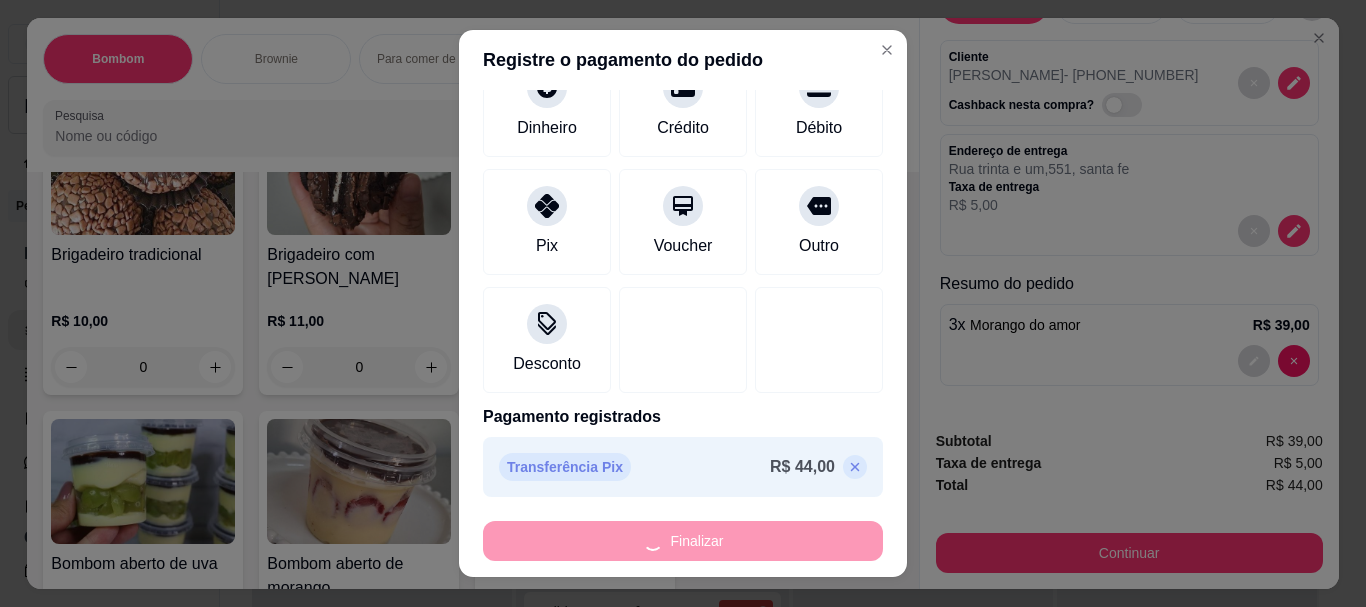 type on "0" 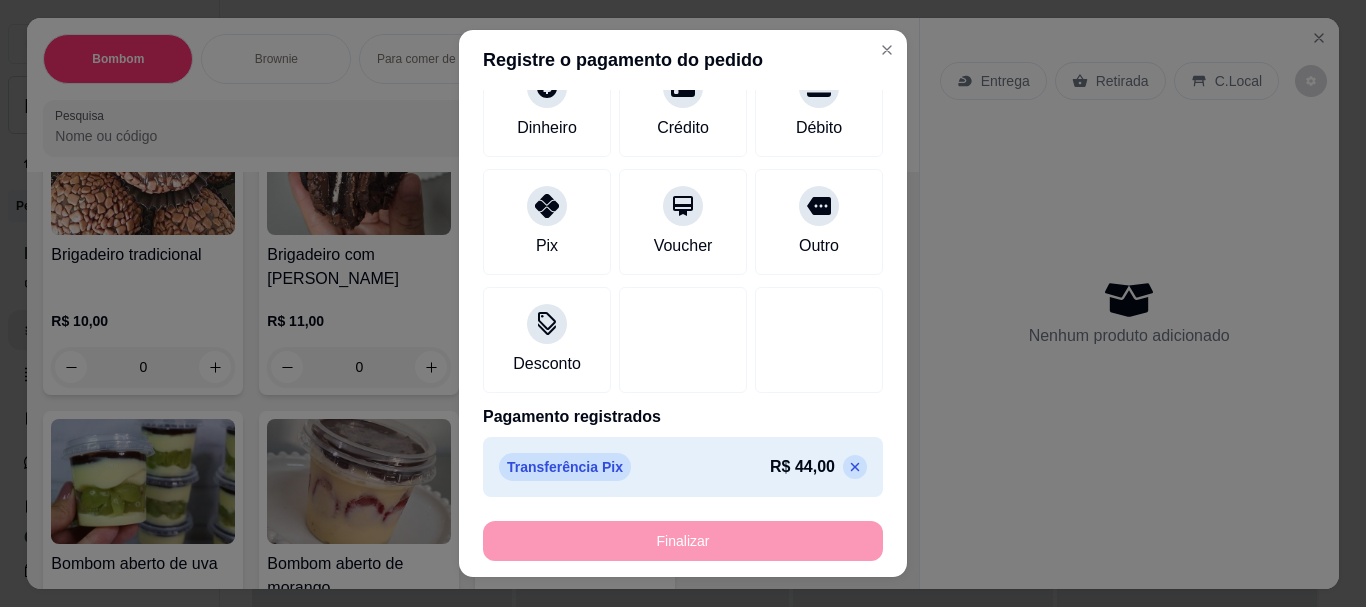type on "-R$ 44,00" 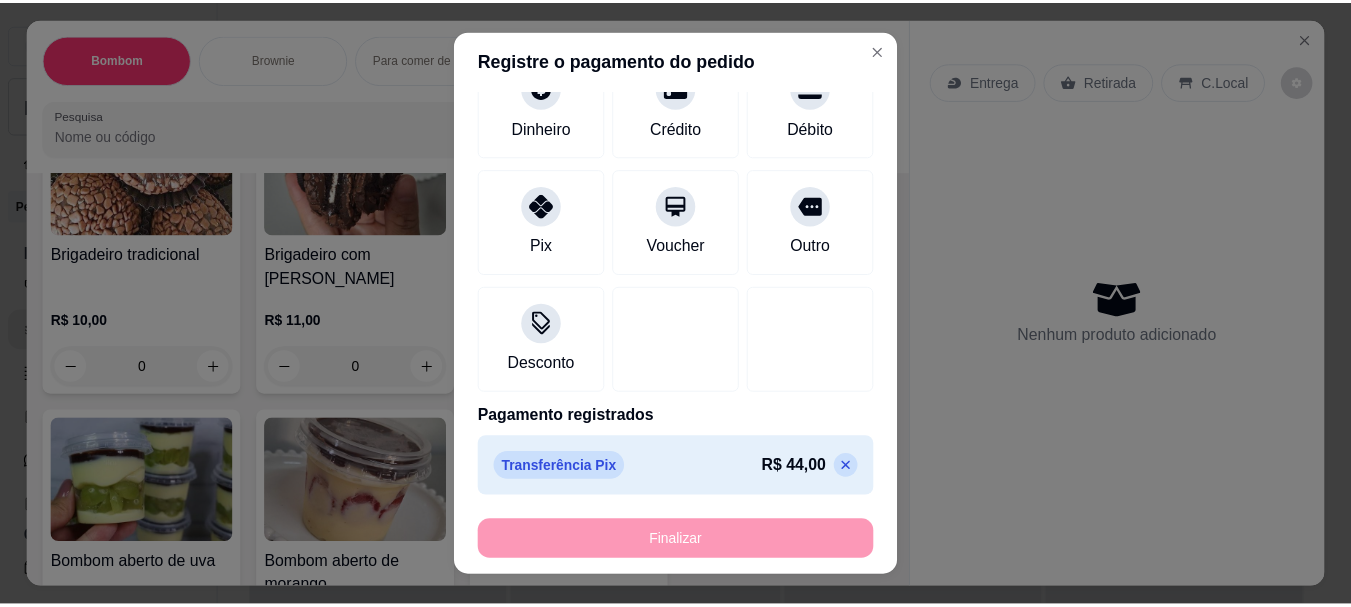 scroll, scrollTop: 0, scrollLeft: 0, axis: both 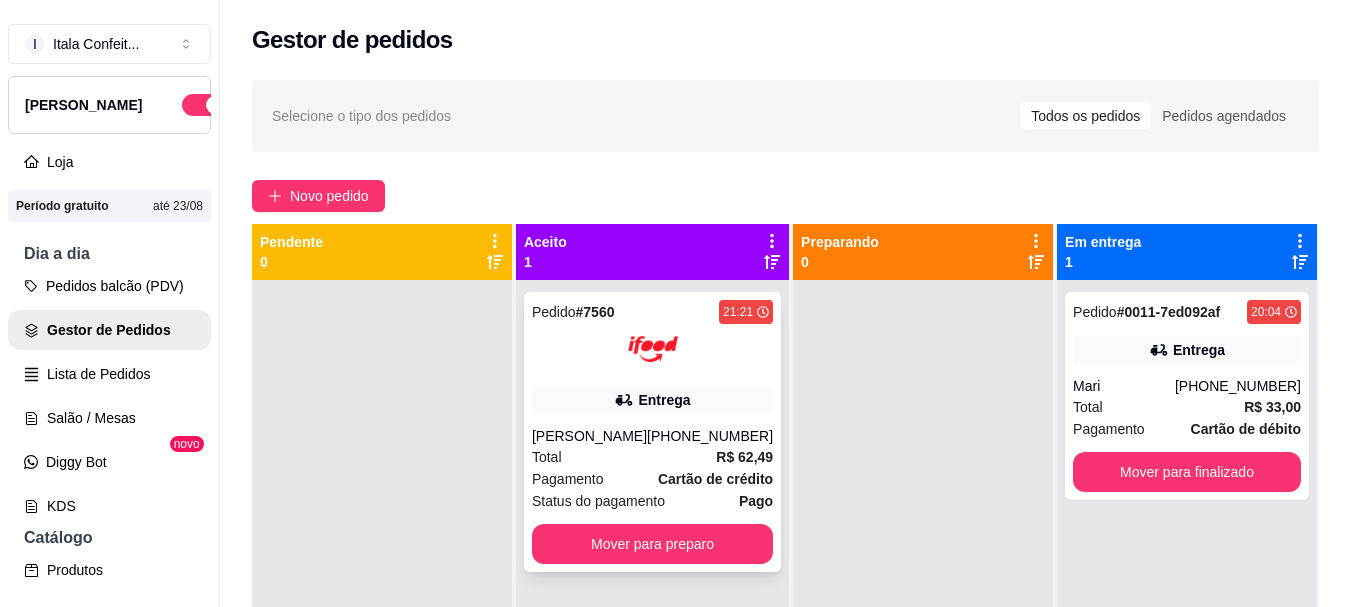 click on "Entrega" at bounding box center [664, 400] 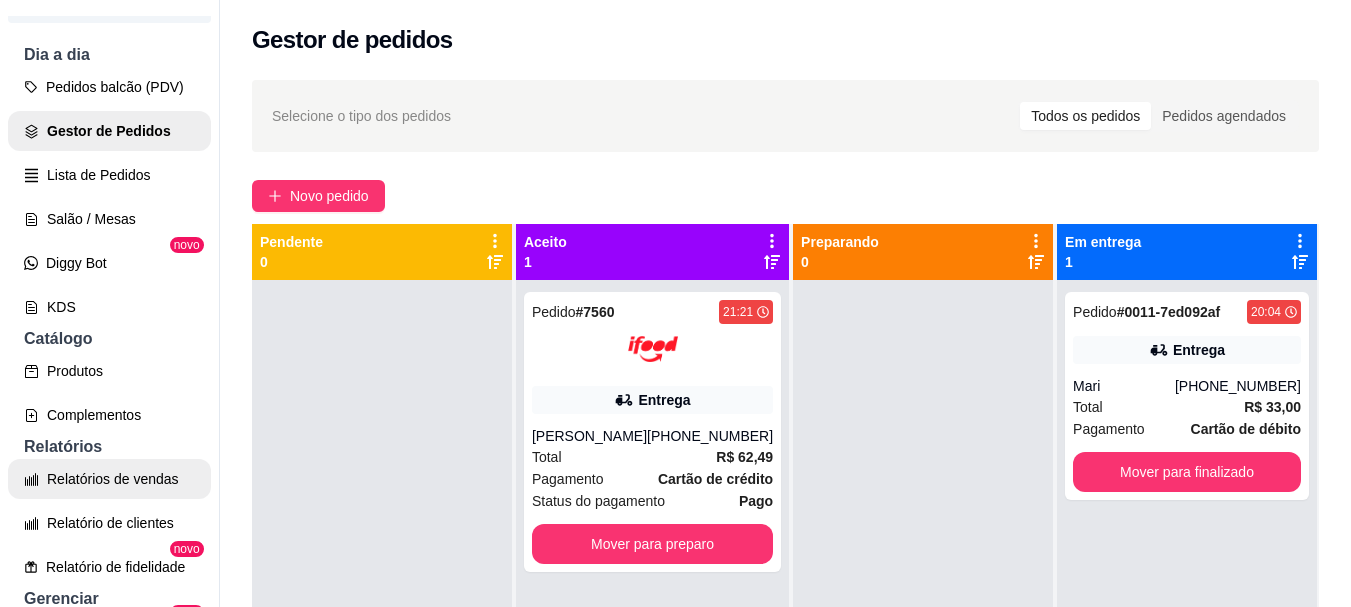 scroll, scrollTop: 200, scrollLeft: 0, axis: vertical 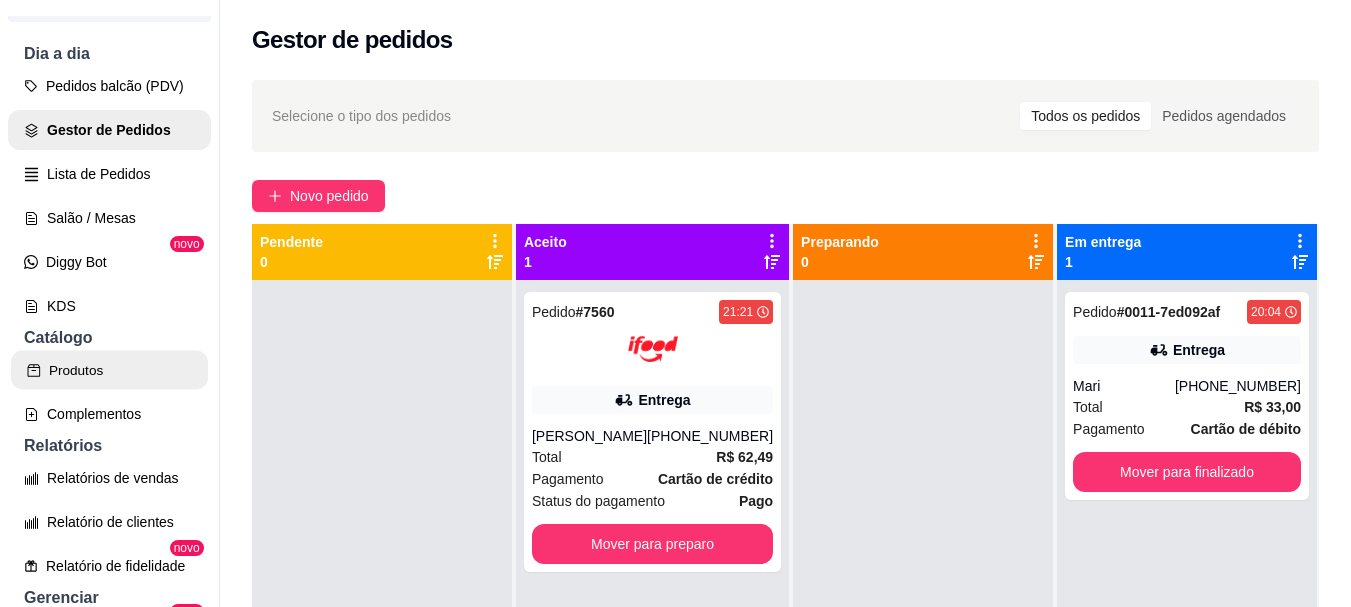 click on "Produtos" at bounding box center [109, 370] 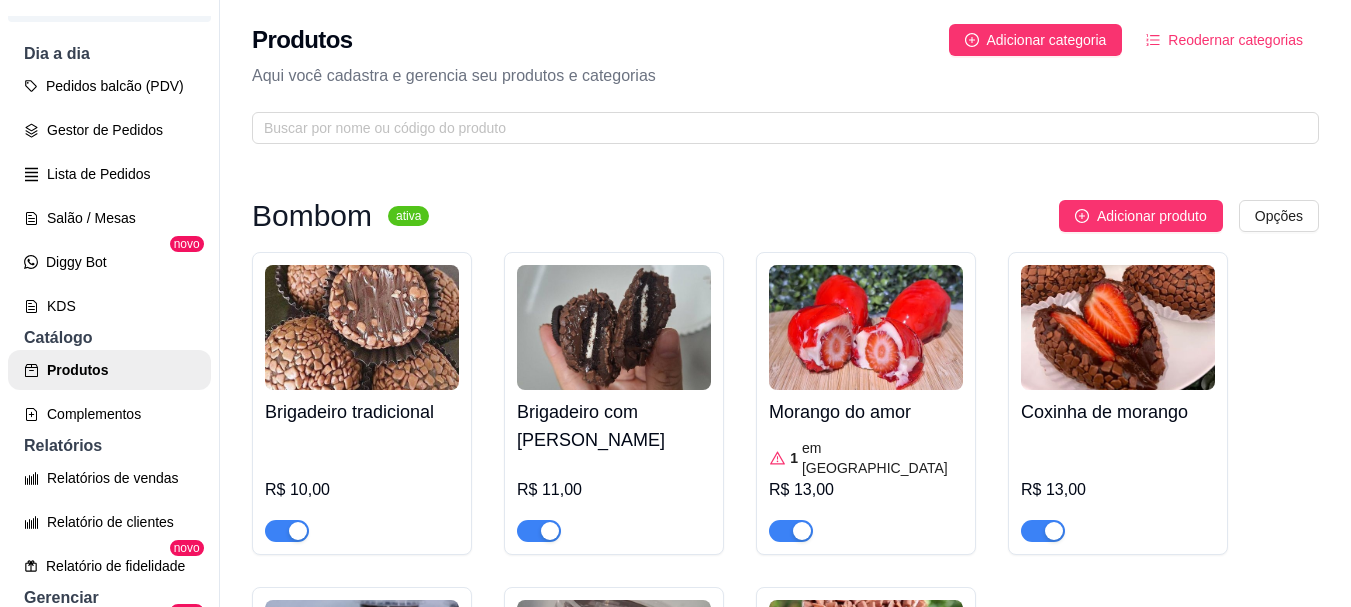 click on "R$ 13,00" at bounding box center [866, 490] 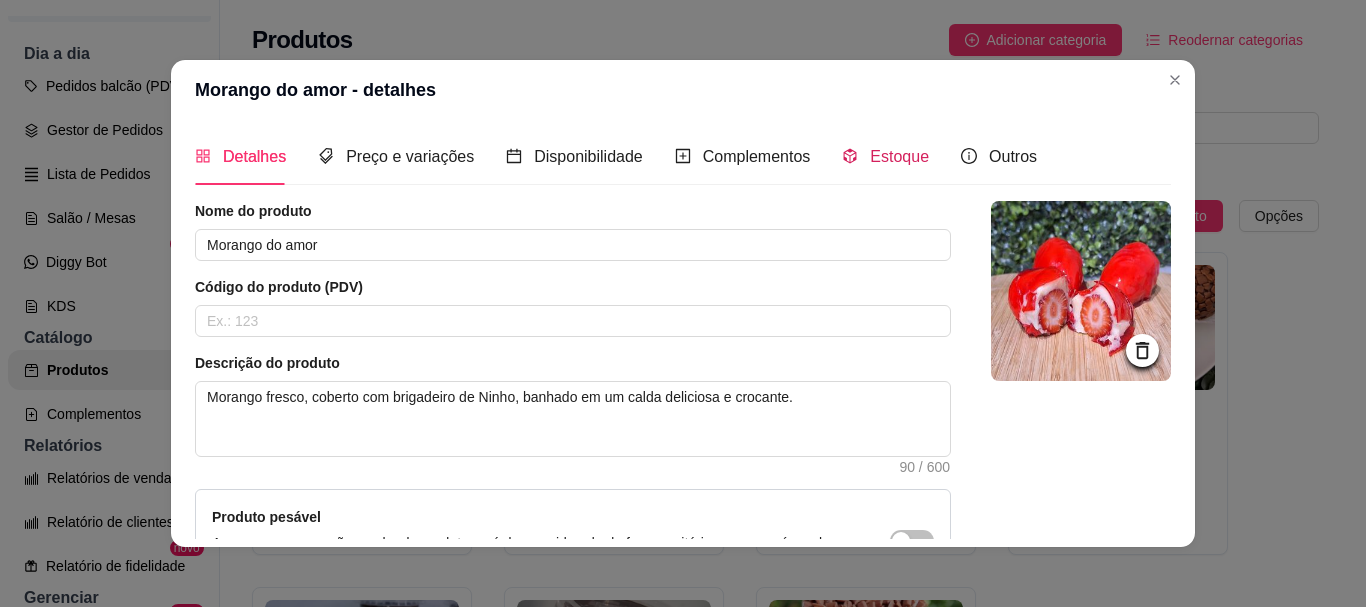 click on "Estoque" at bounding box center (899, 156) 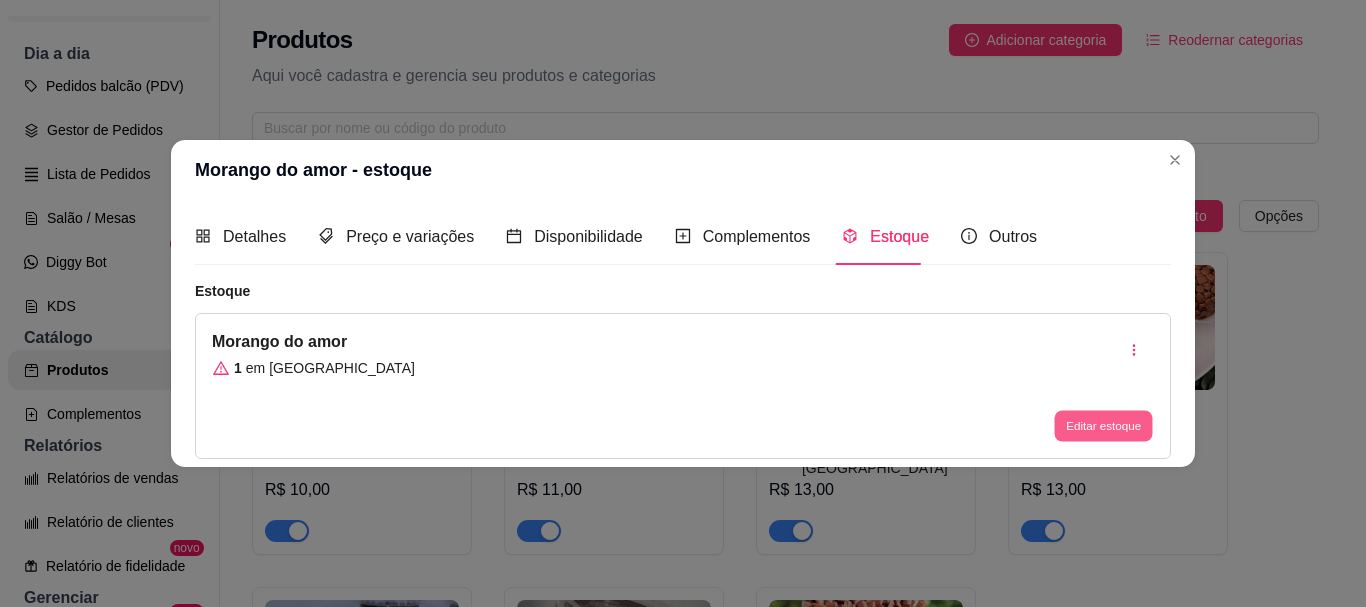 click on "Editar estoque" at bounding box center [1103, 426] 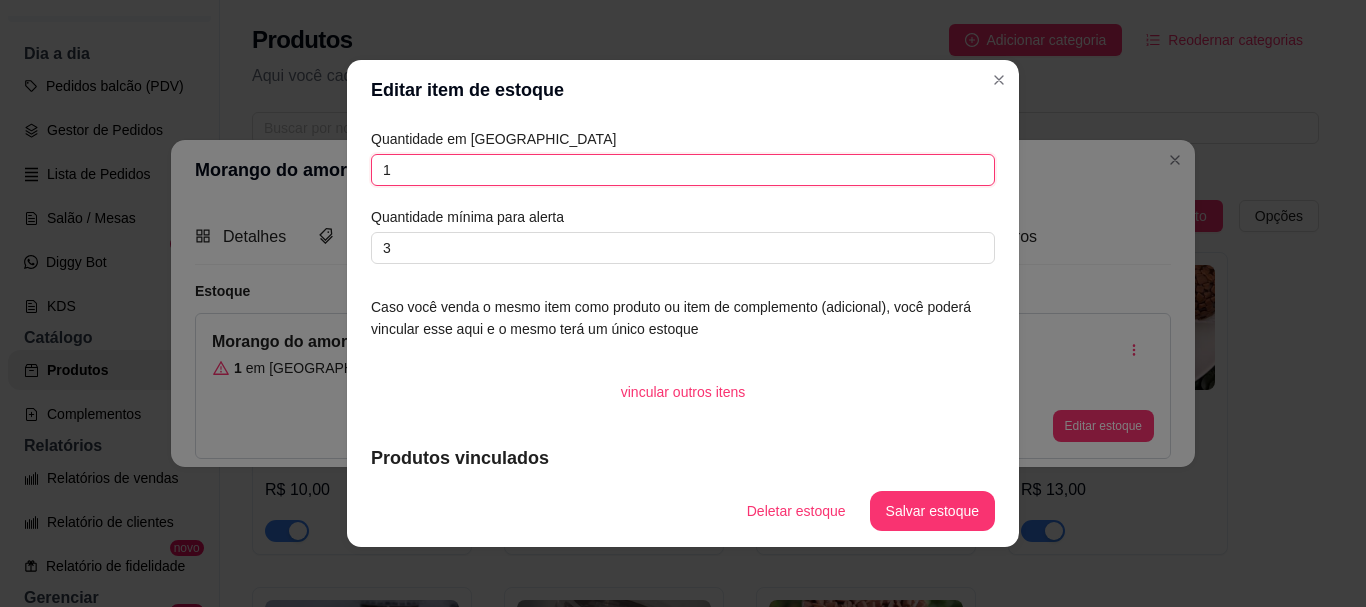 click on "1" at bounding box center (683, 170) 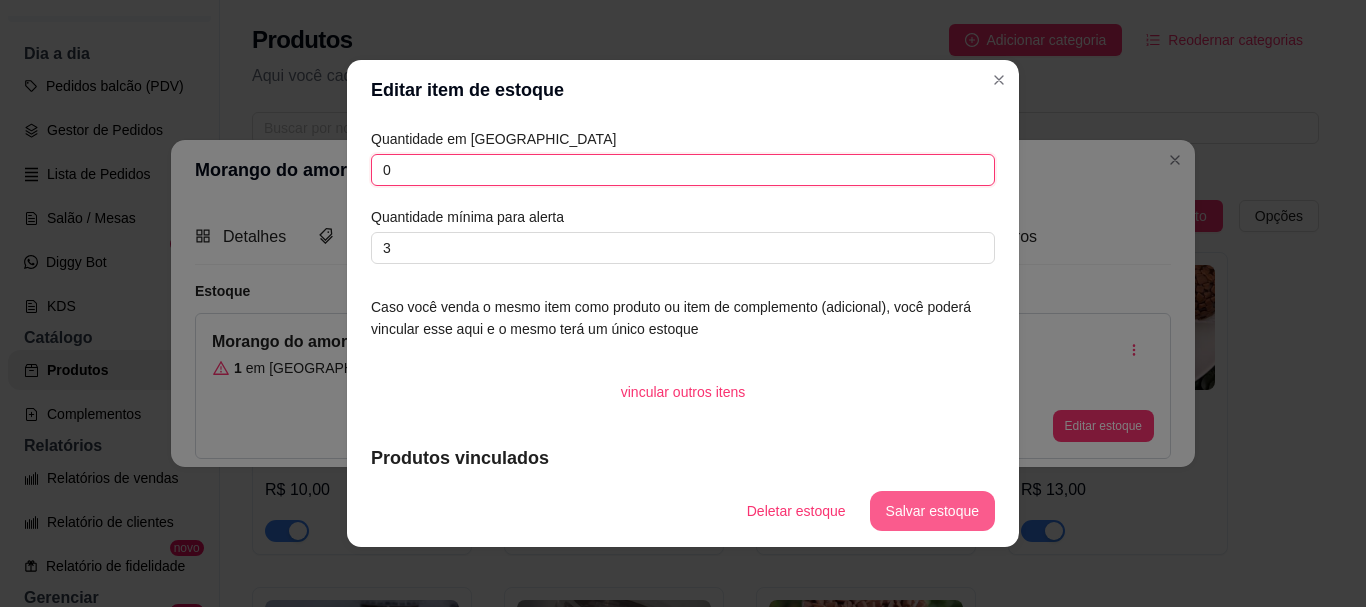 type on "0" 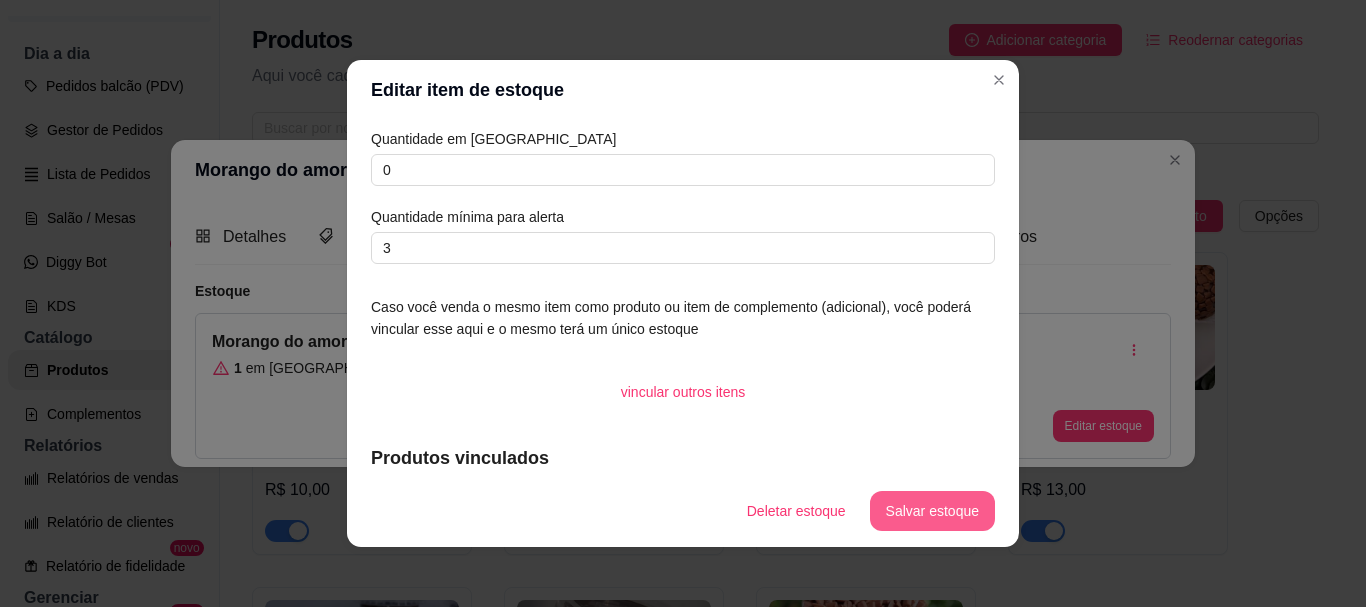 click on "Salvar estoque" at bounding box center (932, 511) 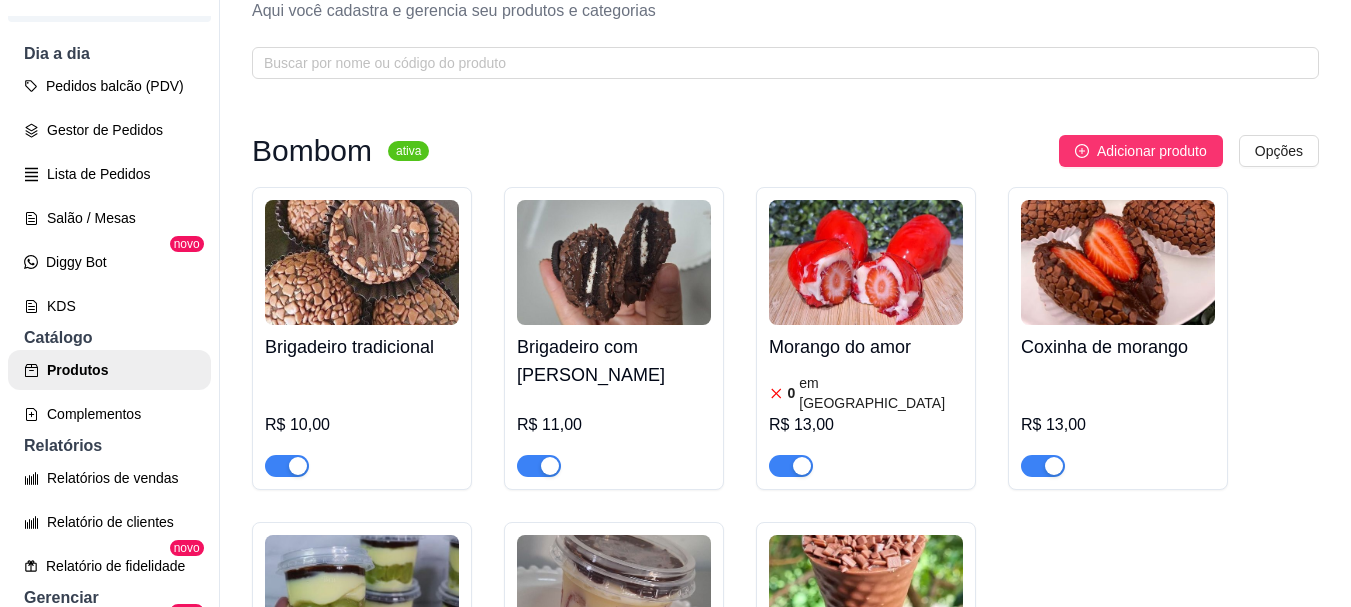 scroll, scrollTop: 100, scrollLeft: 0, axis: vertical 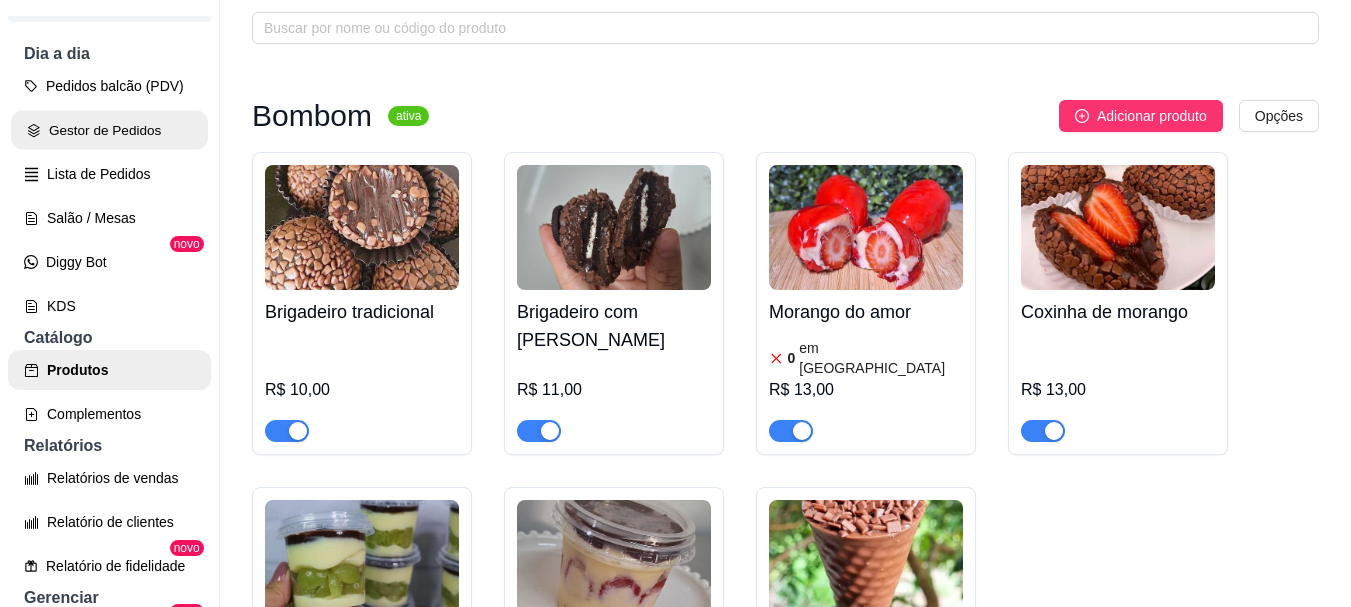 click on "Gestor de Pedidos" at bounding box center [109, 130] 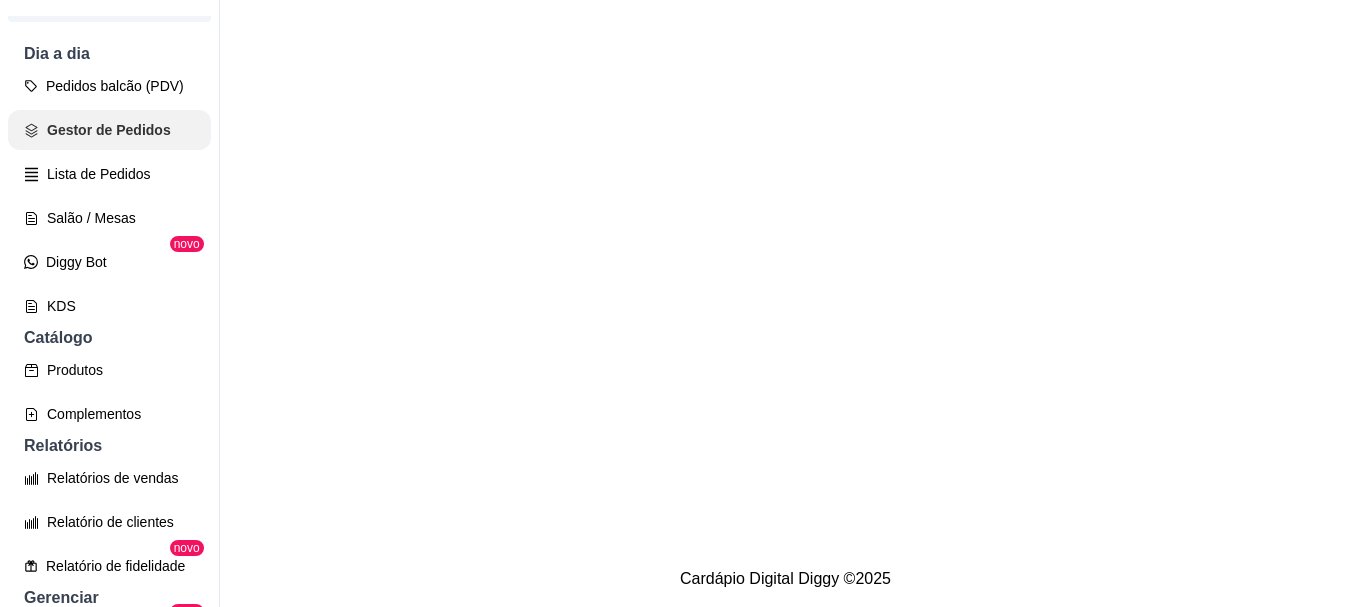 scroll, scrollTop: 0, scrollLeft: 0, axis: both 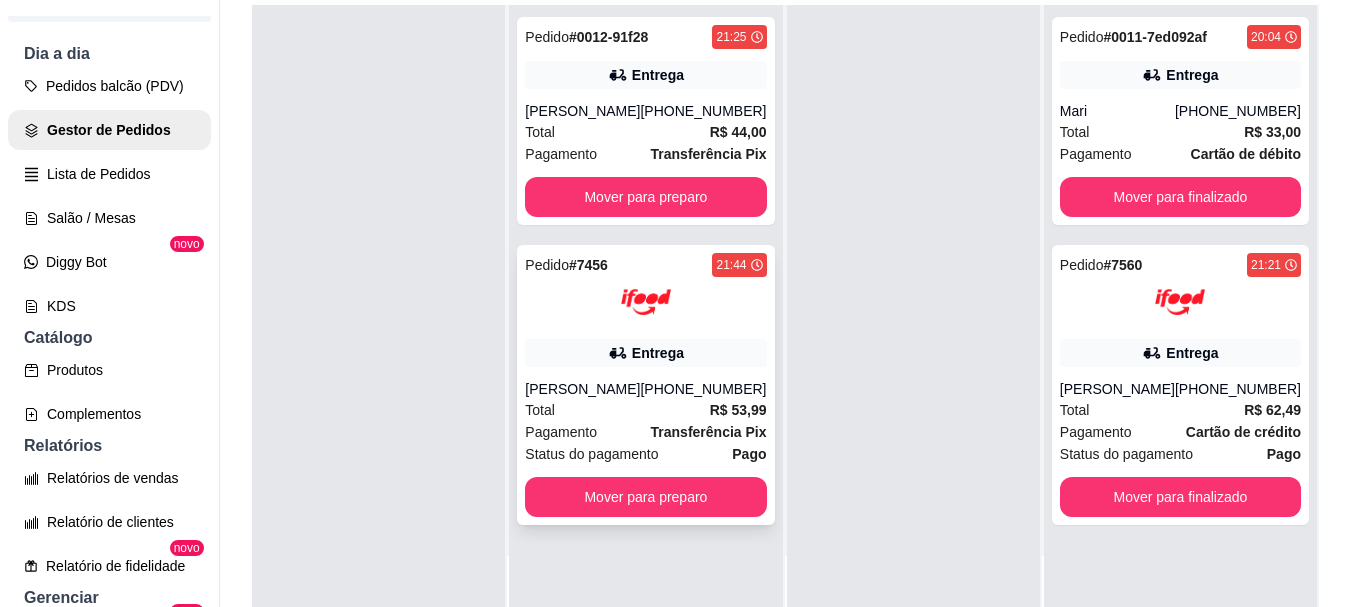 click at bounding box center (646, 302) 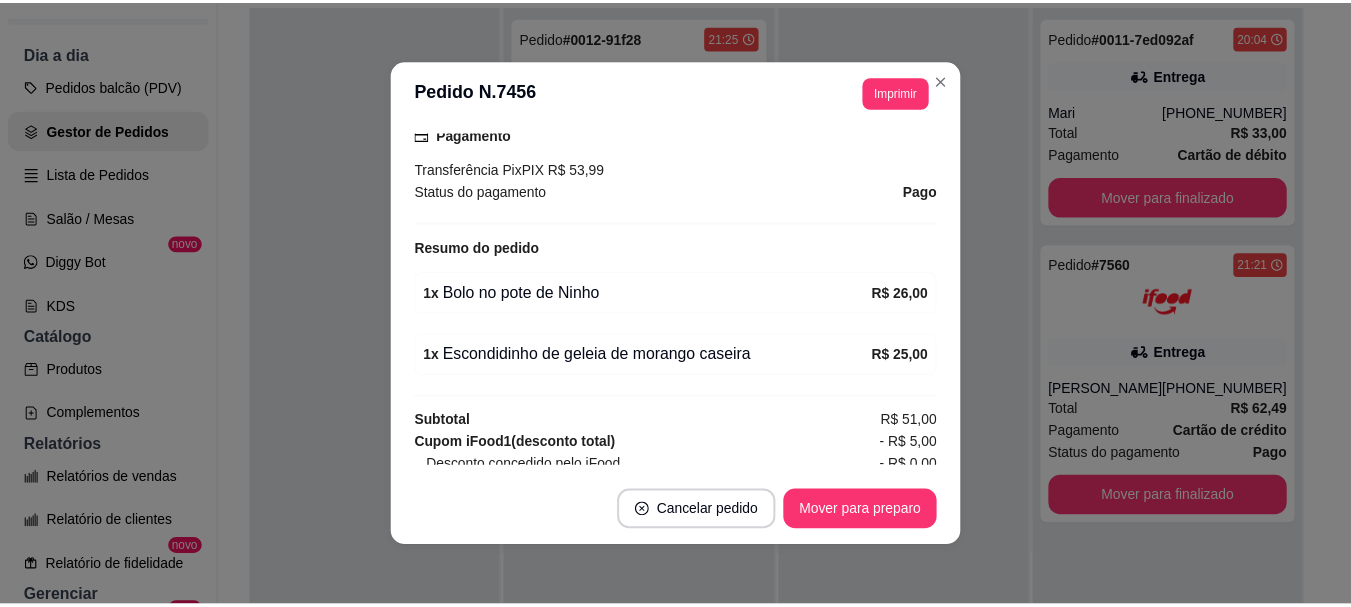scroll, scrollTop: 700, scrollLeft: 0, axis: vertical 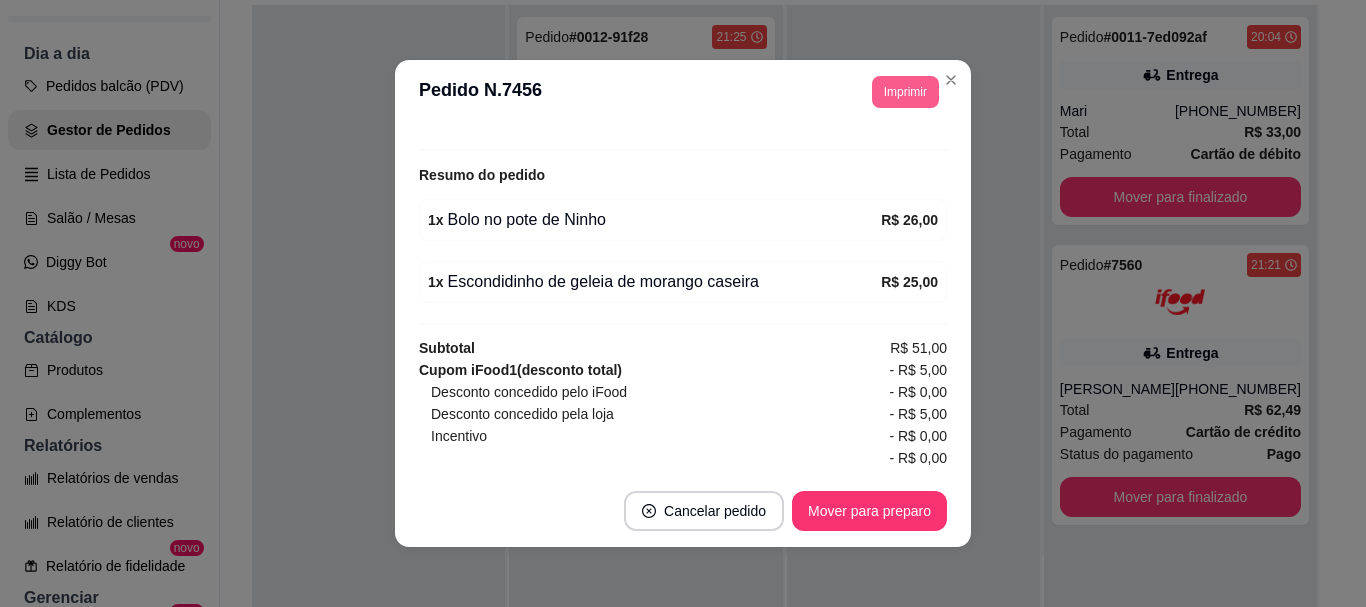 click on "Imprimir" at bounding box center (905, 92) 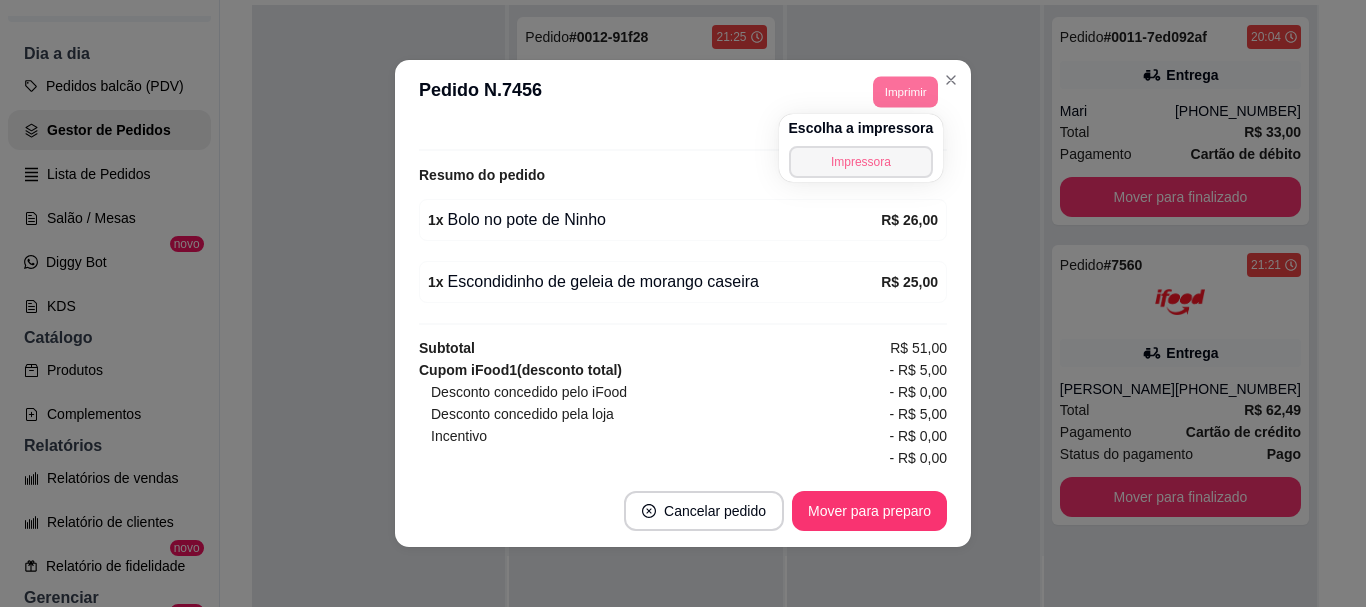 click on "Impressora" at bounding box center (861, 162) 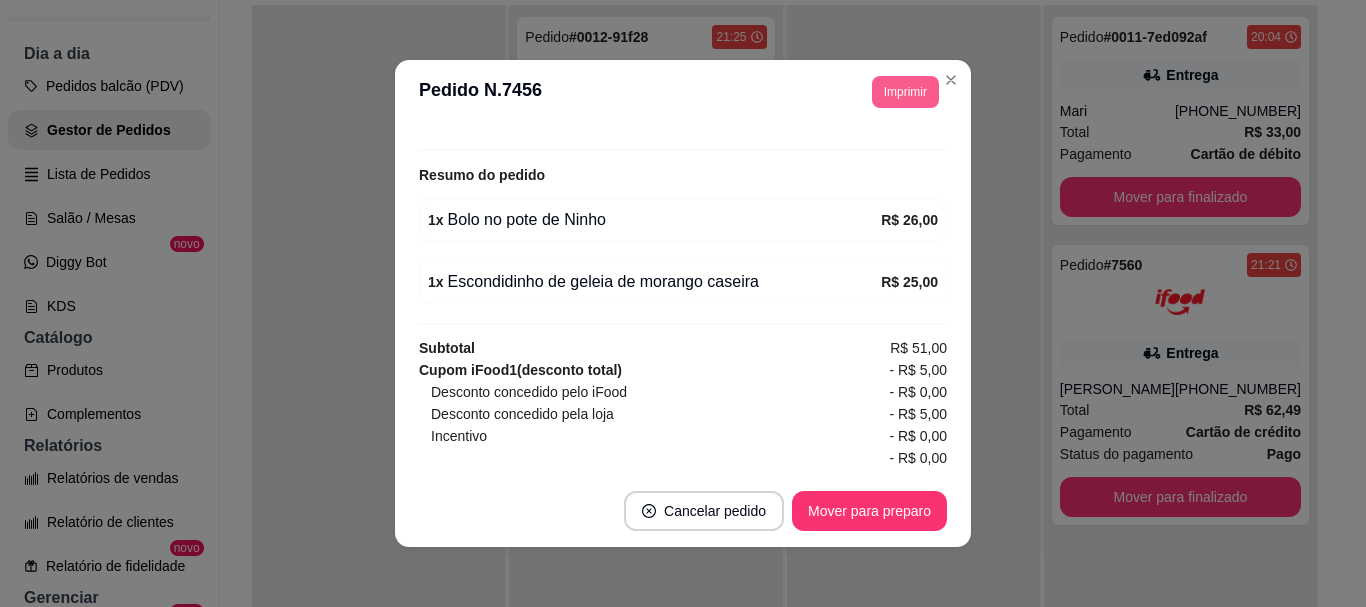 click on "Imprimir" at bounding box center [905, 92] 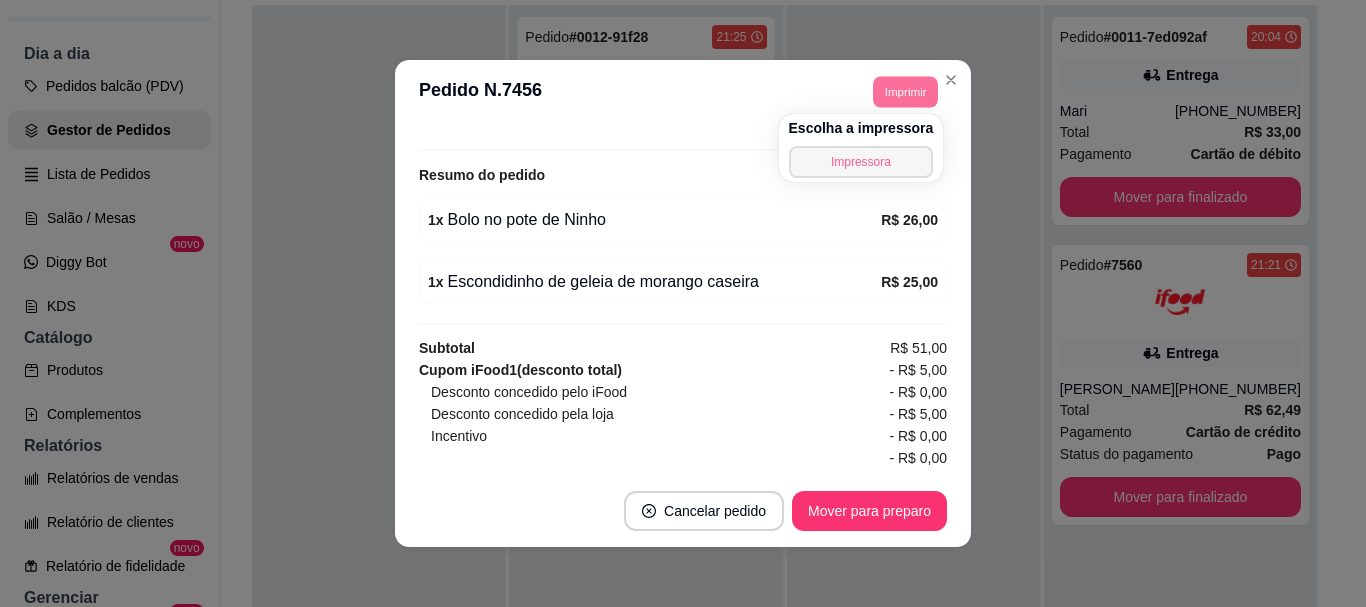 click on "Impressora" at bounding box center (861, 162) 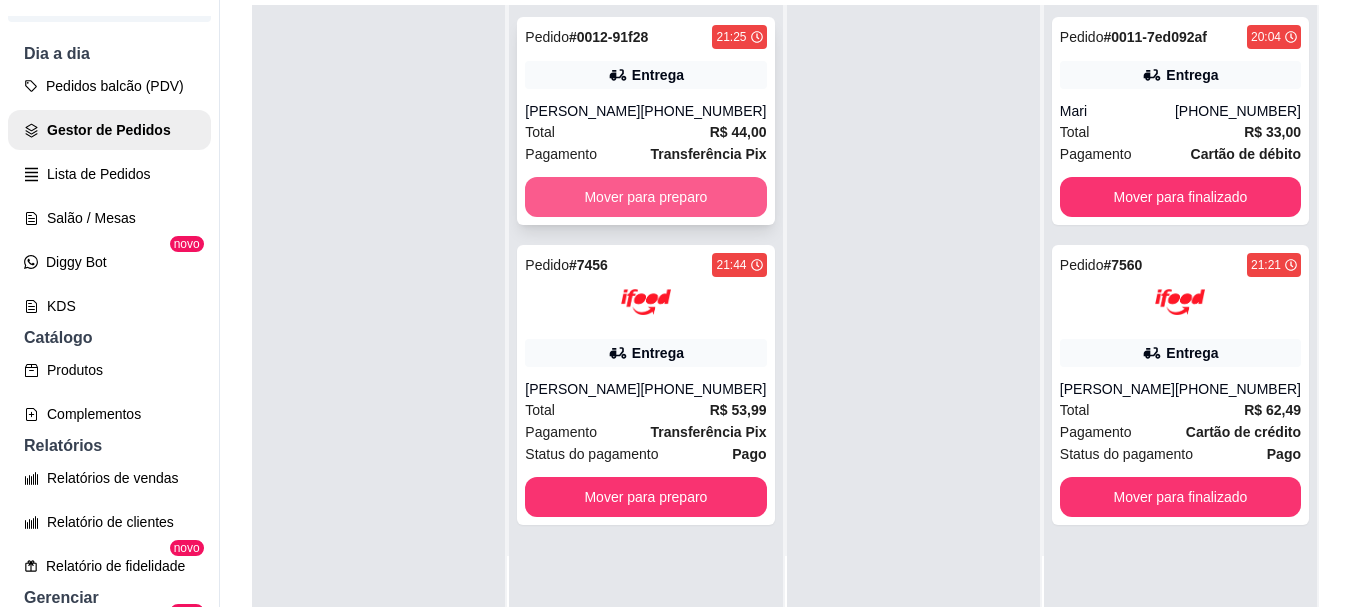 click on "Mover para preparo" at bounding box center (645, 197) 